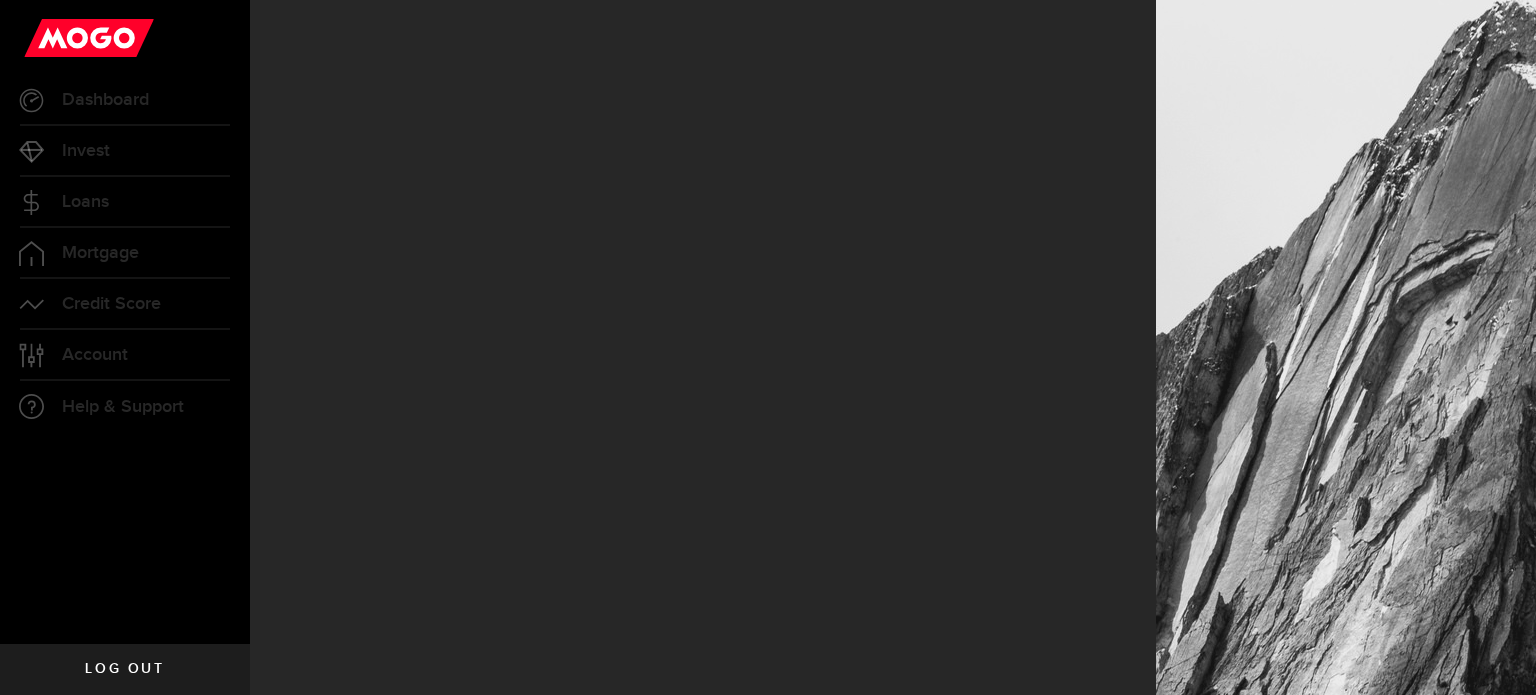 scroll, scrollTop: 0, scrollLeft: 0, axis: both 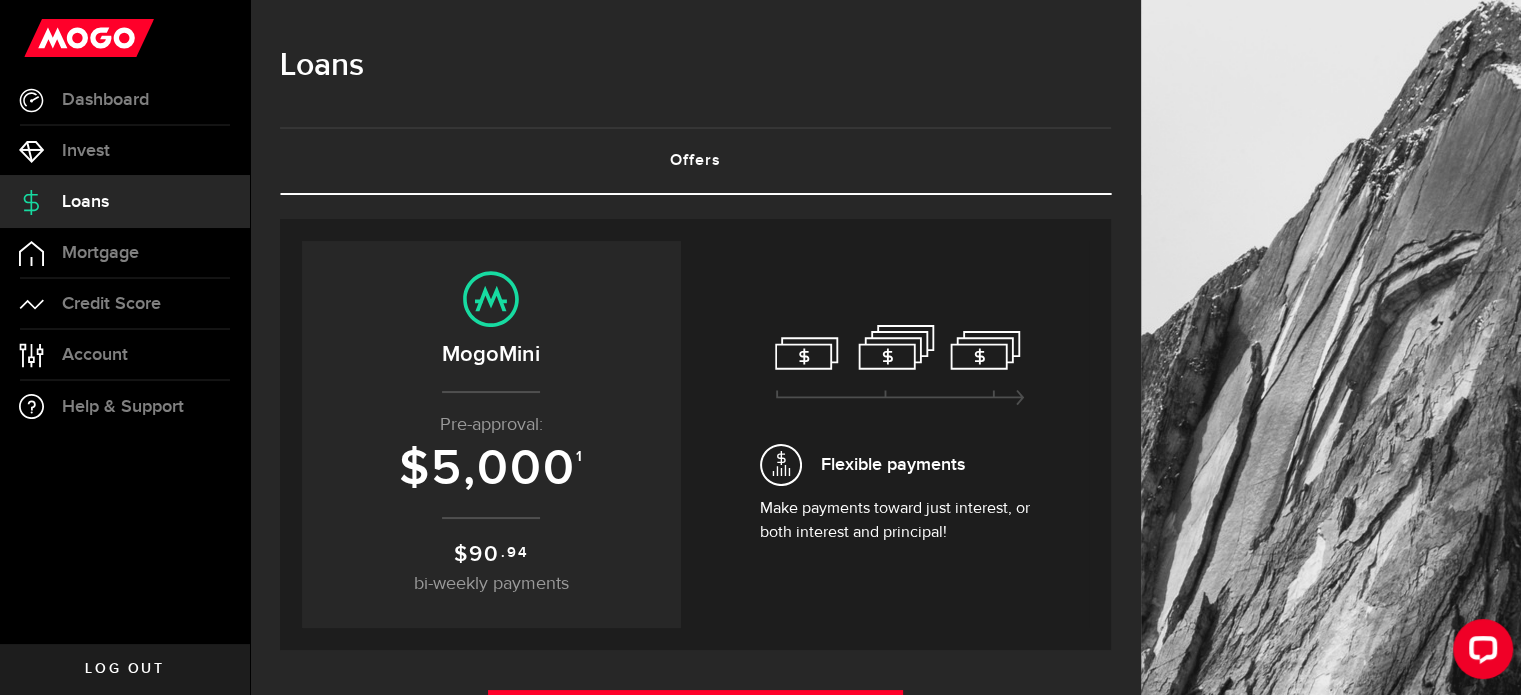 click on "Pre-approval:" at bounding box center [491, 425] 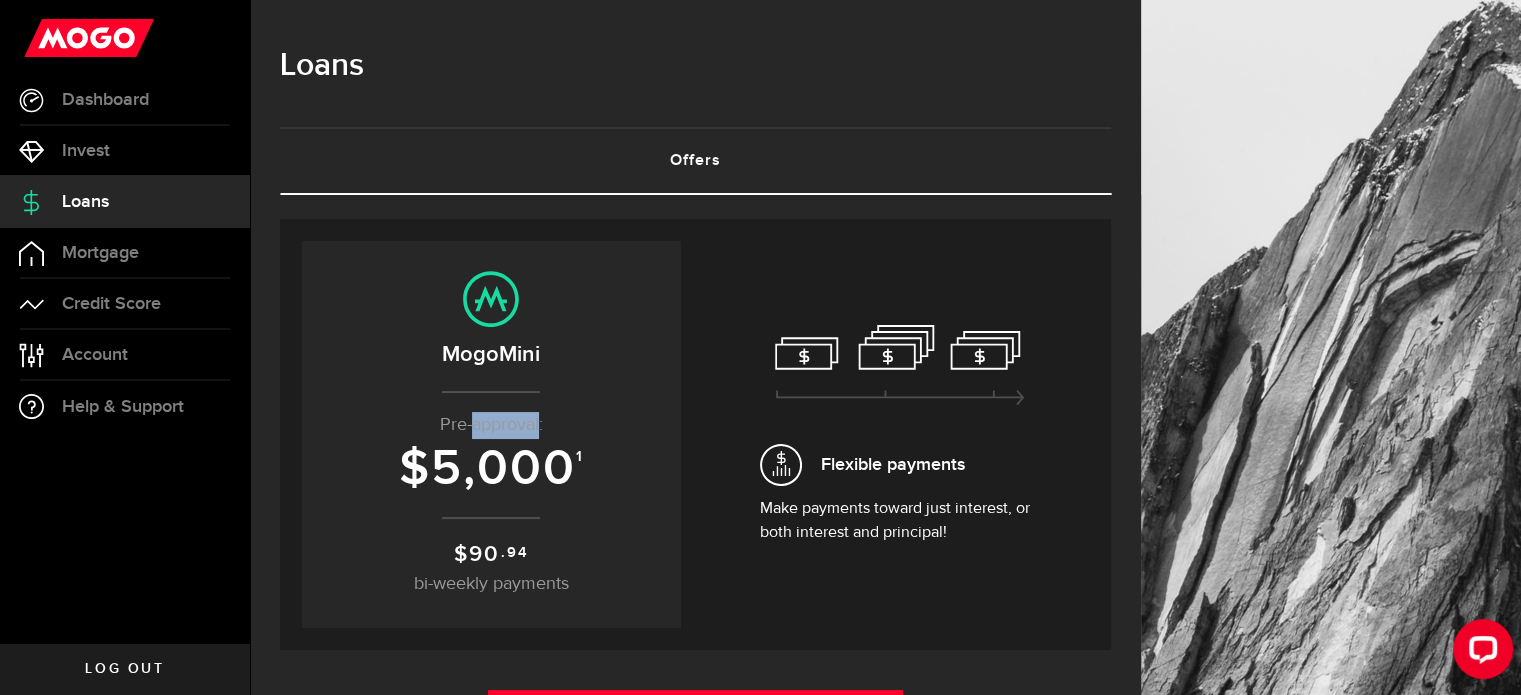 click on "Pre-approval:" at bounding box center (491, 425) 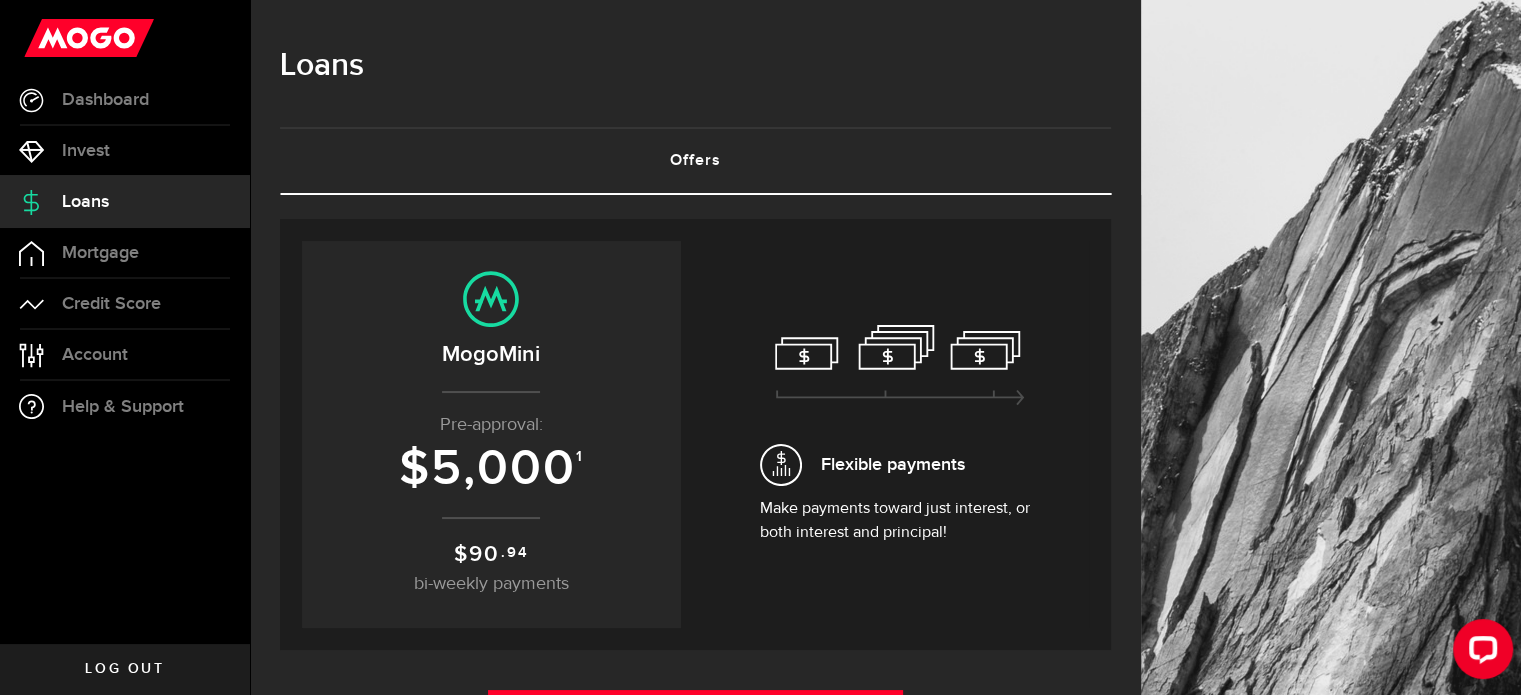 click on "Pre-approval:" at bounding box center (491, 425) 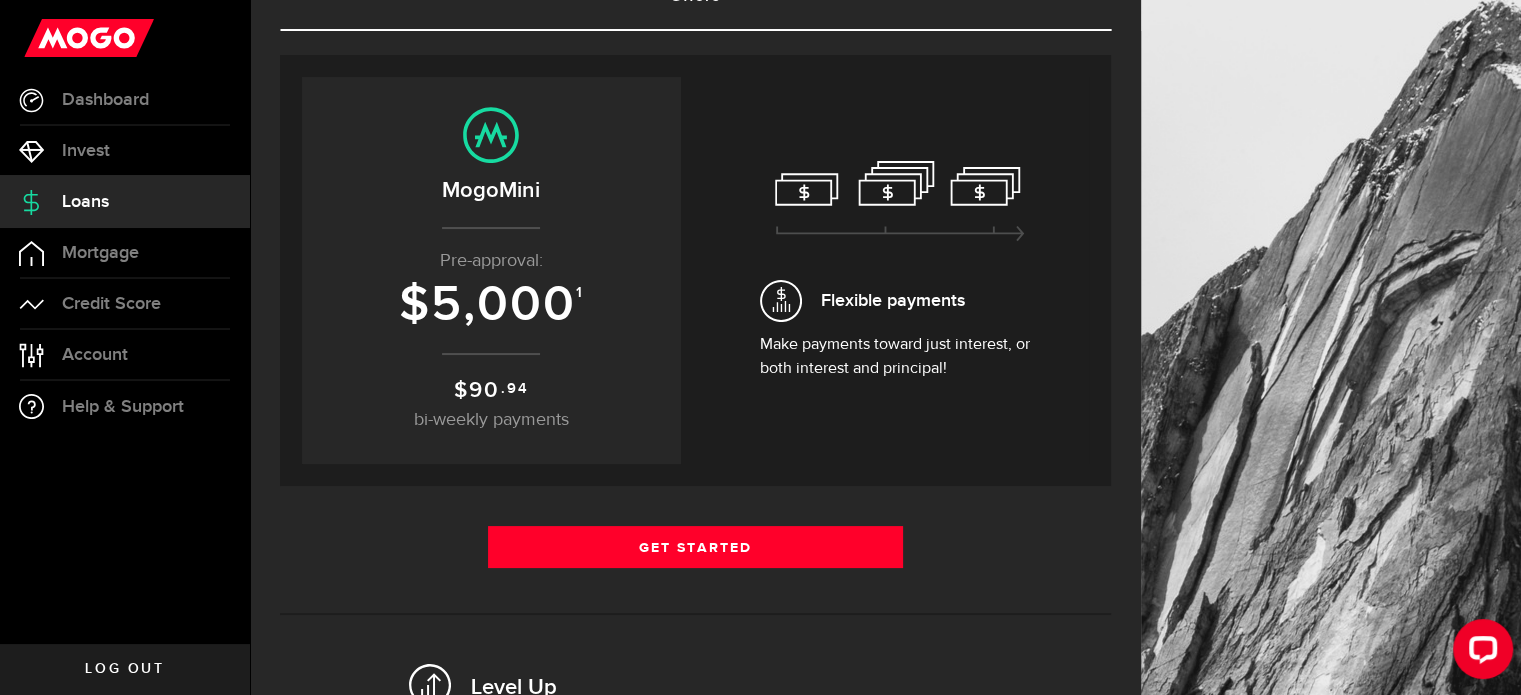scroll, scrollTop: 200, scrollLeft: 0, axis: vertical 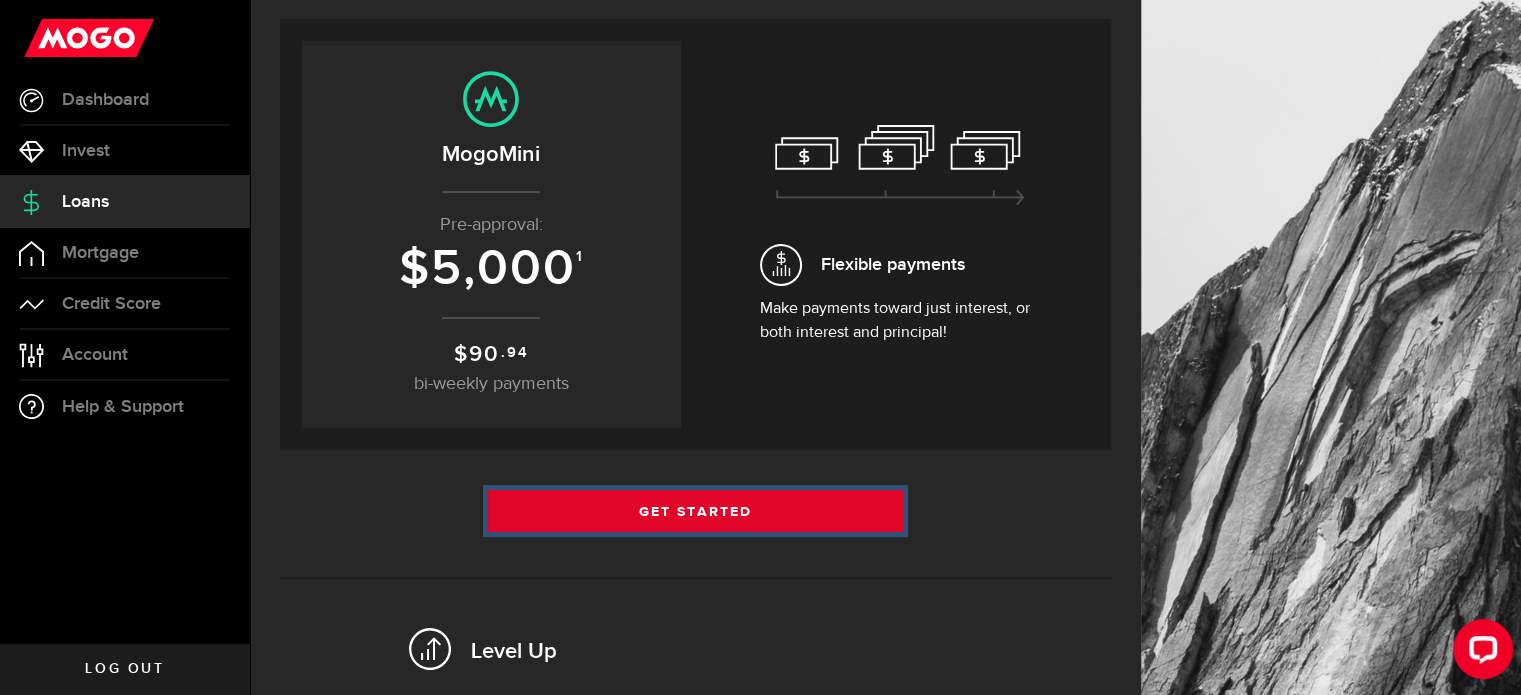 click on "Get Started" at bounding box center (696, 511) 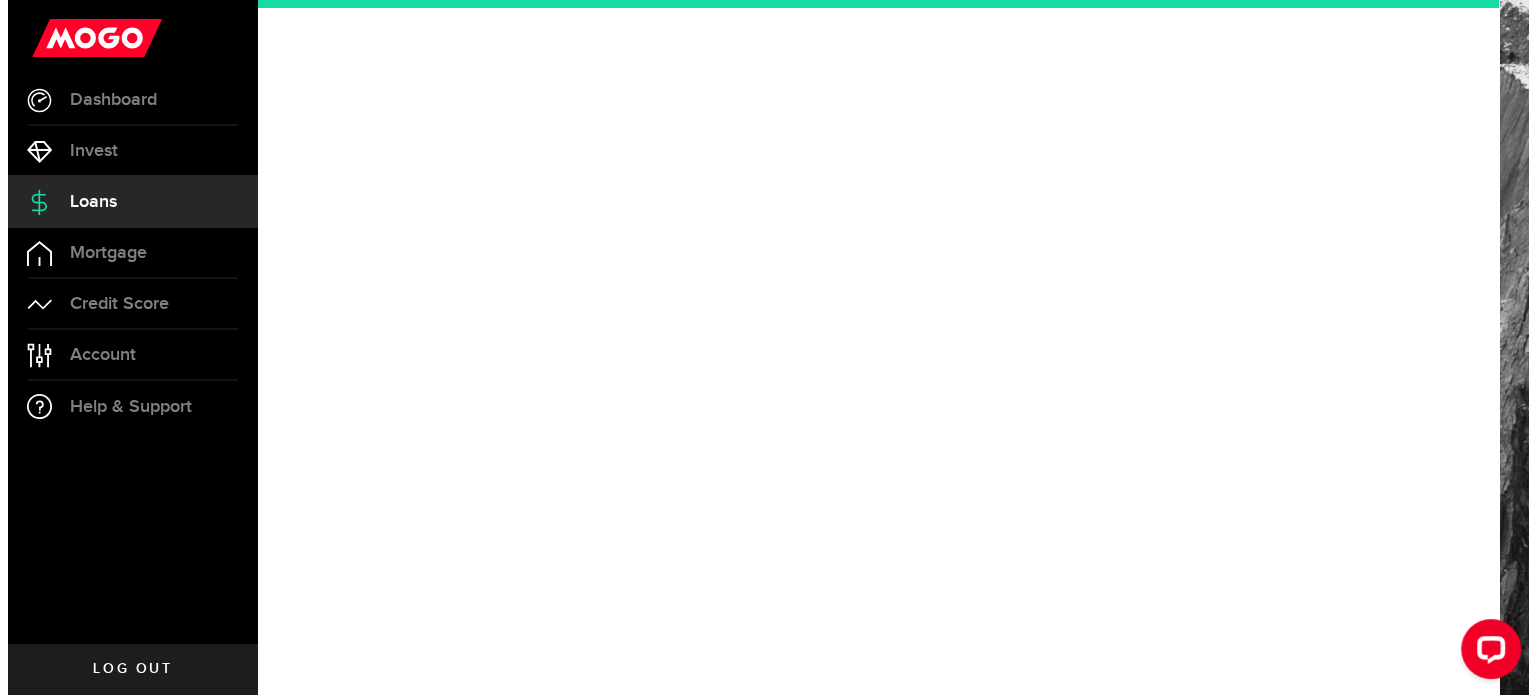 scroll, scrollTop: 0, scrollLeft: 0, axis: both 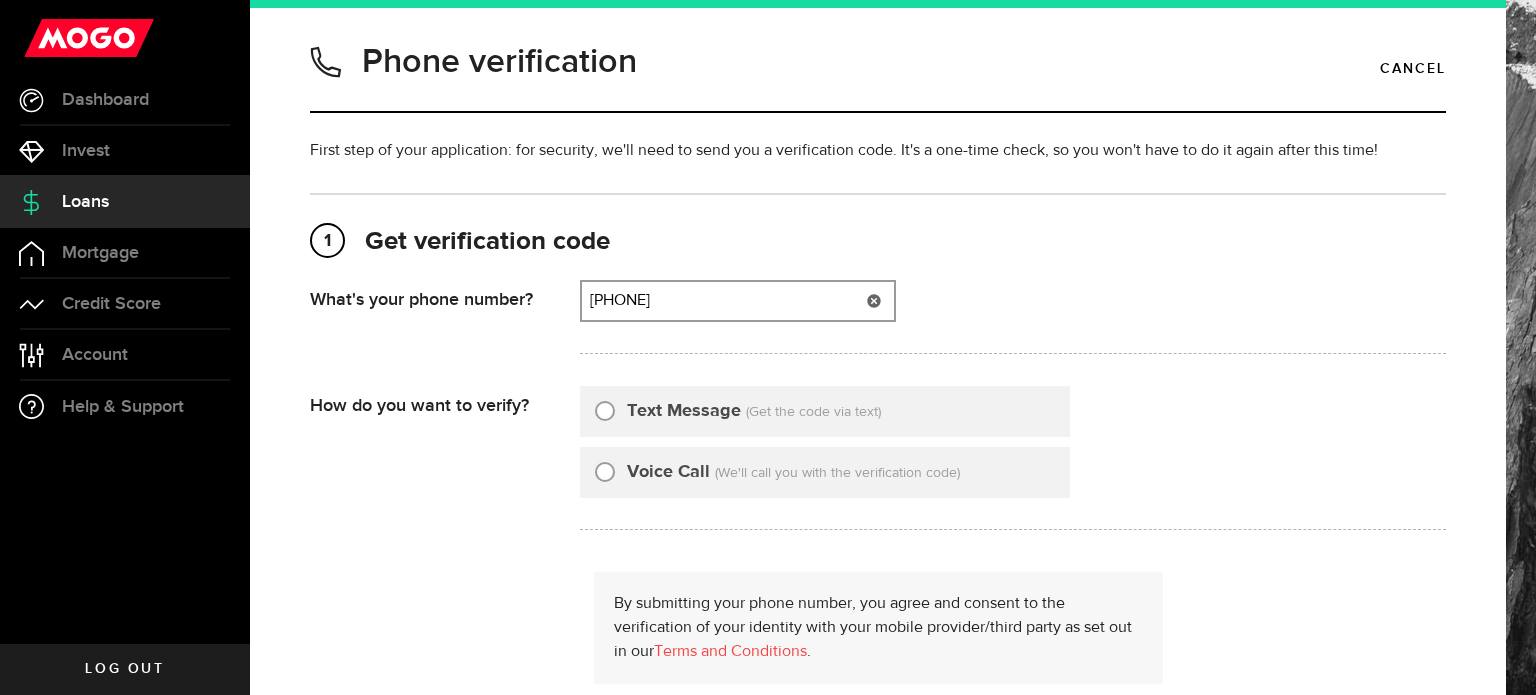 type on "5195015976" 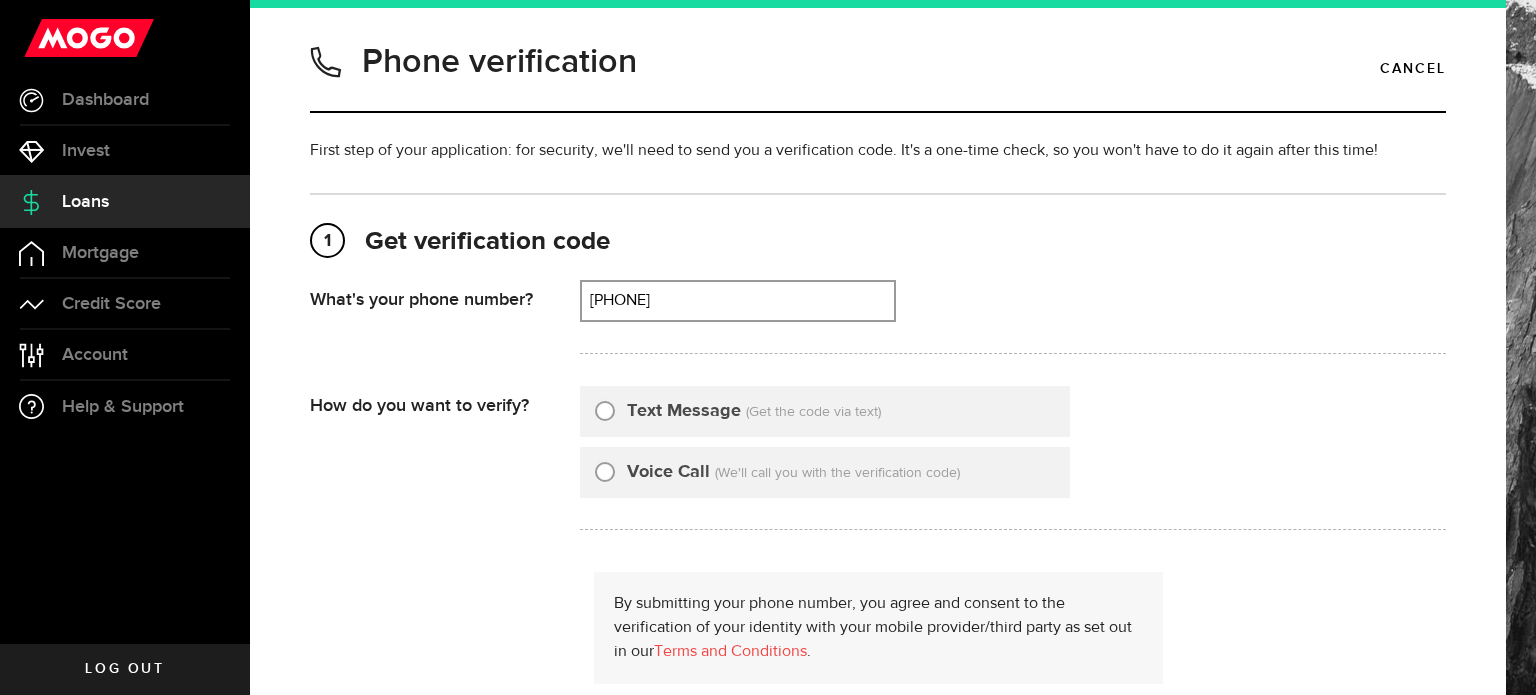 click on "Text Message" at bounding box center [605, 408] 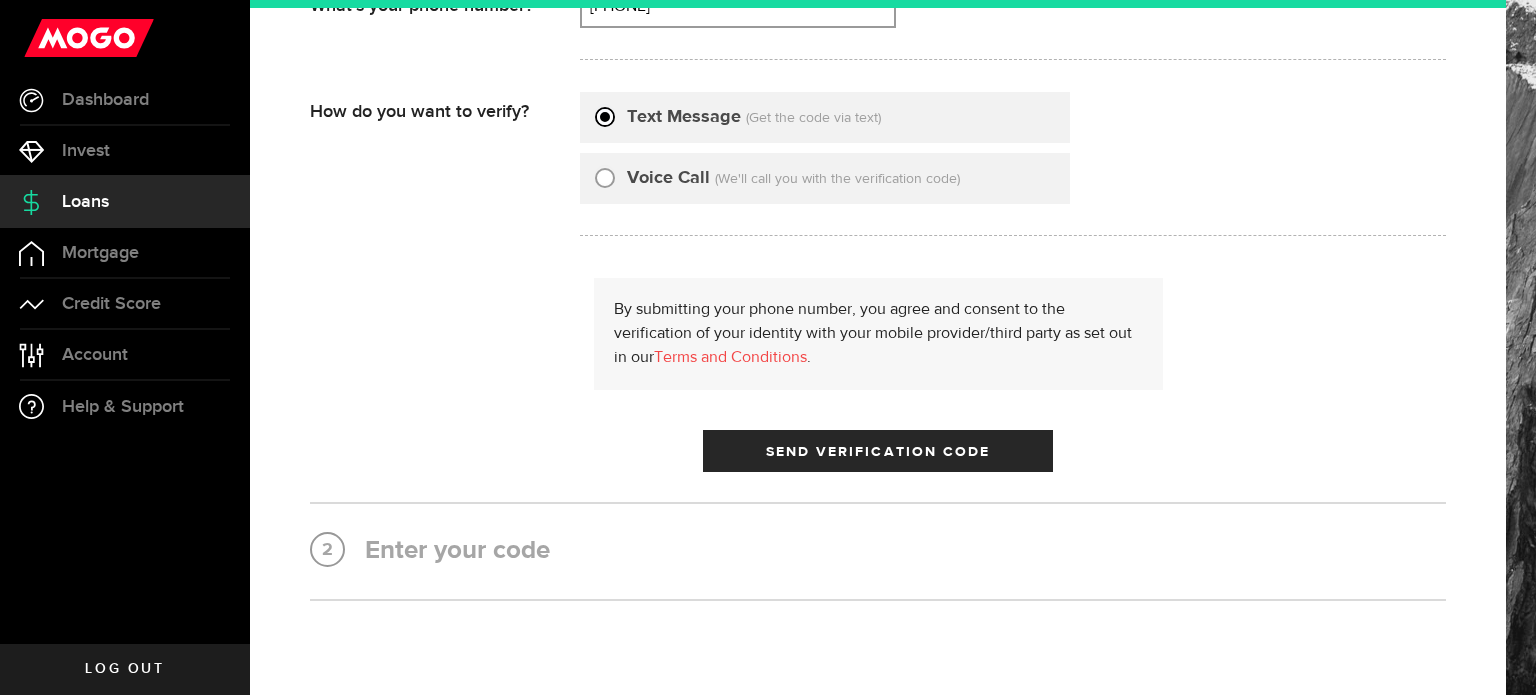 scroll, scrollTop: 300, scrollLeft: 0, axis: vertical 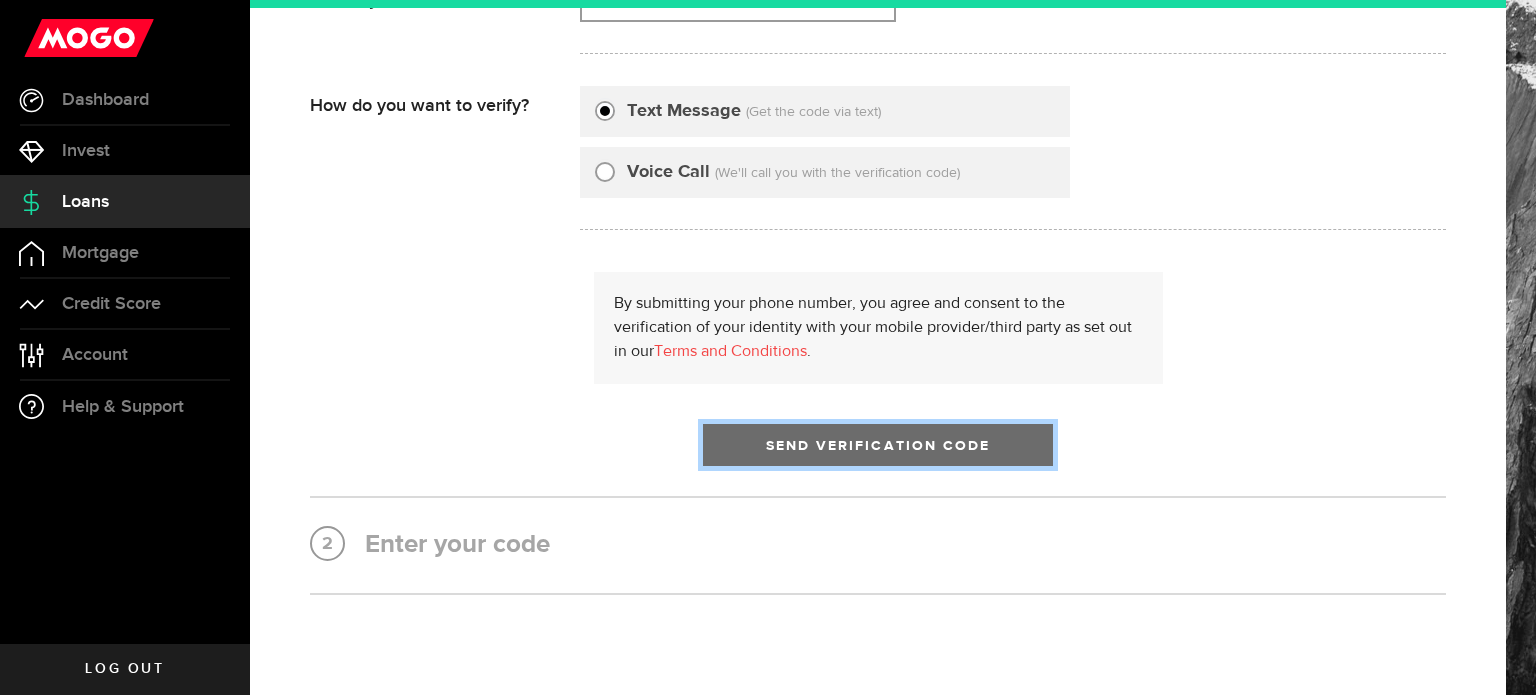 click on "Send Verification Code" at bounding box center (878, 446) 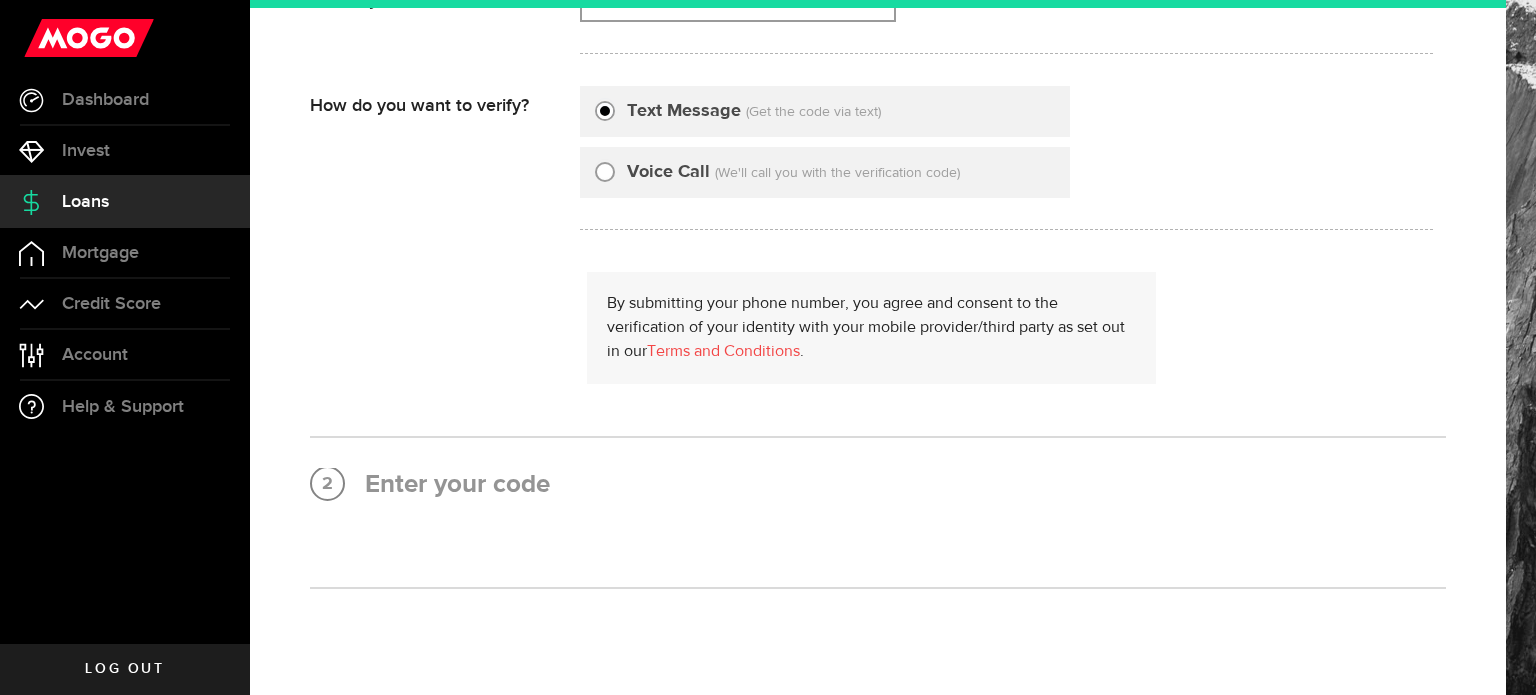 scroll, scrollTop: 0, scrollLeft: 0, axis: both 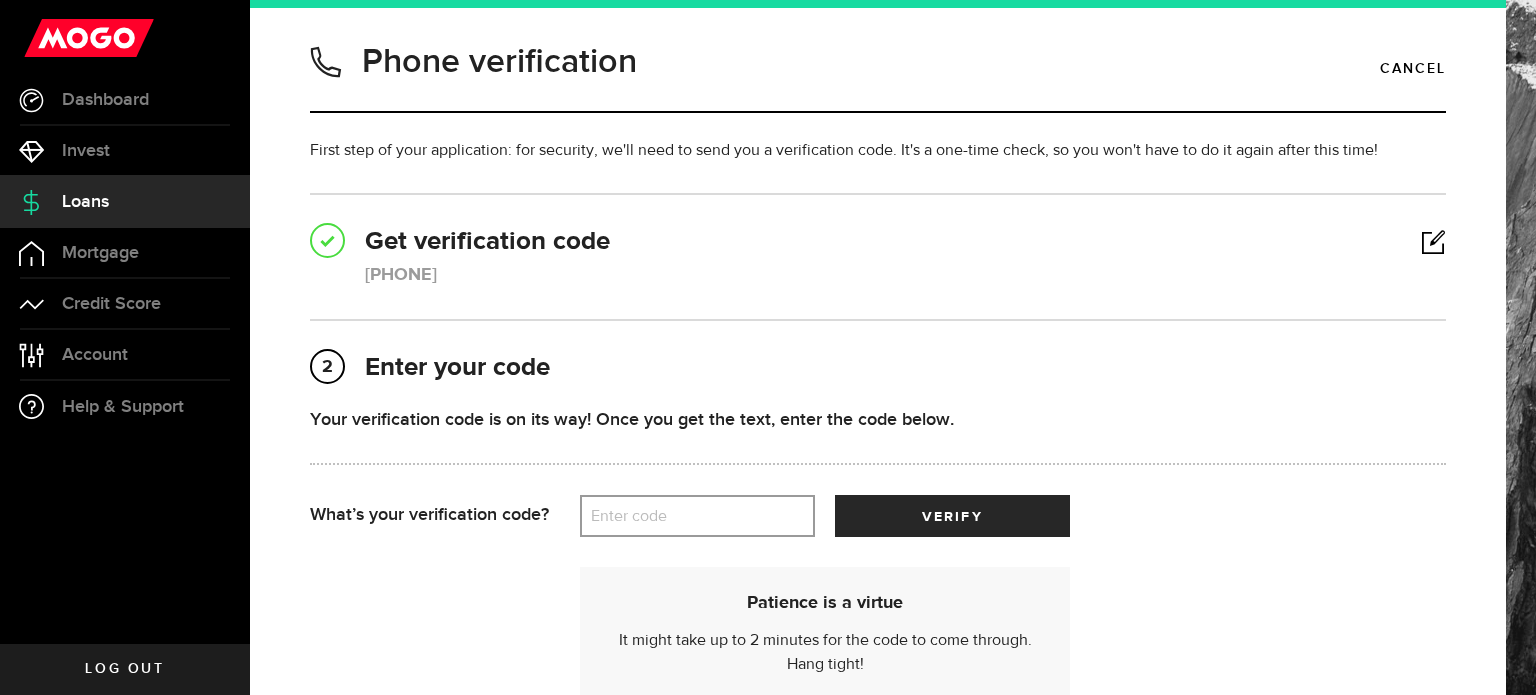click on "Enter code" at bounding box center [697, 516] 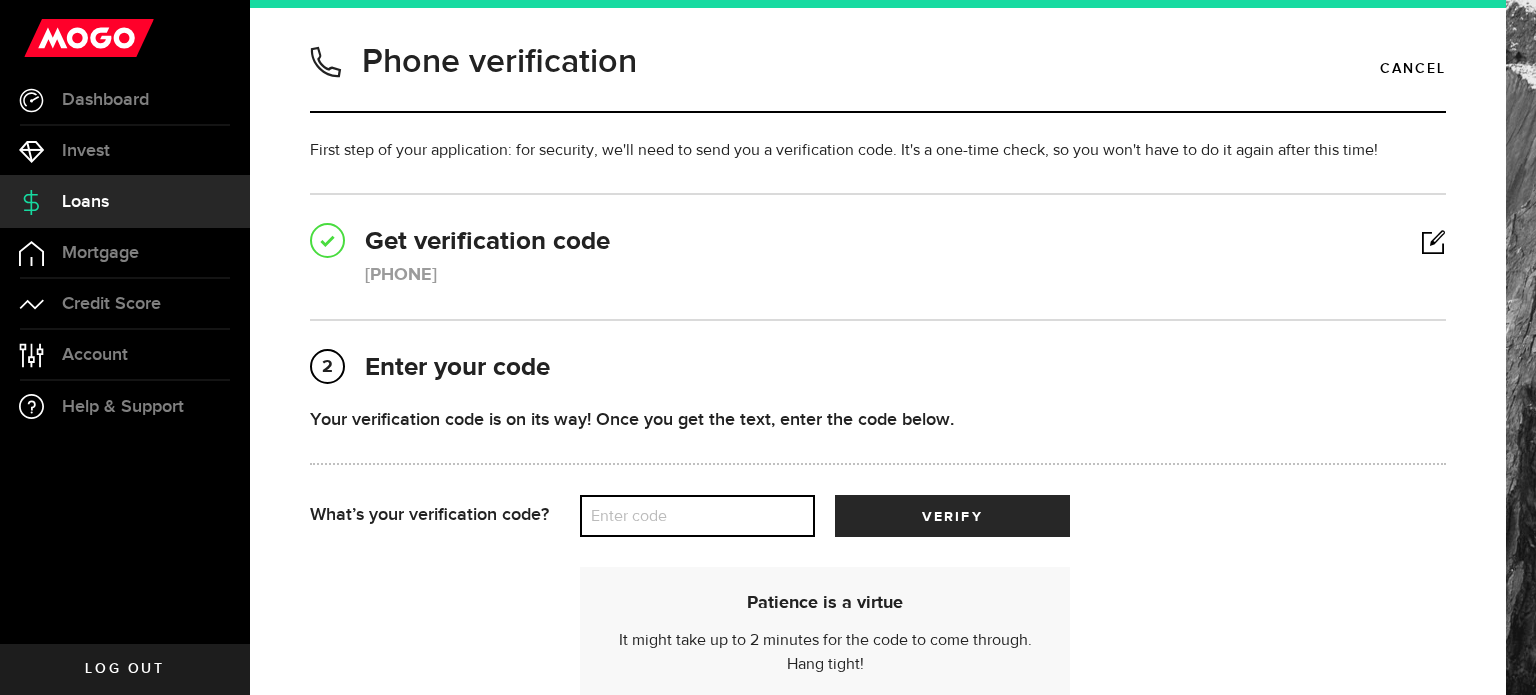 click on "Enter code" at bounding box center [697, 516] 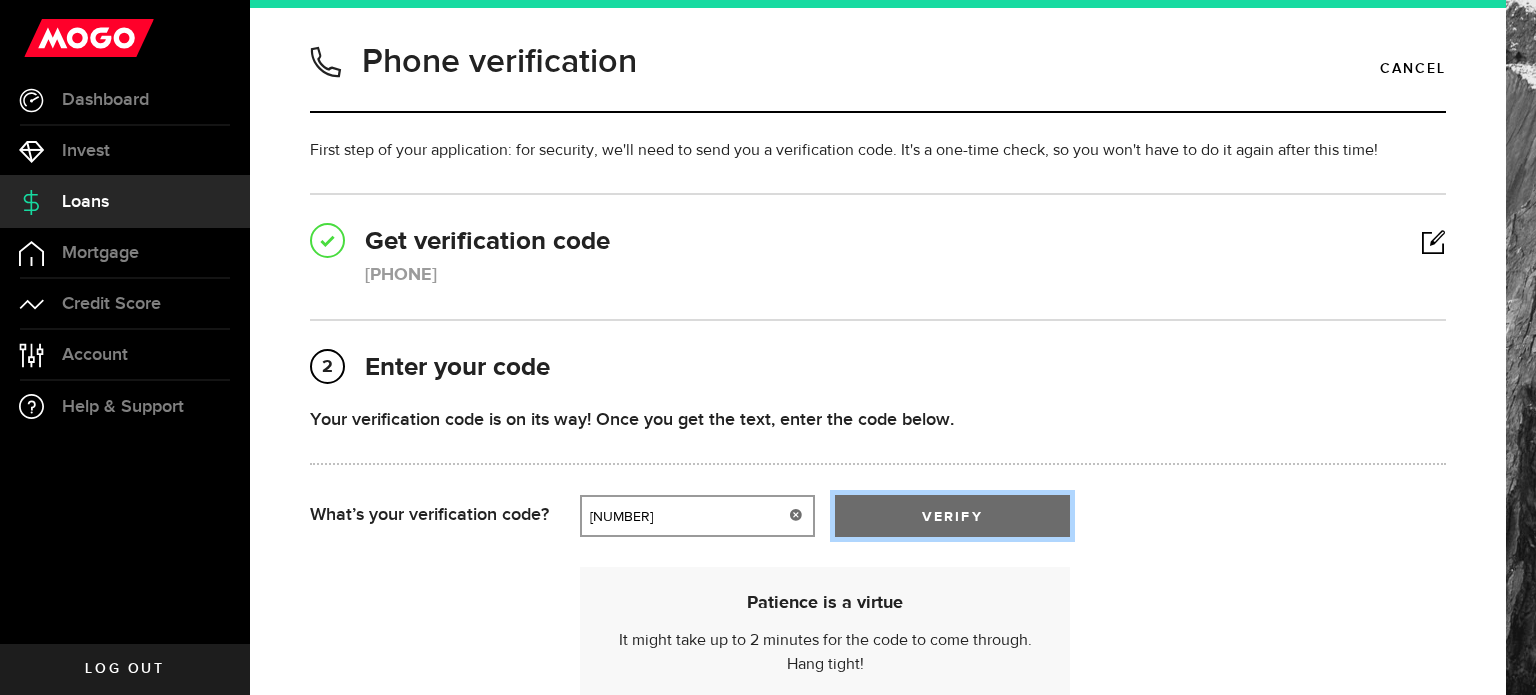 click on "verify" at bounding box center [952, 516] 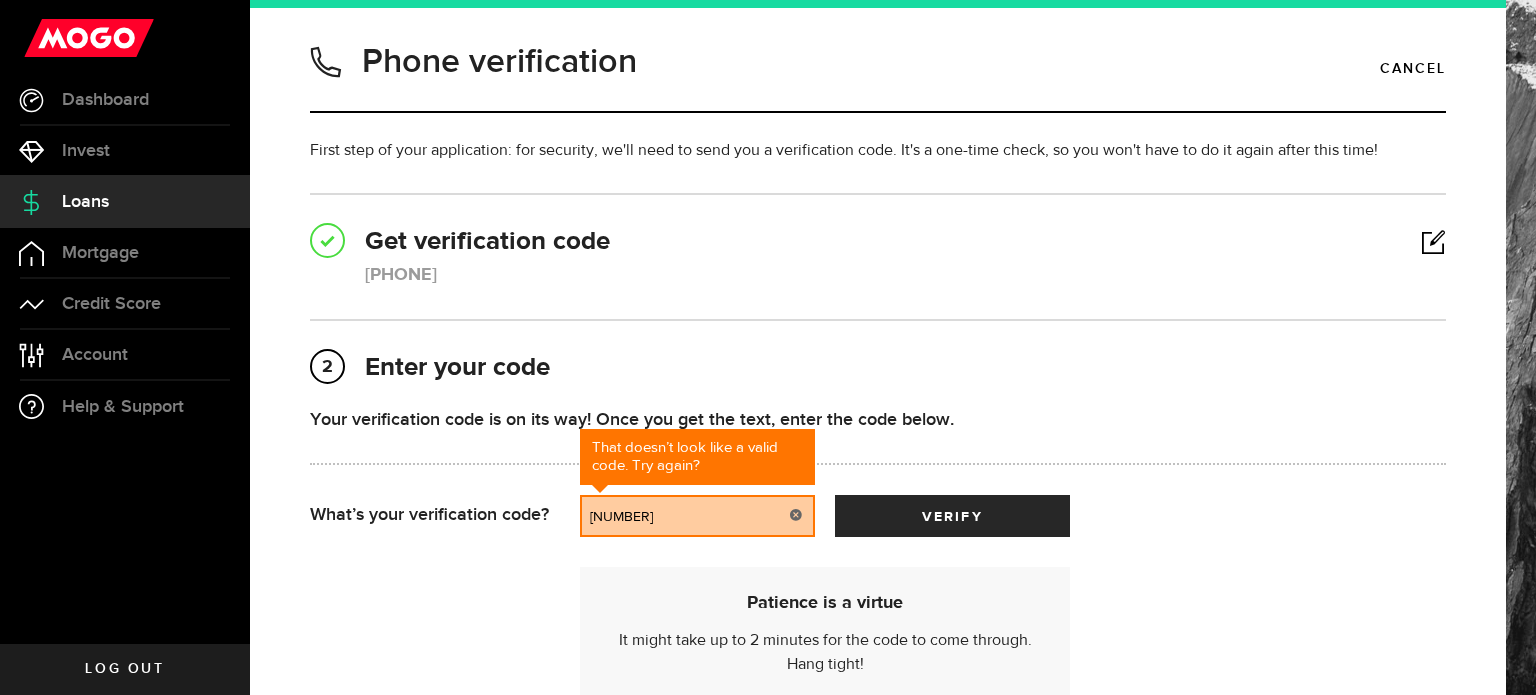 click on "732873" at bounding box center [697, 516] 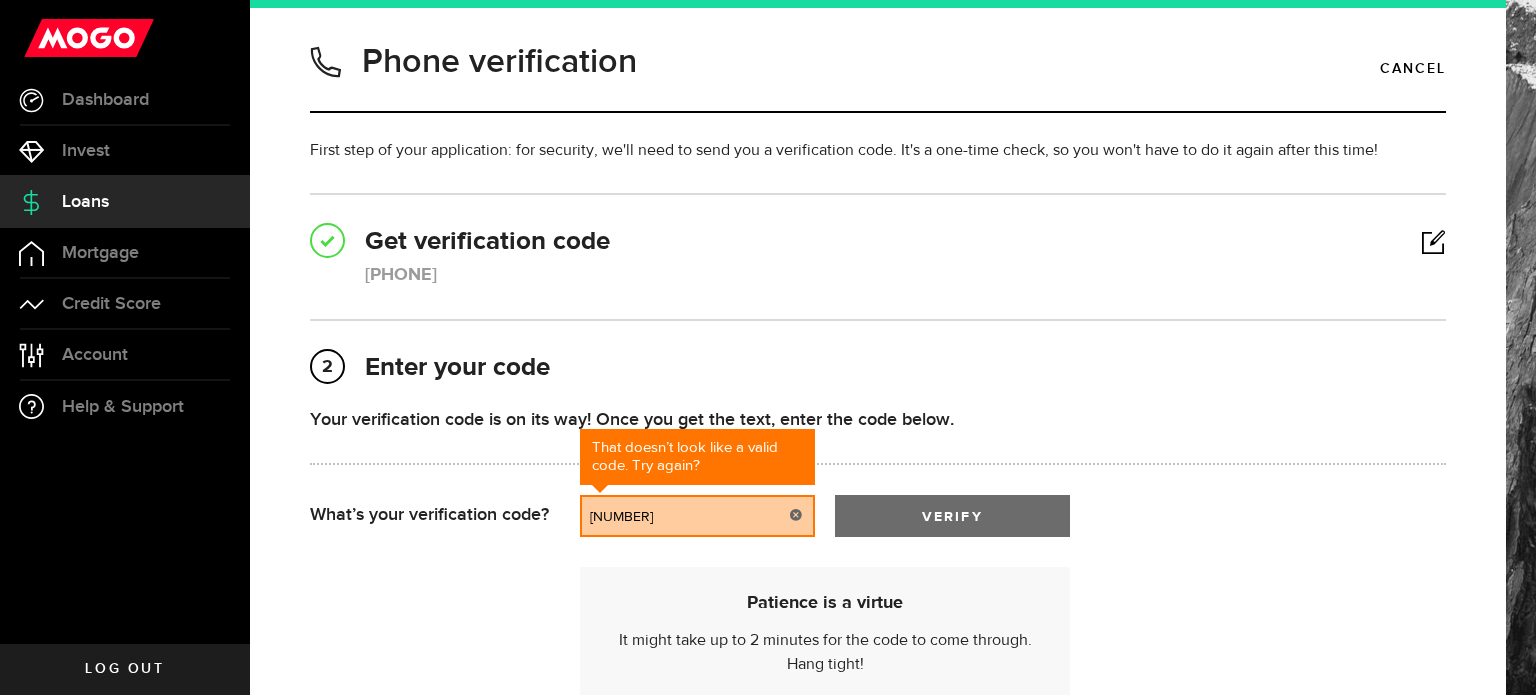 type on "28530" 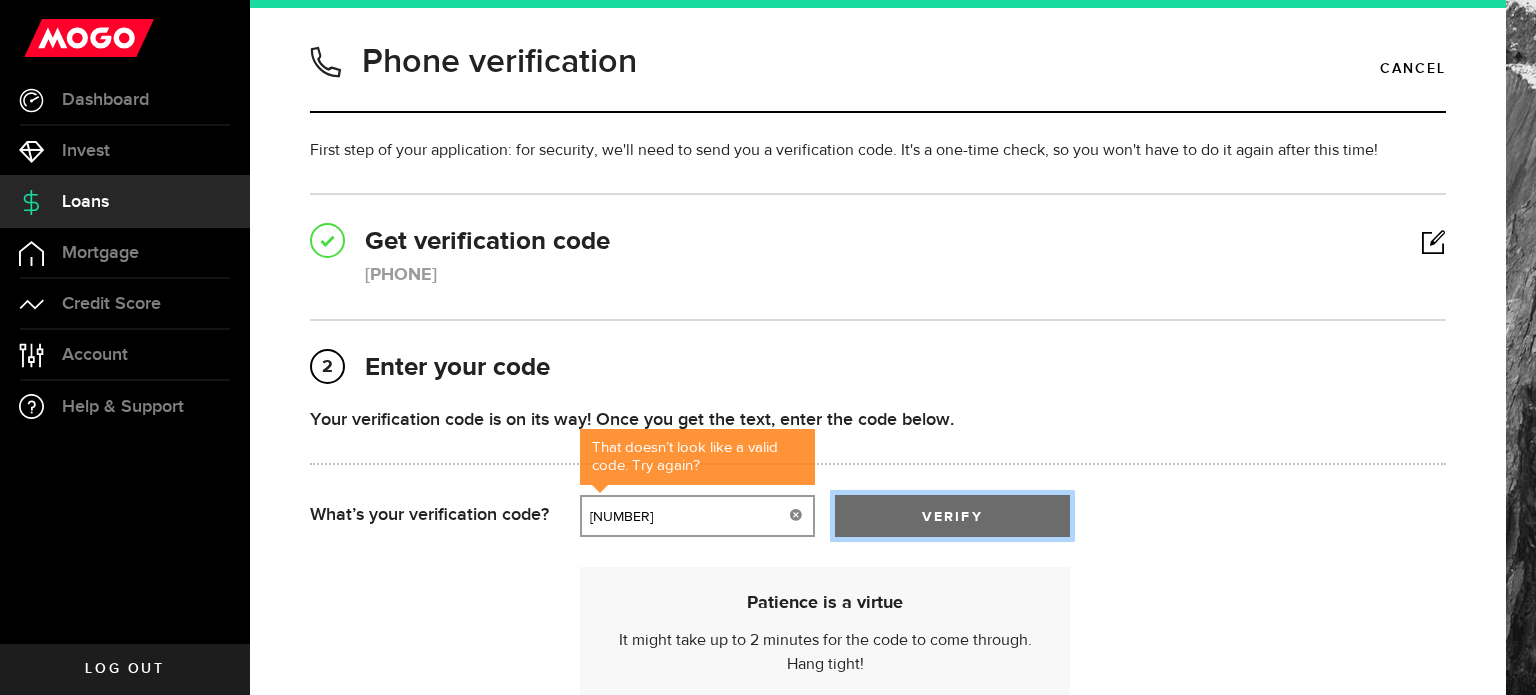 click on "verify" at bounding box center [952, 516] 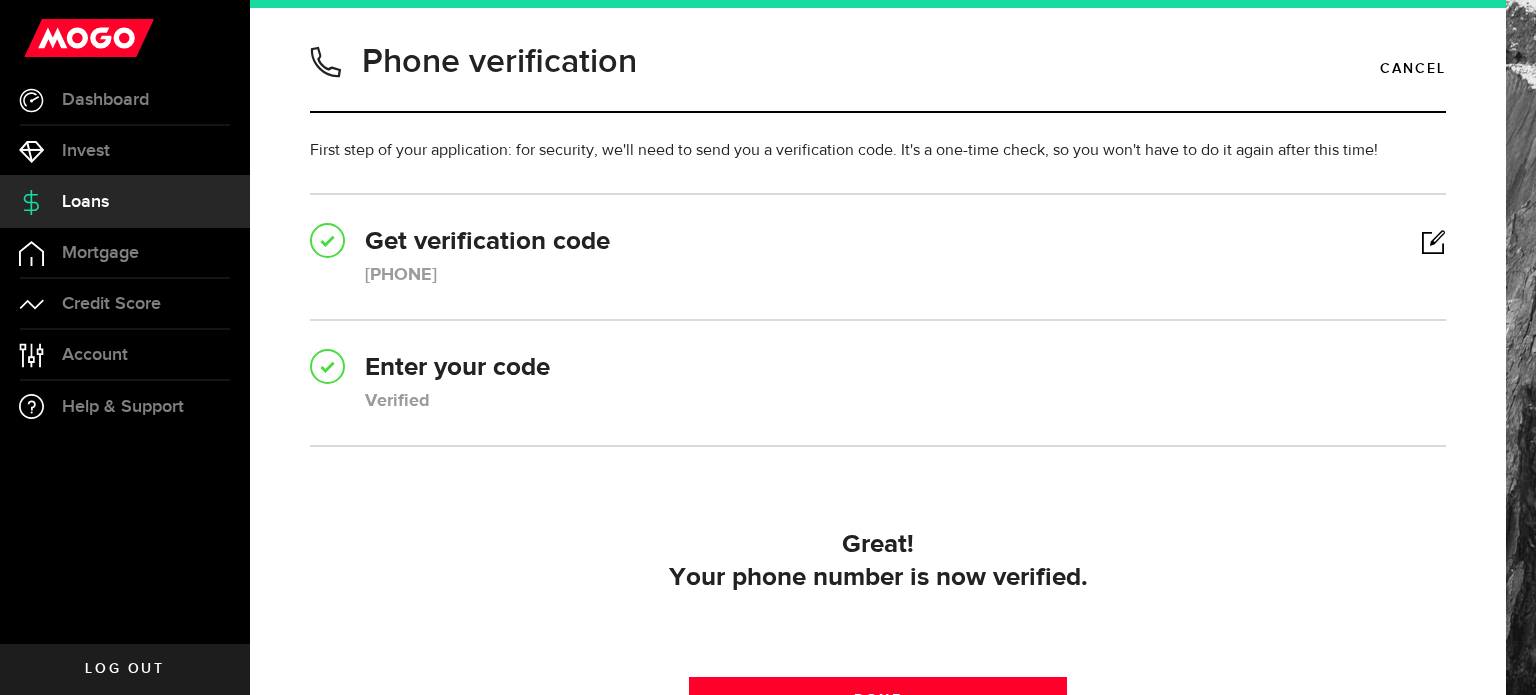 scroll, scrollTop: 100, scrollLeft: 0, axis: vertical 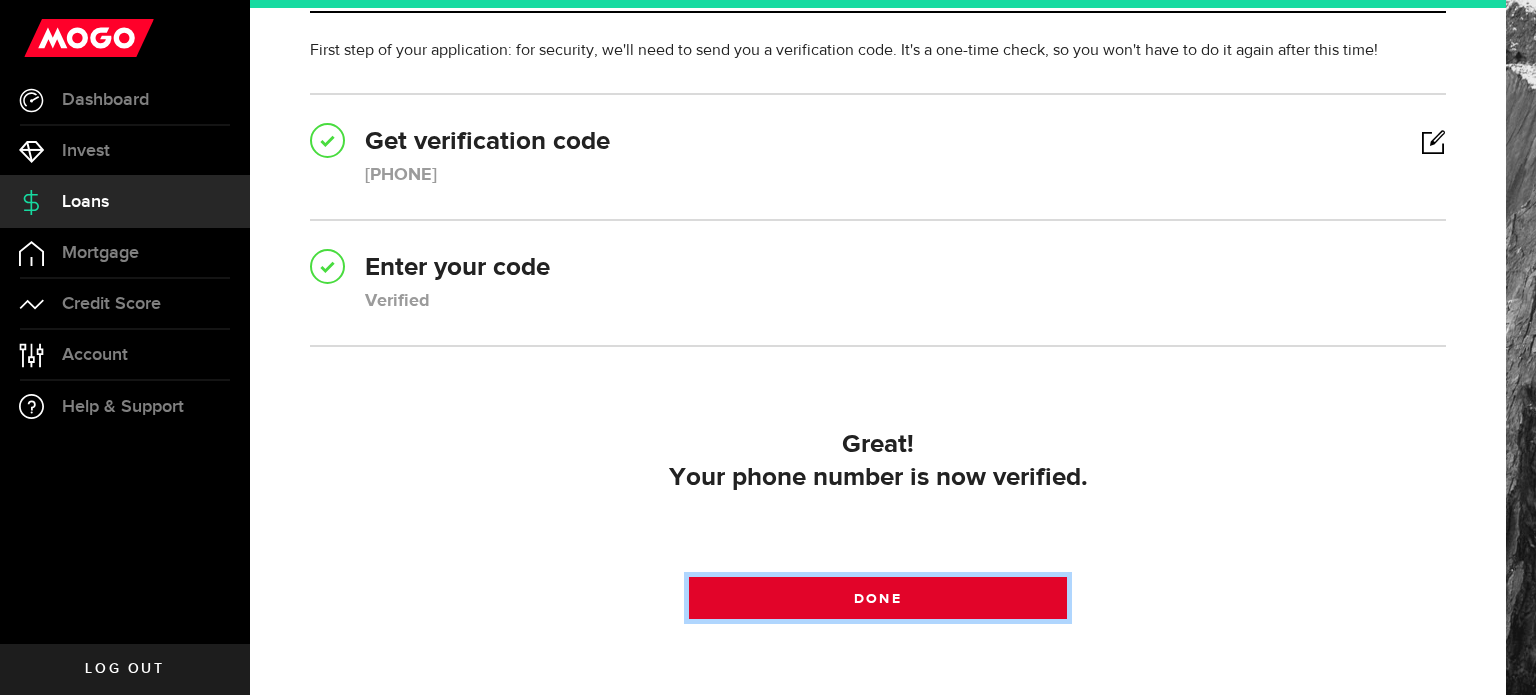 click on "Done" at bounding box center (878, 598) 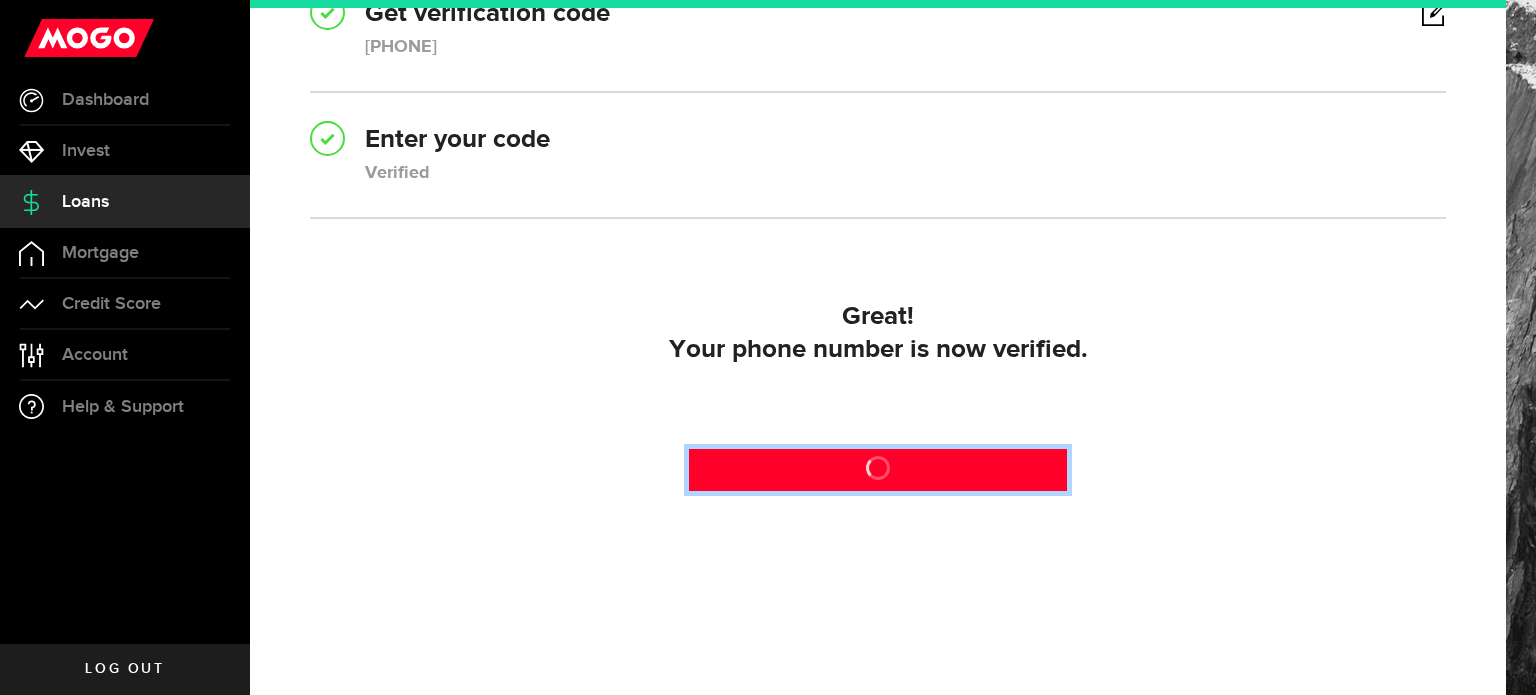 scroll, scrollTop: 128, scrollLeft: 0, axis: vertical 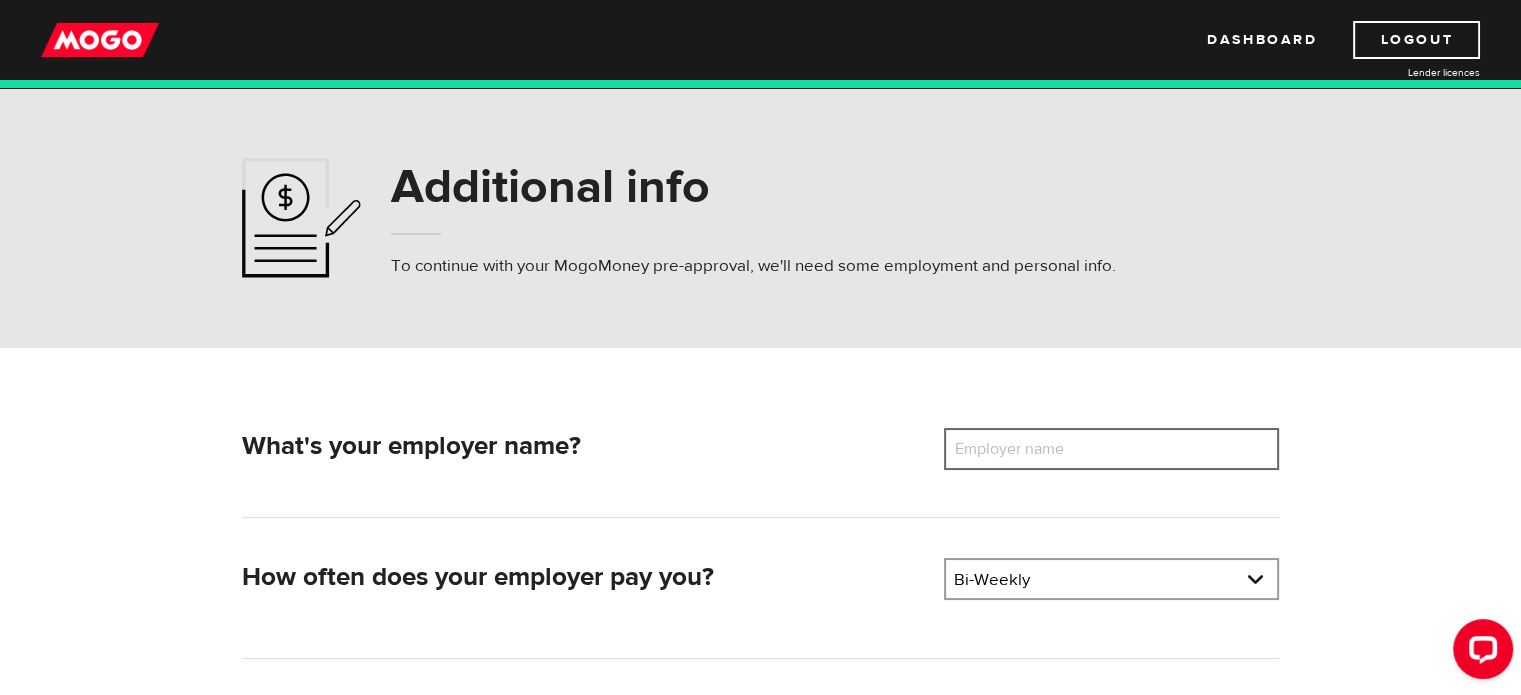 click on "Employer name" at bounding box center [1111, 449] 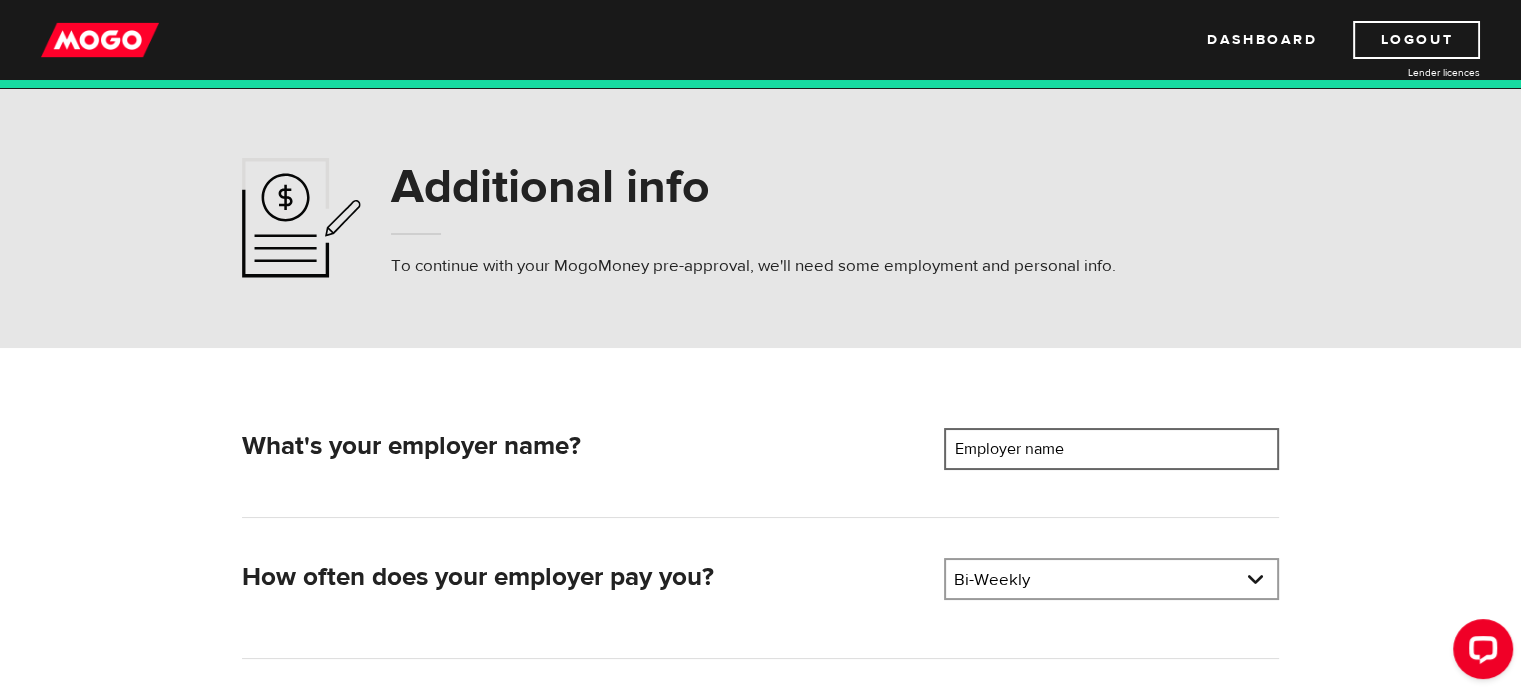 type on "g" 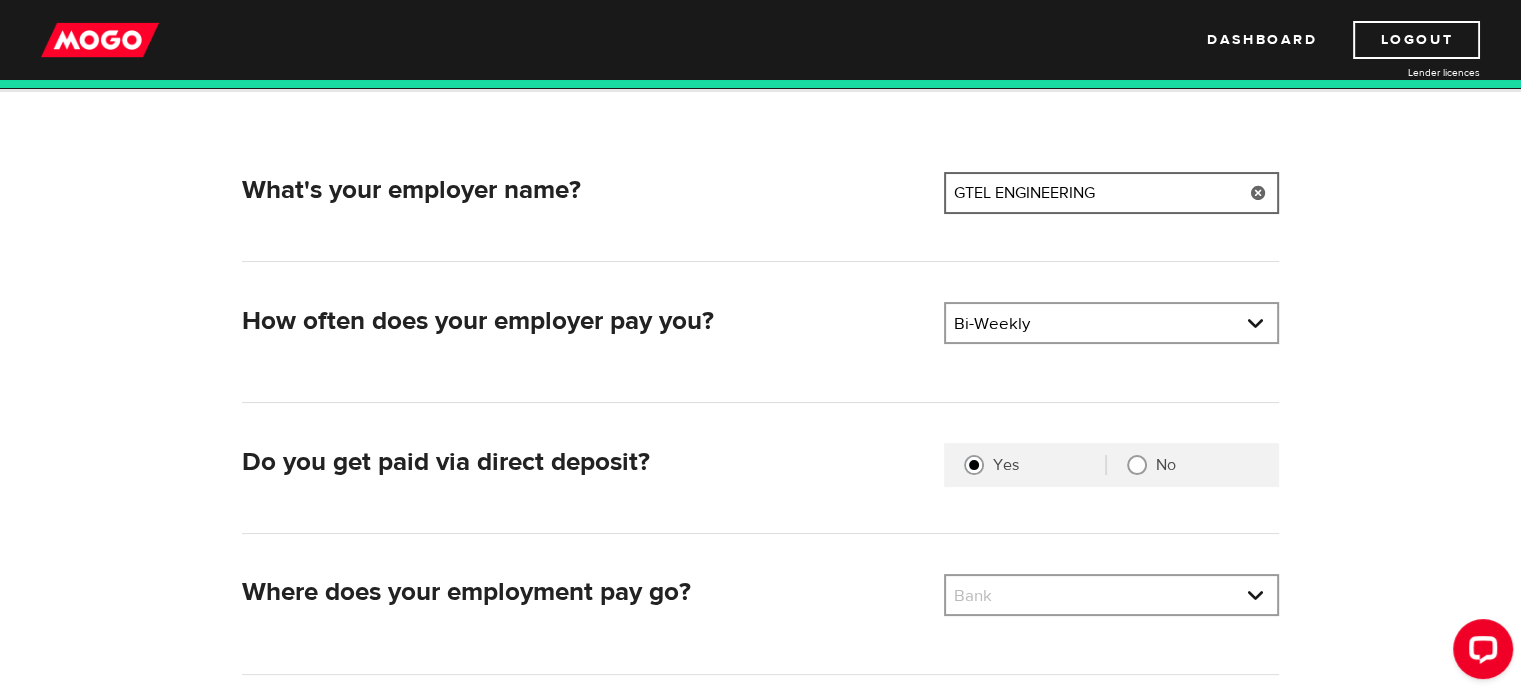 scroll, scrollTop: 300, scrollLeft: 0, axis: vertical 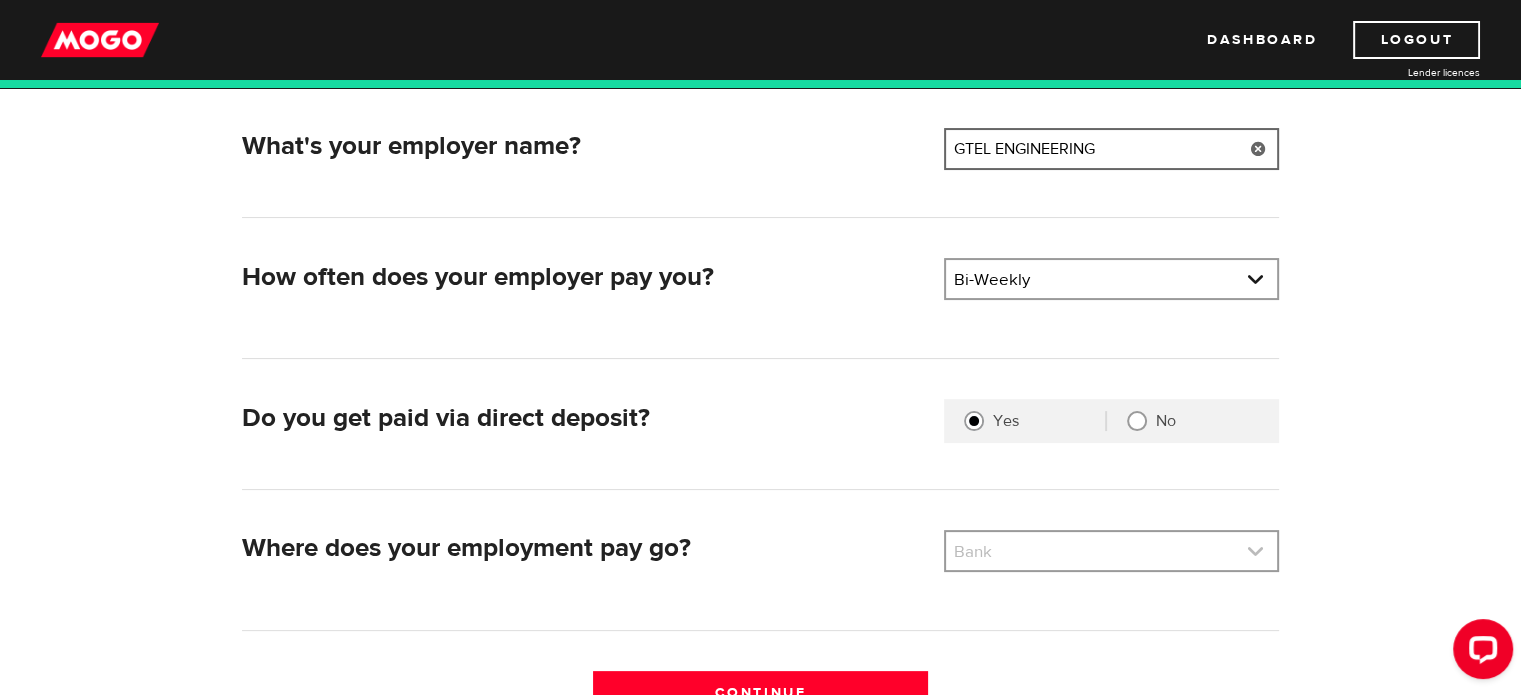 type on "GTEL ENGINEERING" 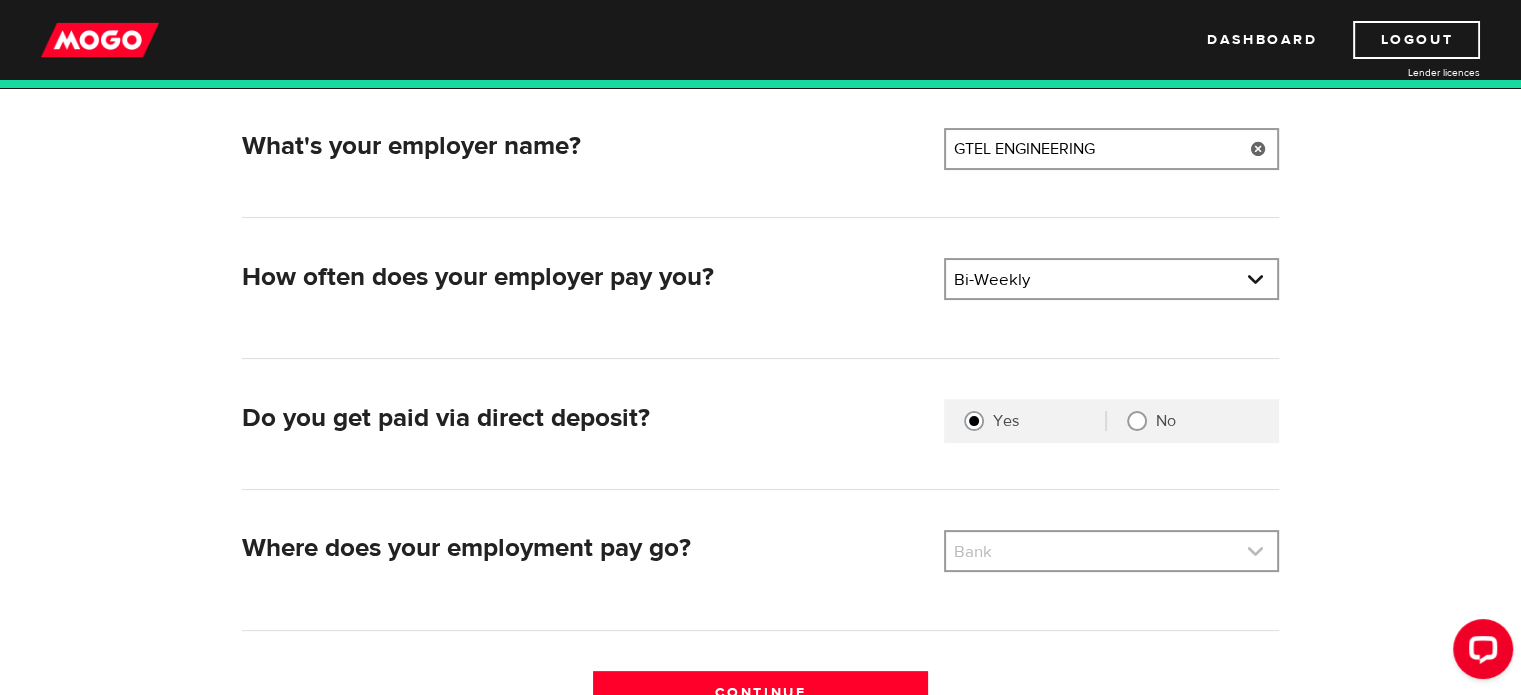 click at bounding box center (1111, 551) 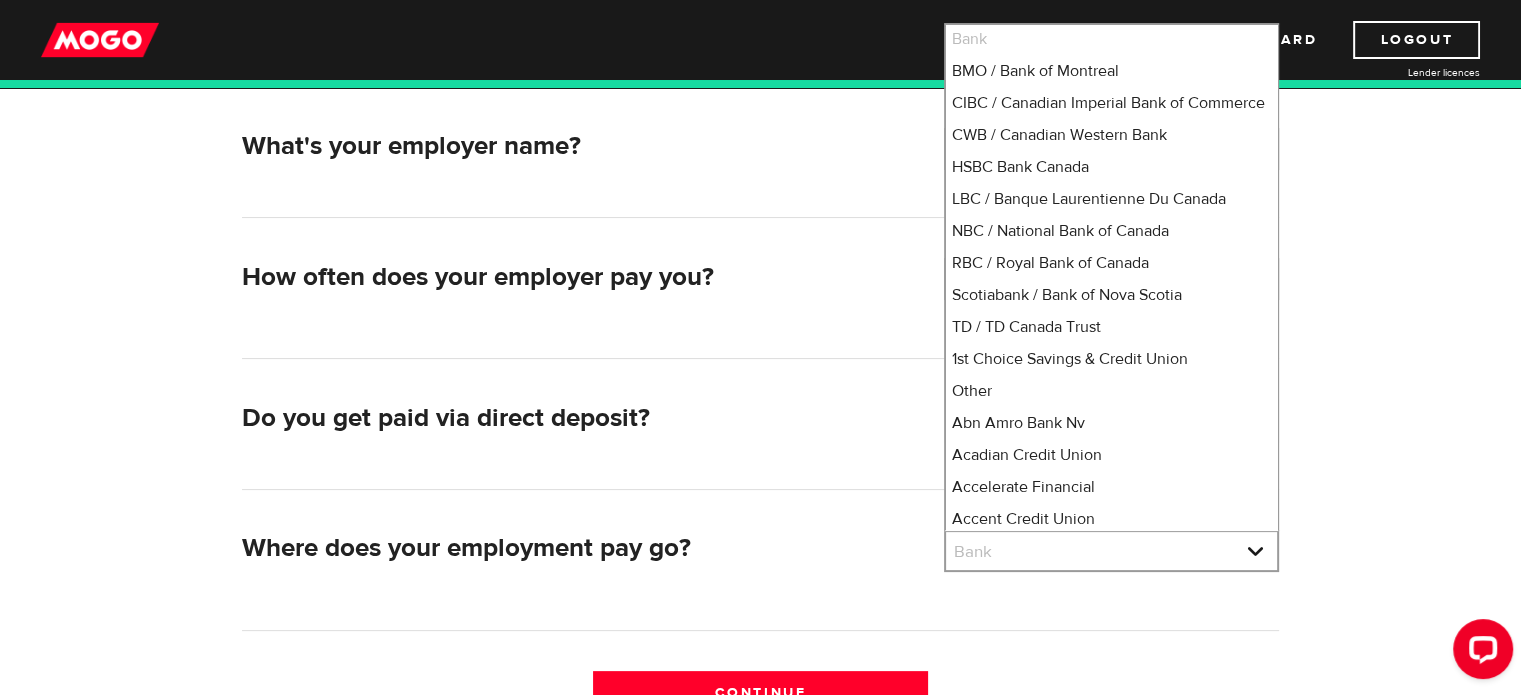 scroll, scrollTop: 0, scrollLeft: 0, axis: both 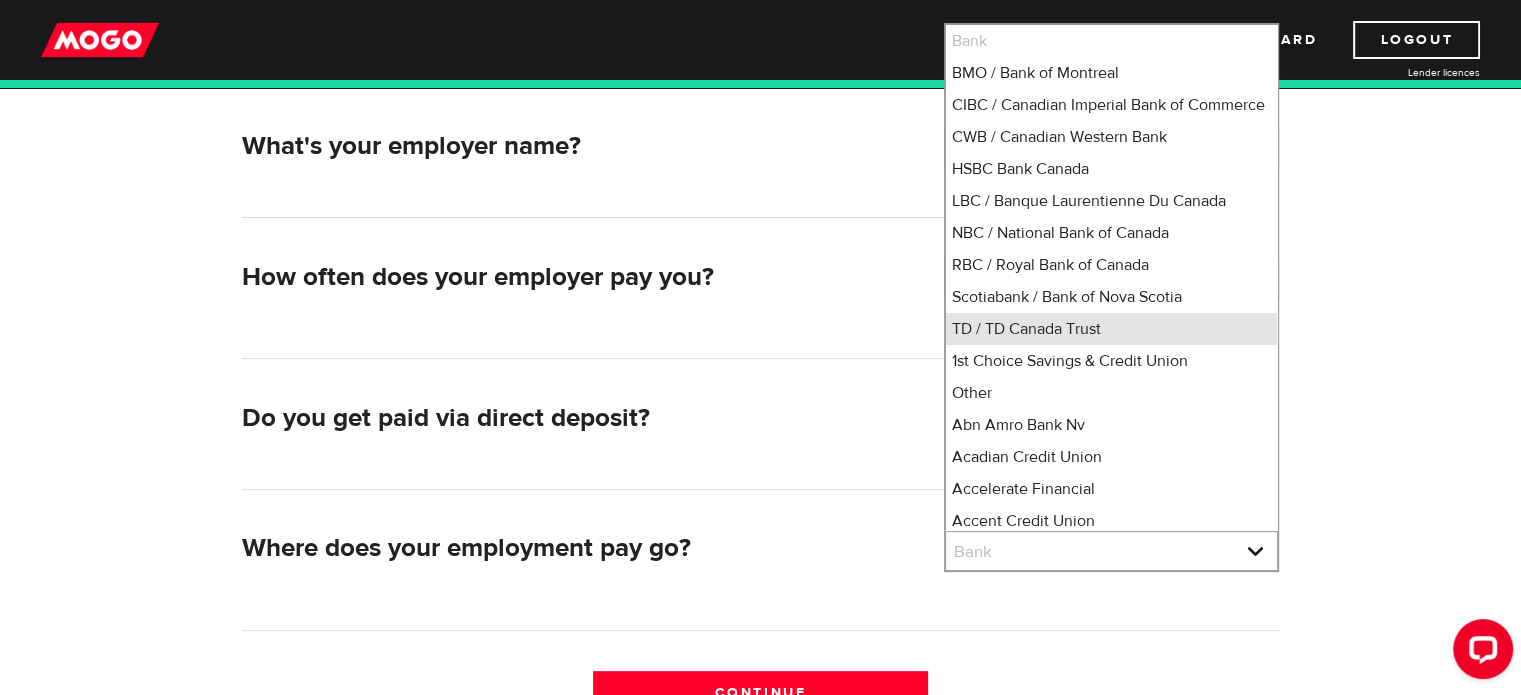 click on "TD / TD Canada Trust" at bounding box center [1111, 329] 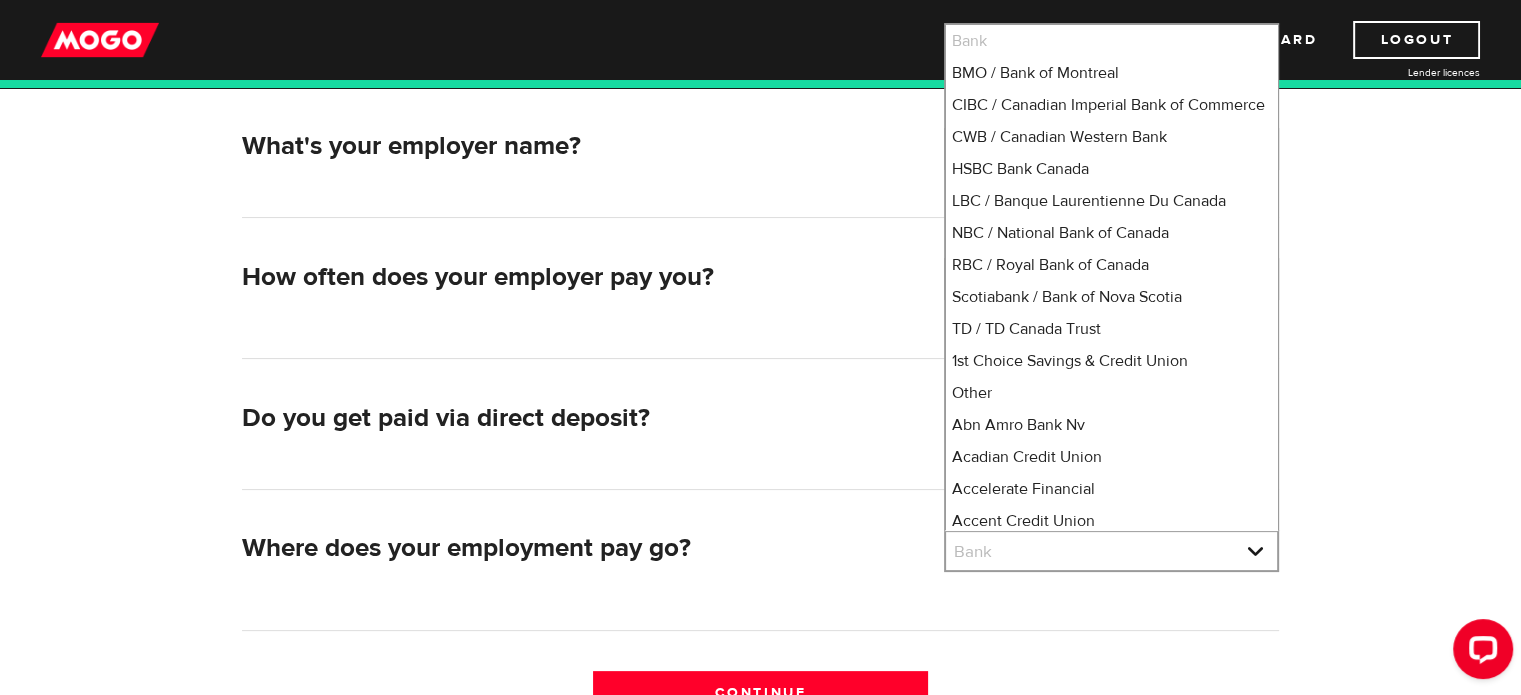select on "9" 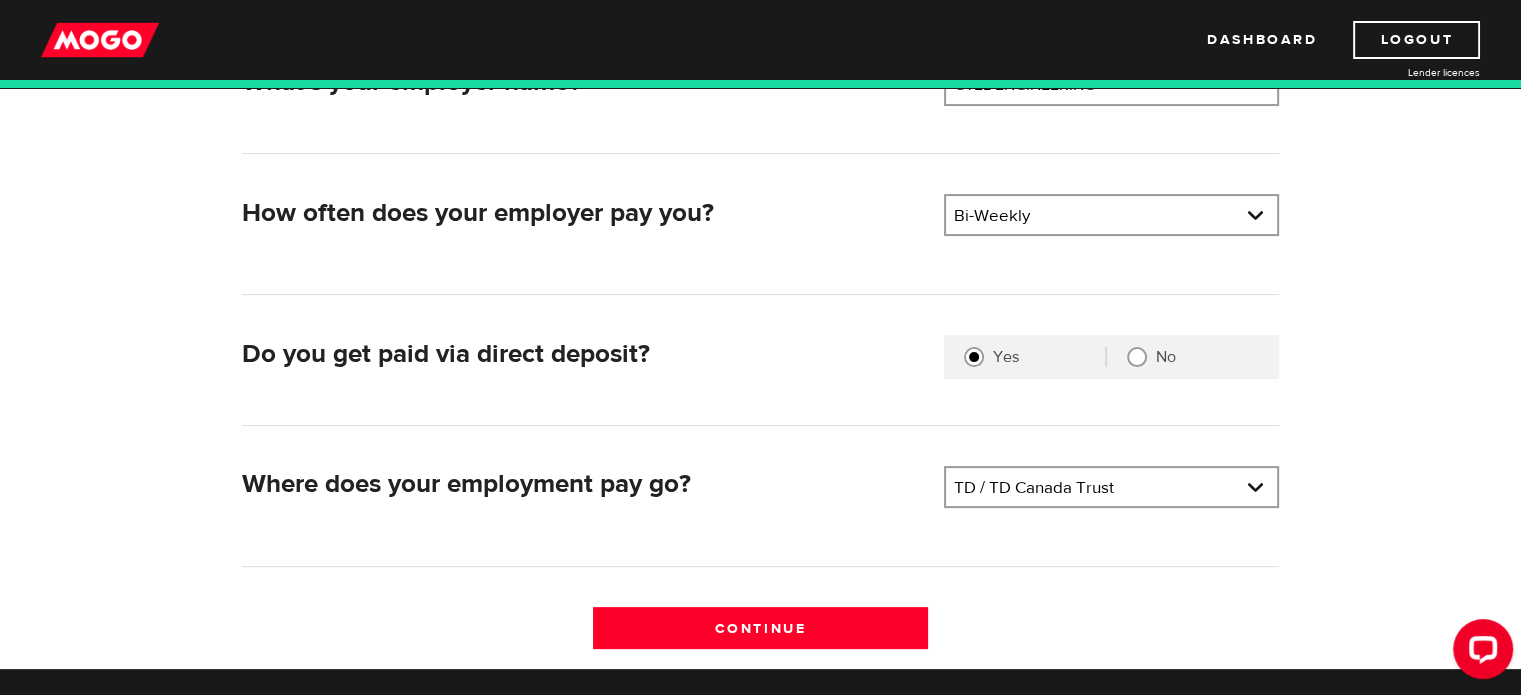 scroll, scrollTop: 400, scrollLeft: 0, axis: vertical 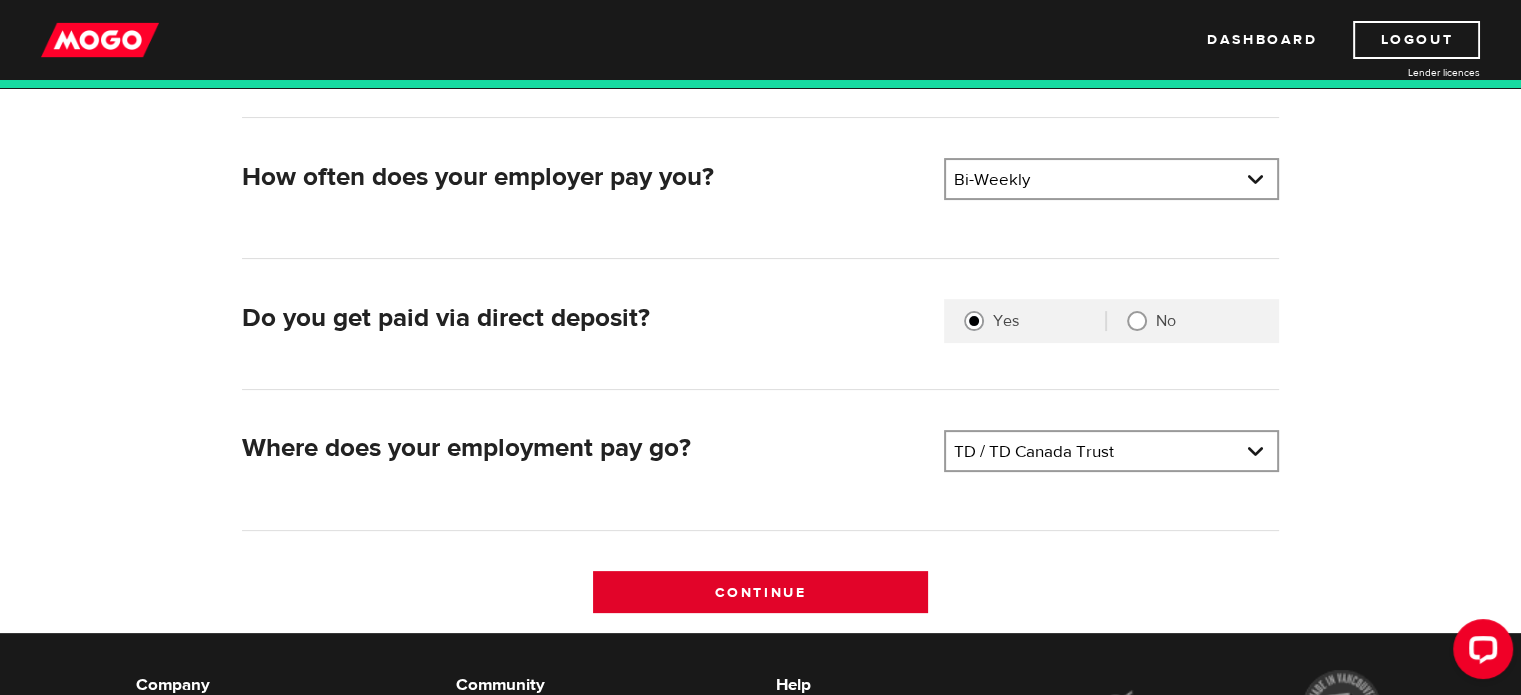 click on "Continue" at bounding box center (760, 592) 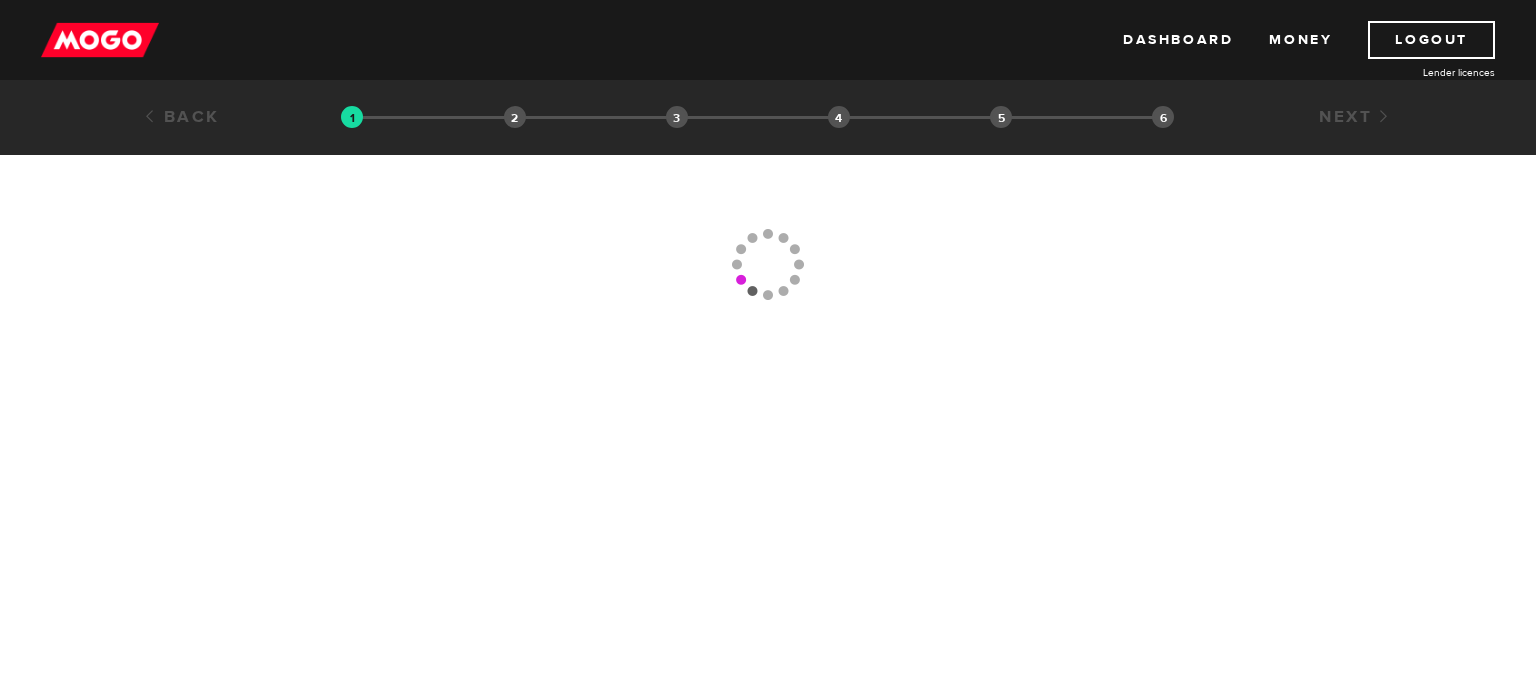 scroll, scrollTop: 0, scrollLeft: 0, axis: both 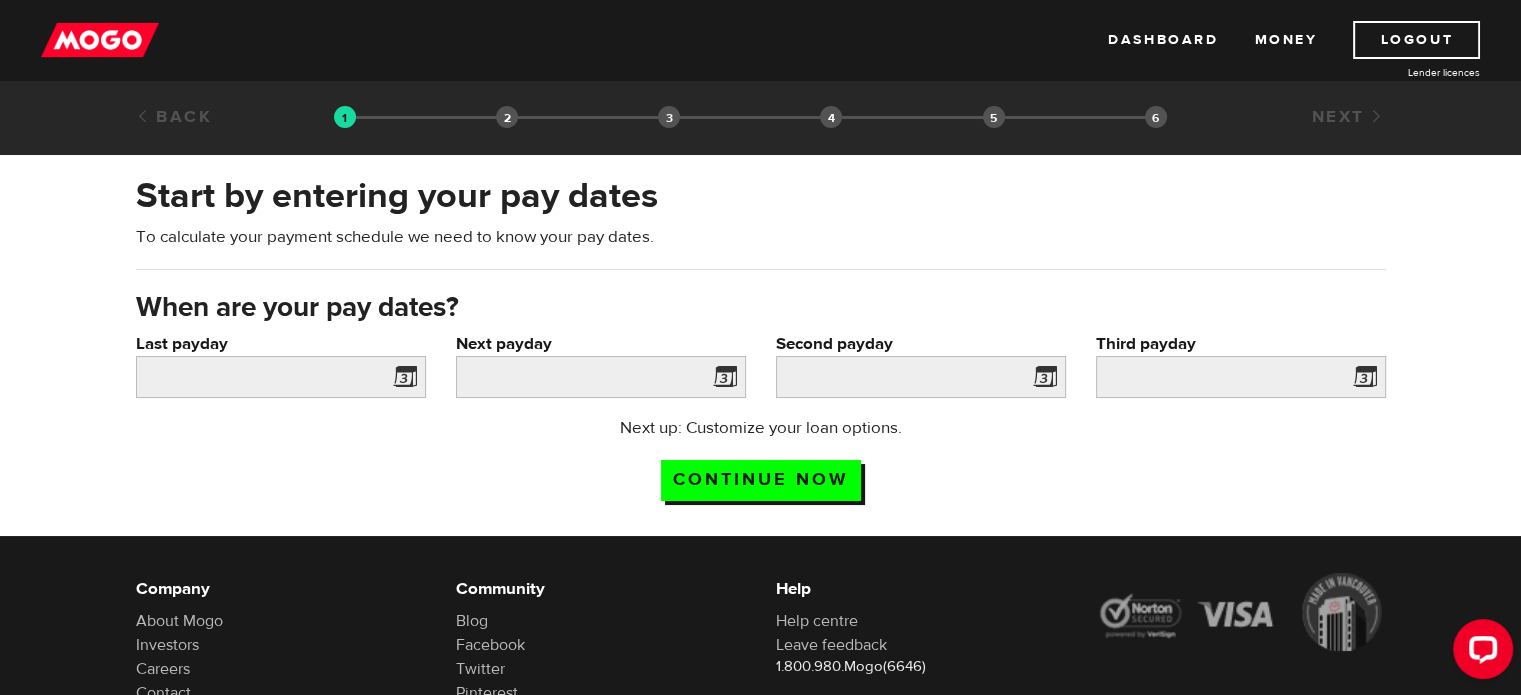 click at bounding box center (401, 380) 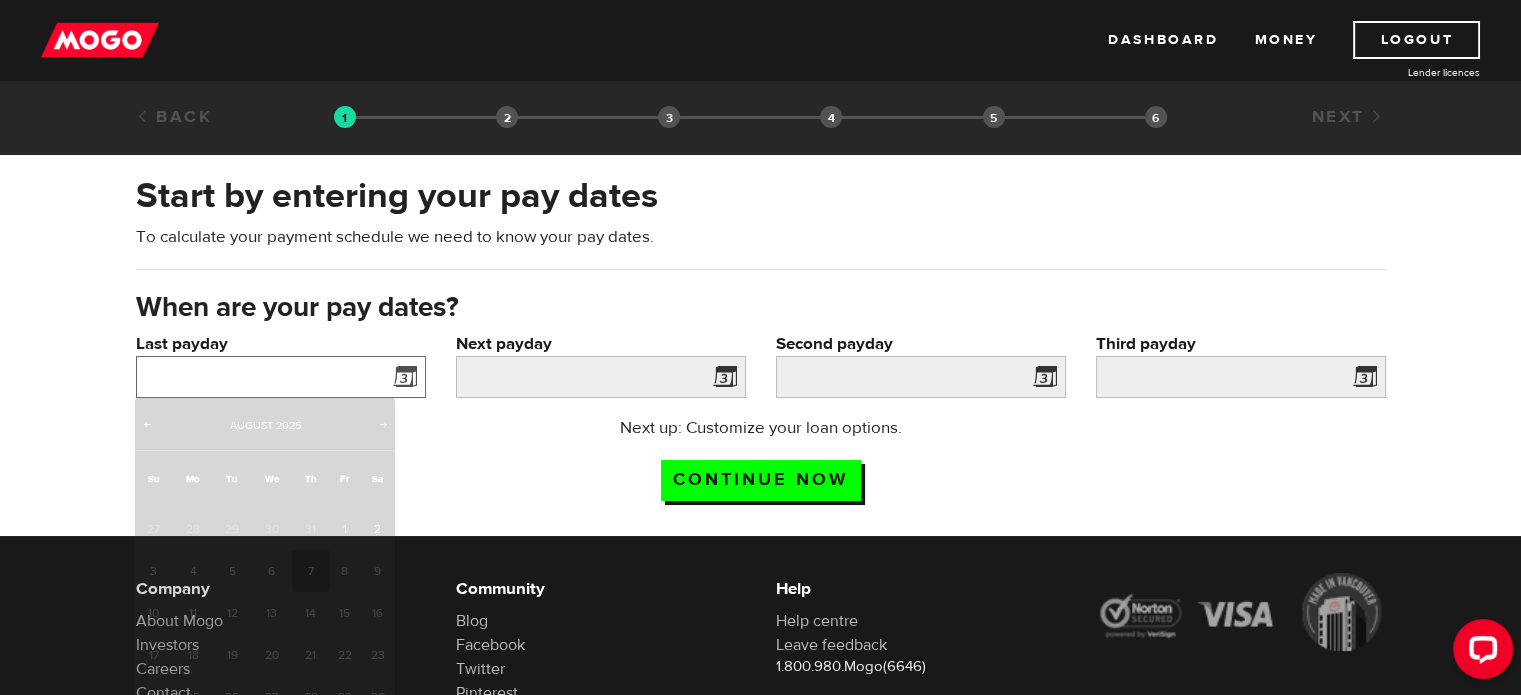 click on "Last payday" at bounding box center (281, 377) 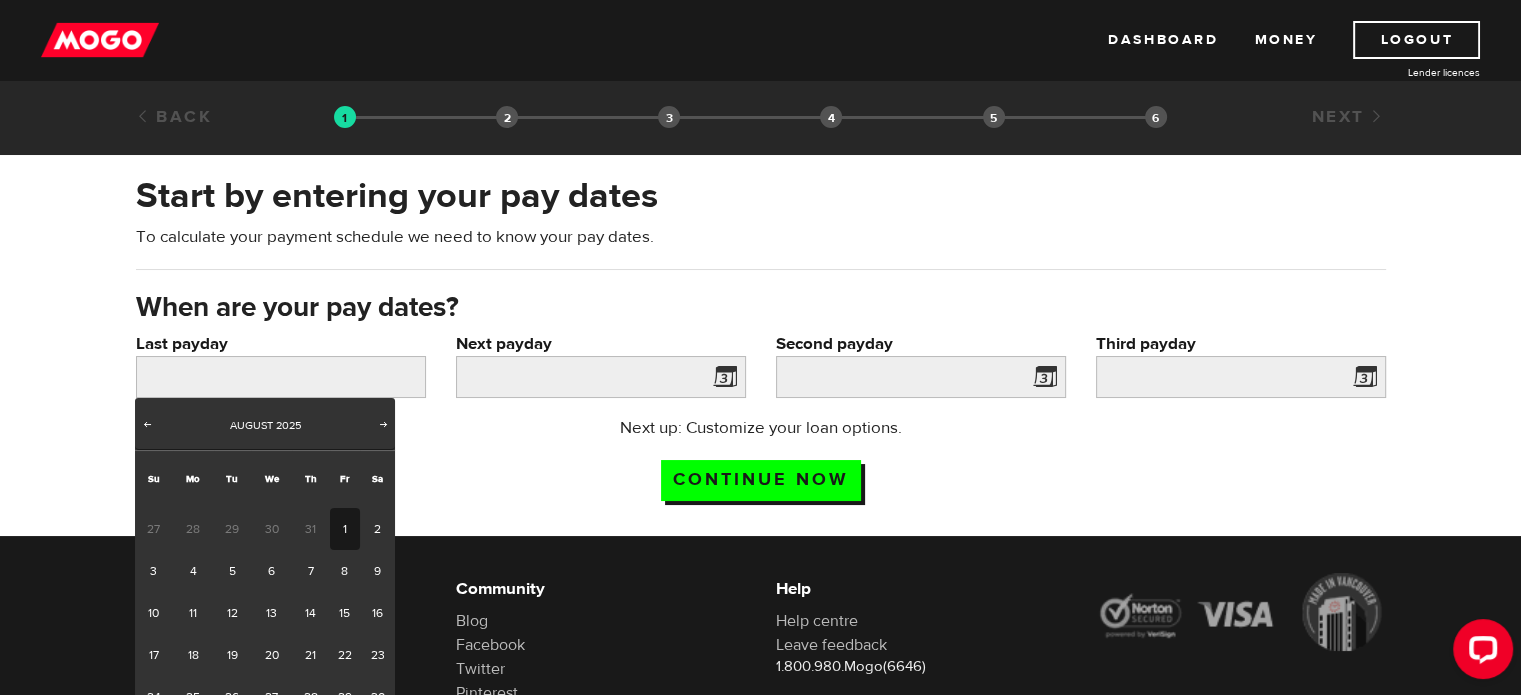 click on "1" at bounding box center [345, 529] 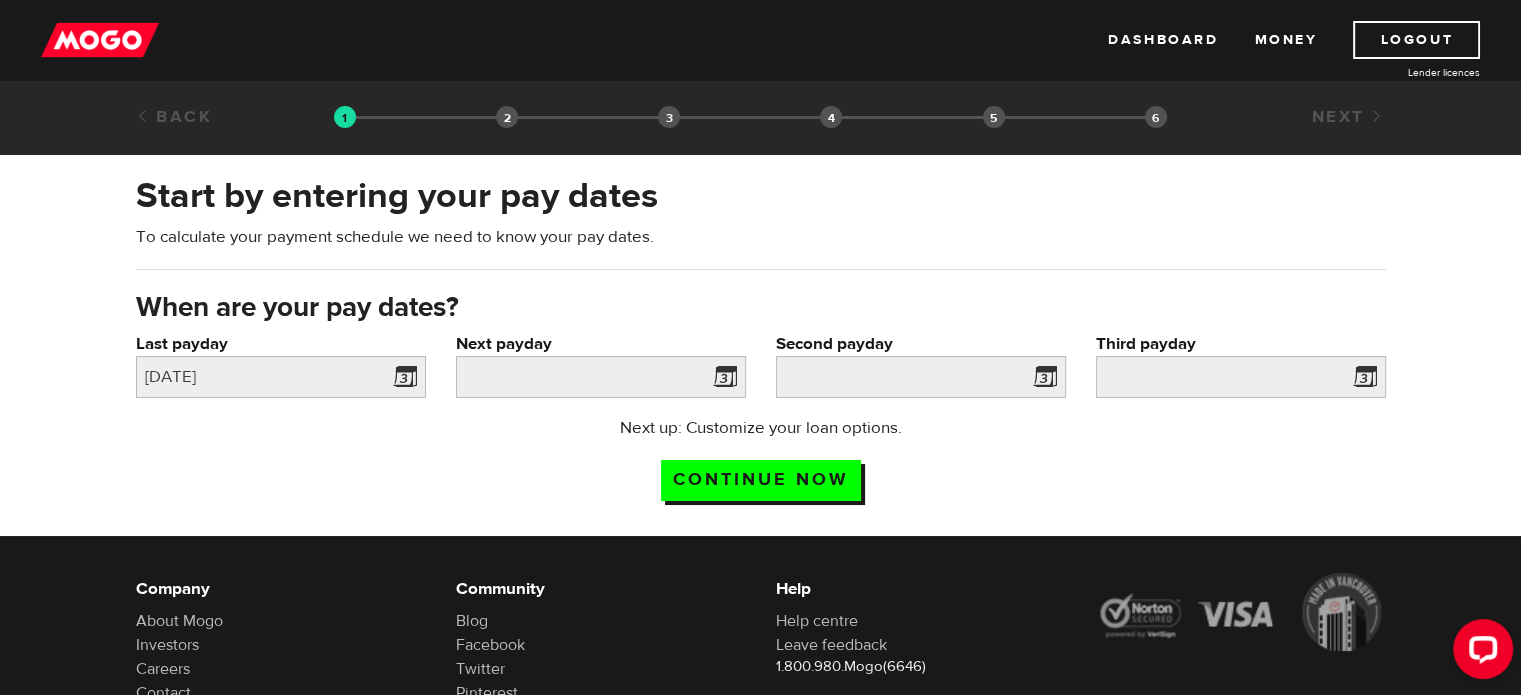 click at bounding box center [721, 380] 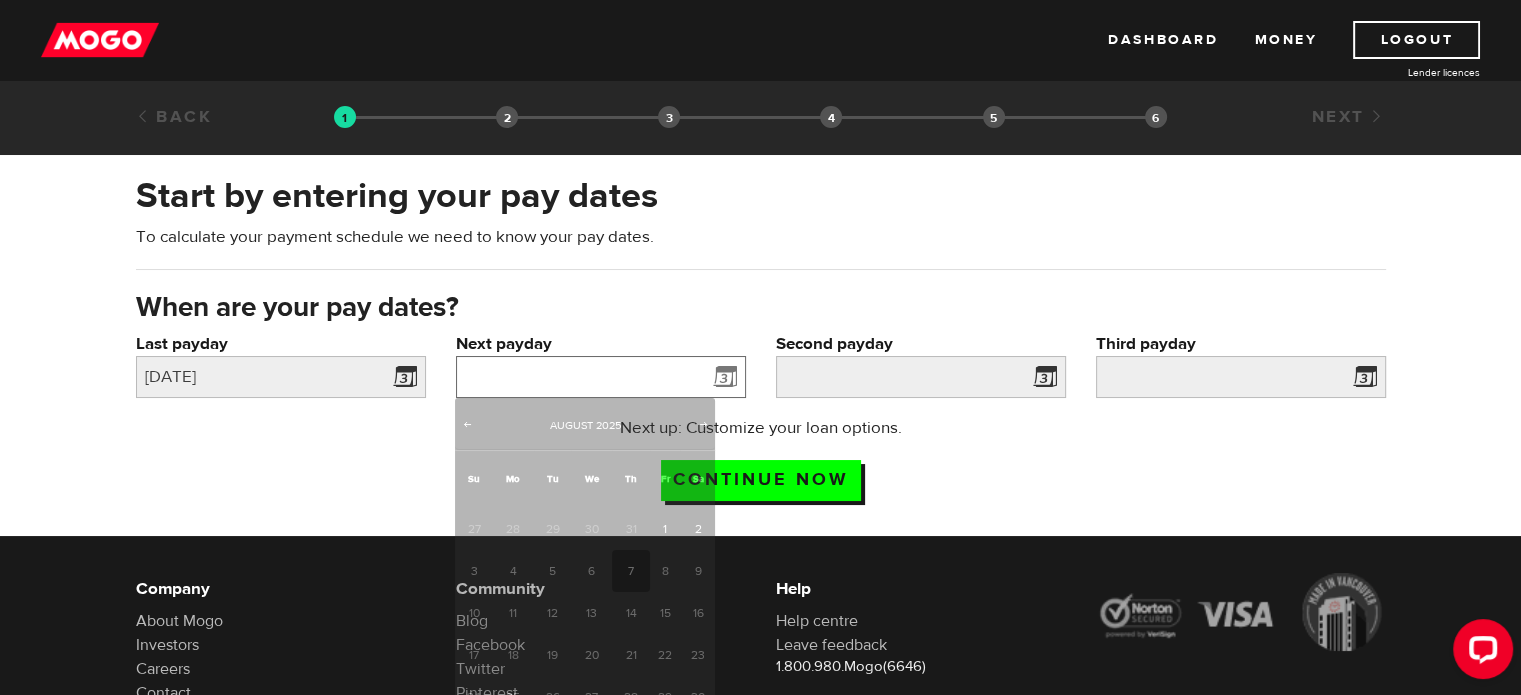 click on "Next payday" at bounding box center (601, 377) 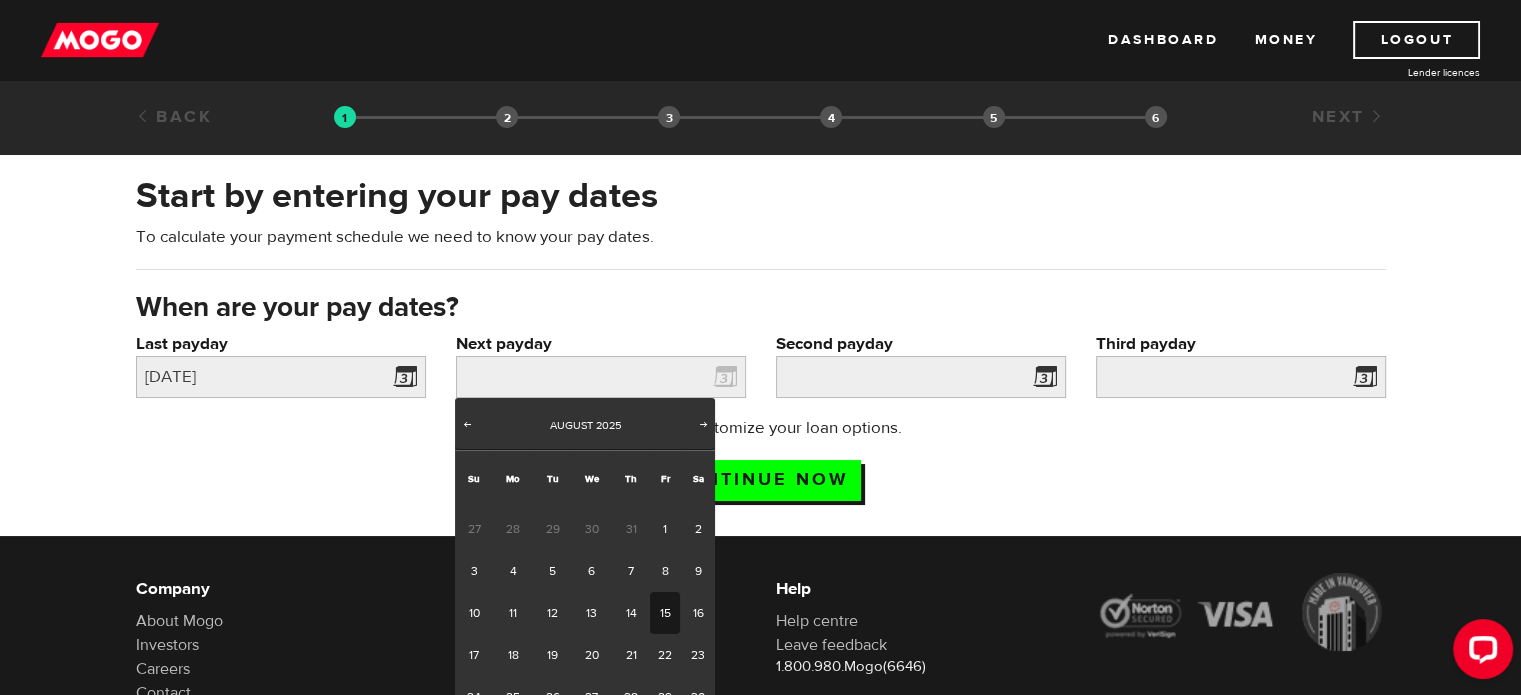 click on "15" at bounding box center [665, 613] 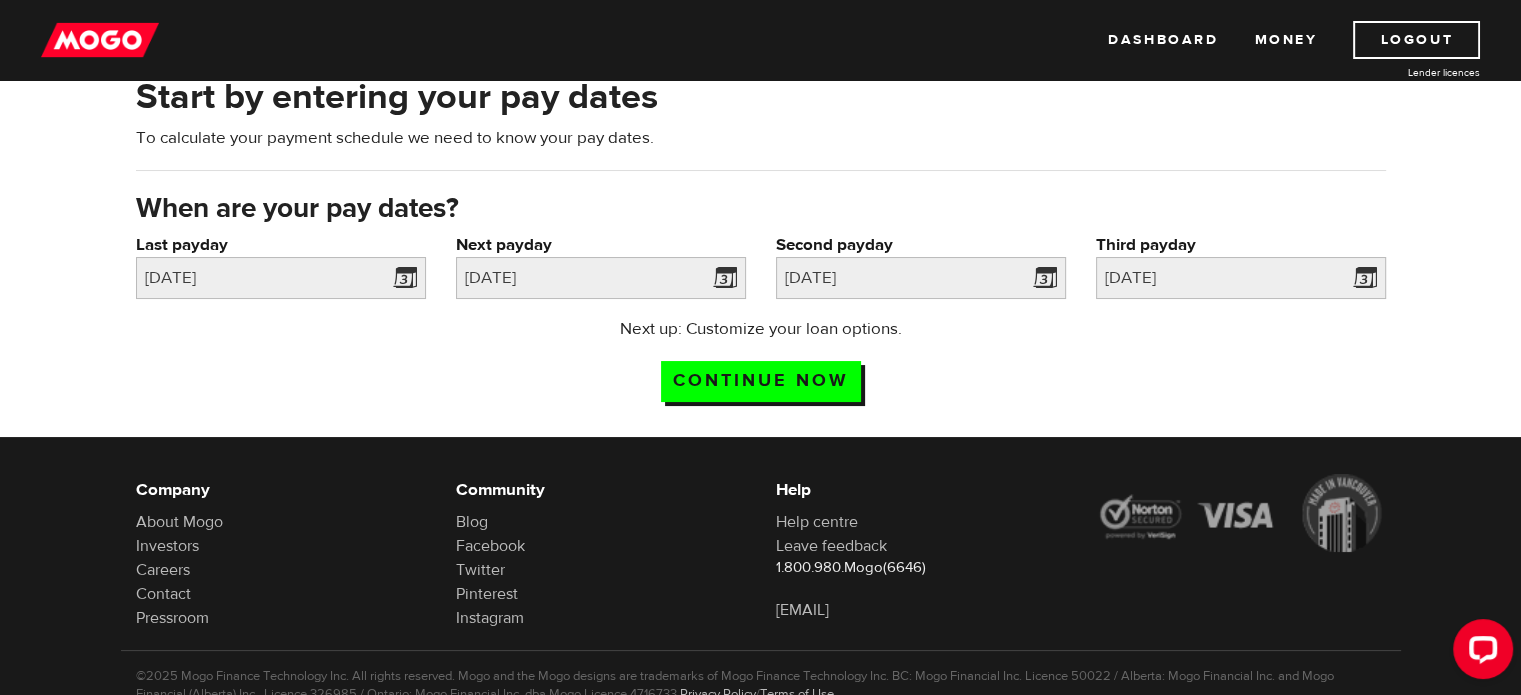 scroll, scrollTop: 100, scrollLeft: 0, axis: vertical 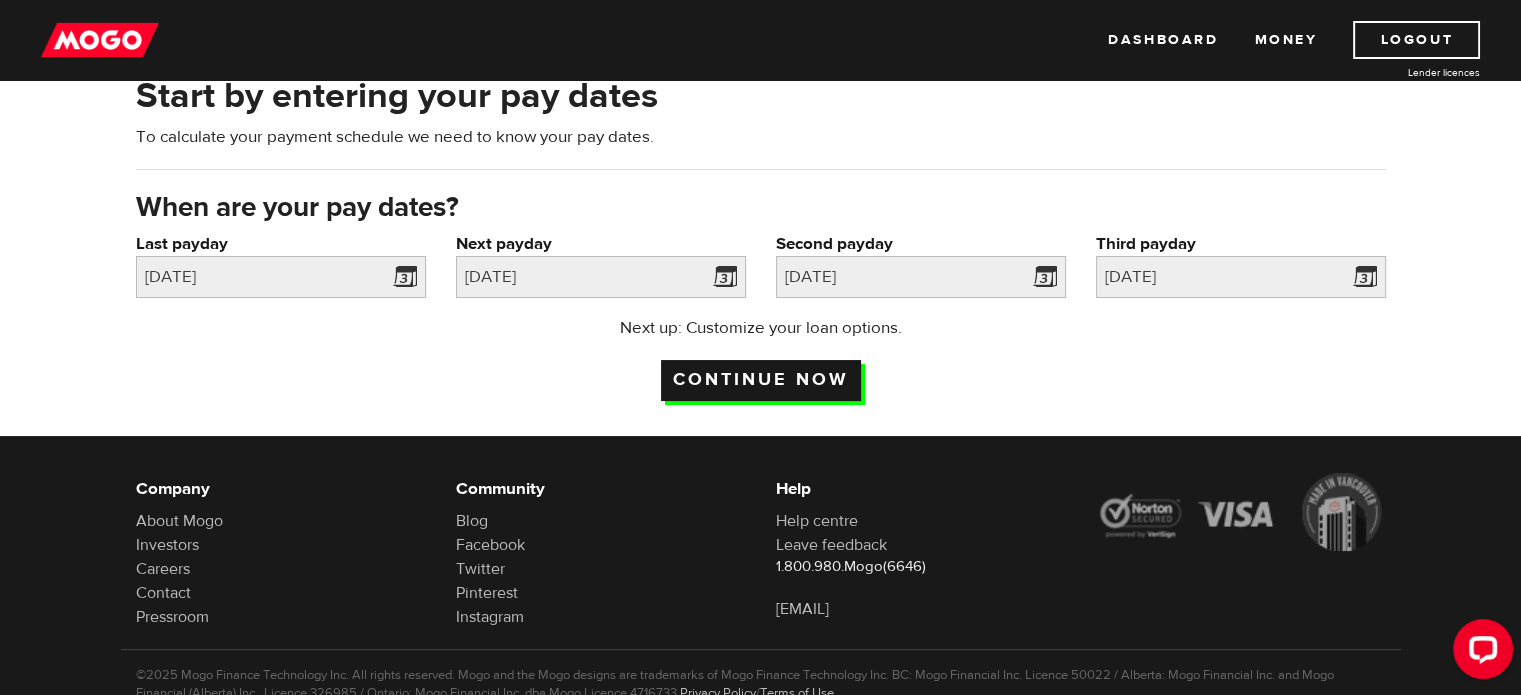 click on "Continue now" at bounding box center [761, 380] 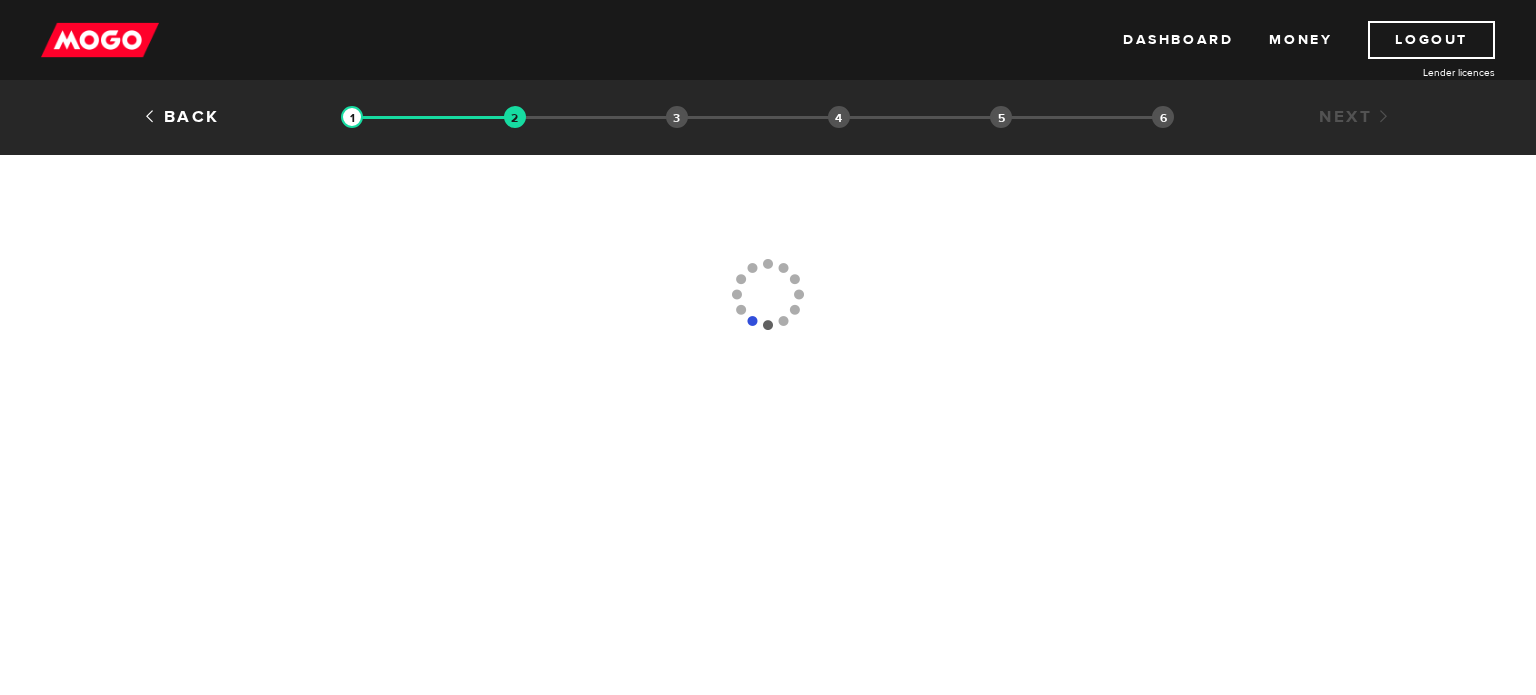 scroll, scrollTop: 0, scrollLeft: 0, axis: both 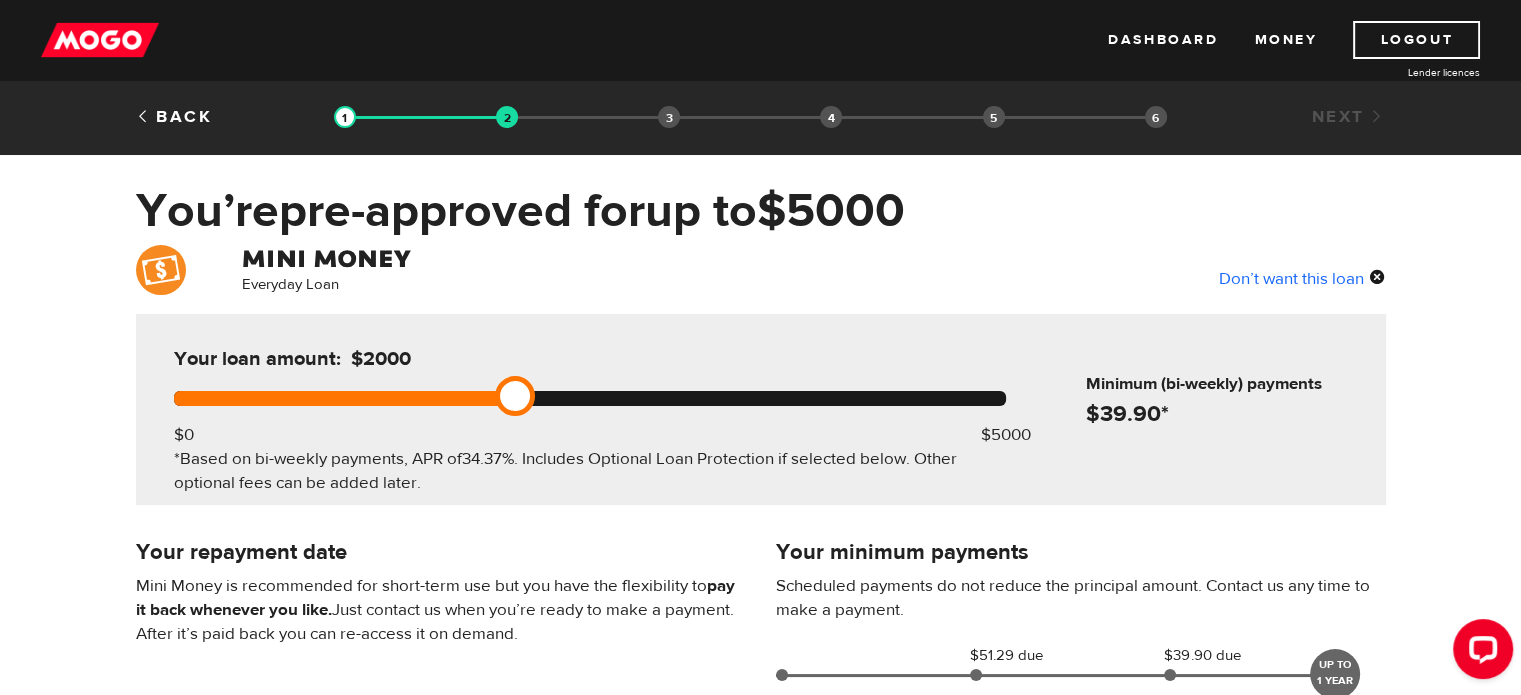 drag, startPoint x: 1010, startPoint y: 396, endPoint x: 513, endPoint y: 402, distance: 497.03622 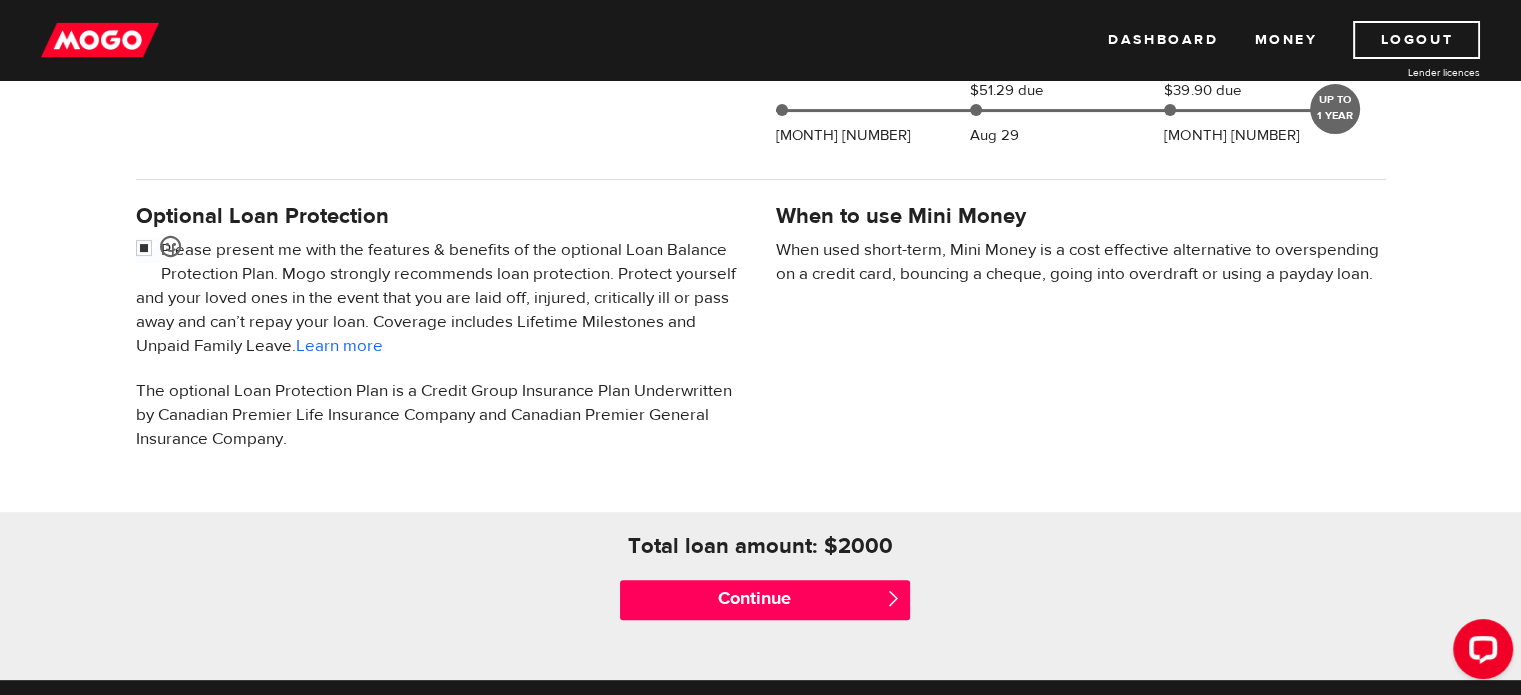 scroll, scrollTop: 600, scrollLeft: 0, axis: vertical 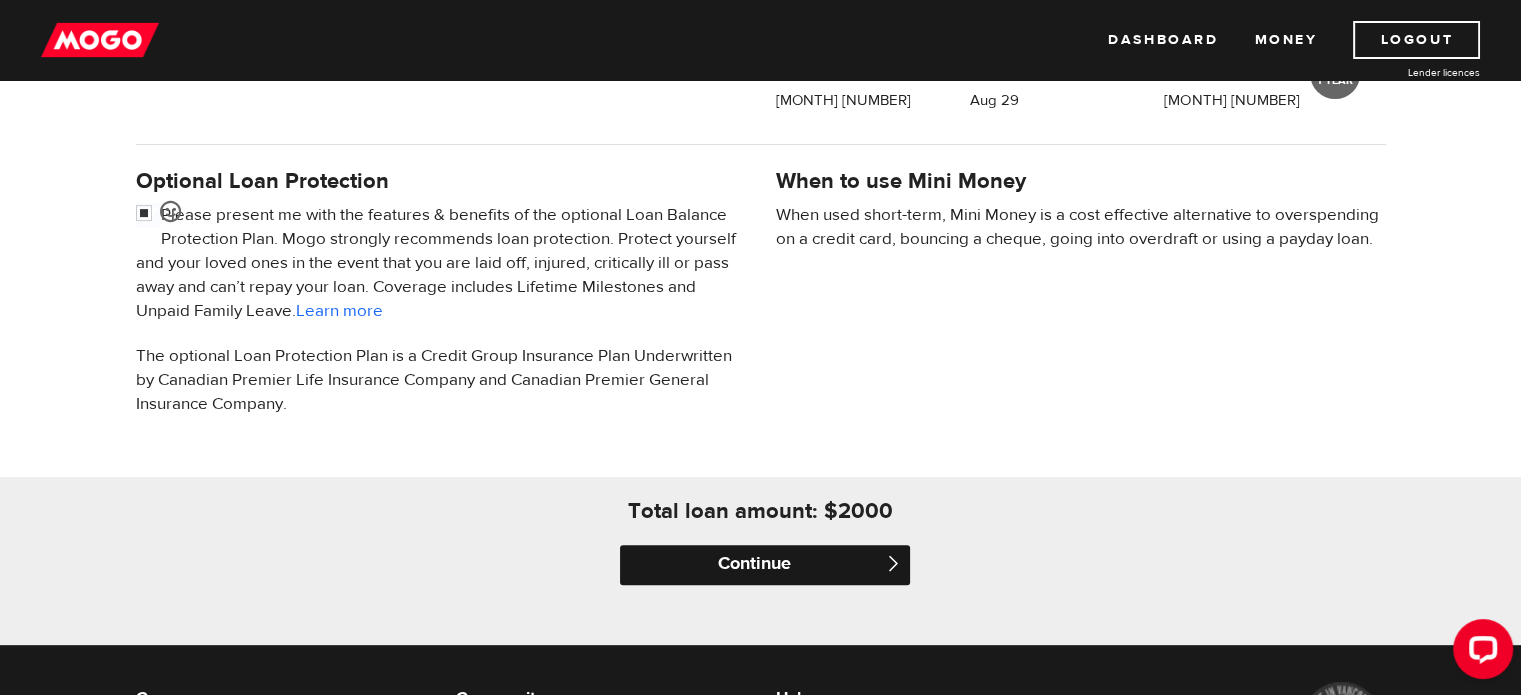 click on "Continue" at bounding box center [765, 565] 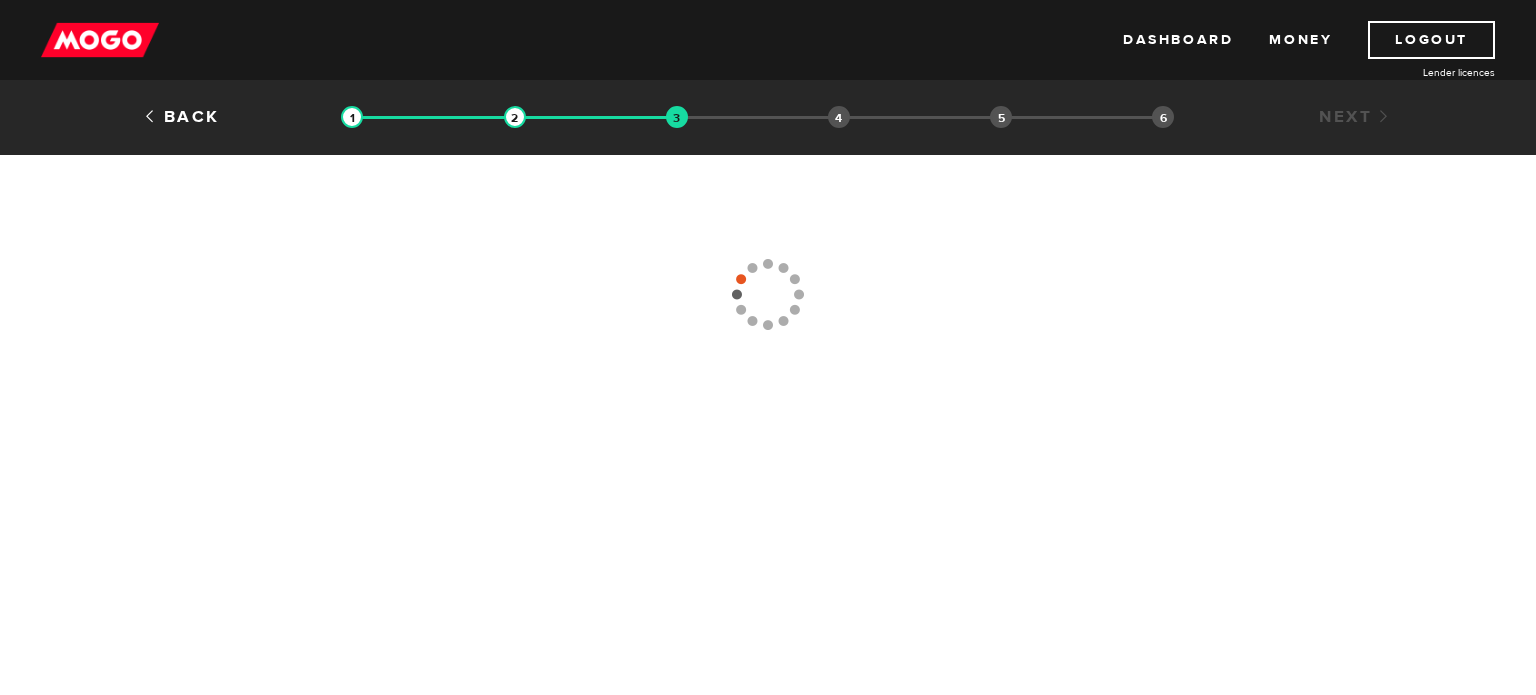 scroll, scrollTop: 0, scrollLeft: 0, axis: both 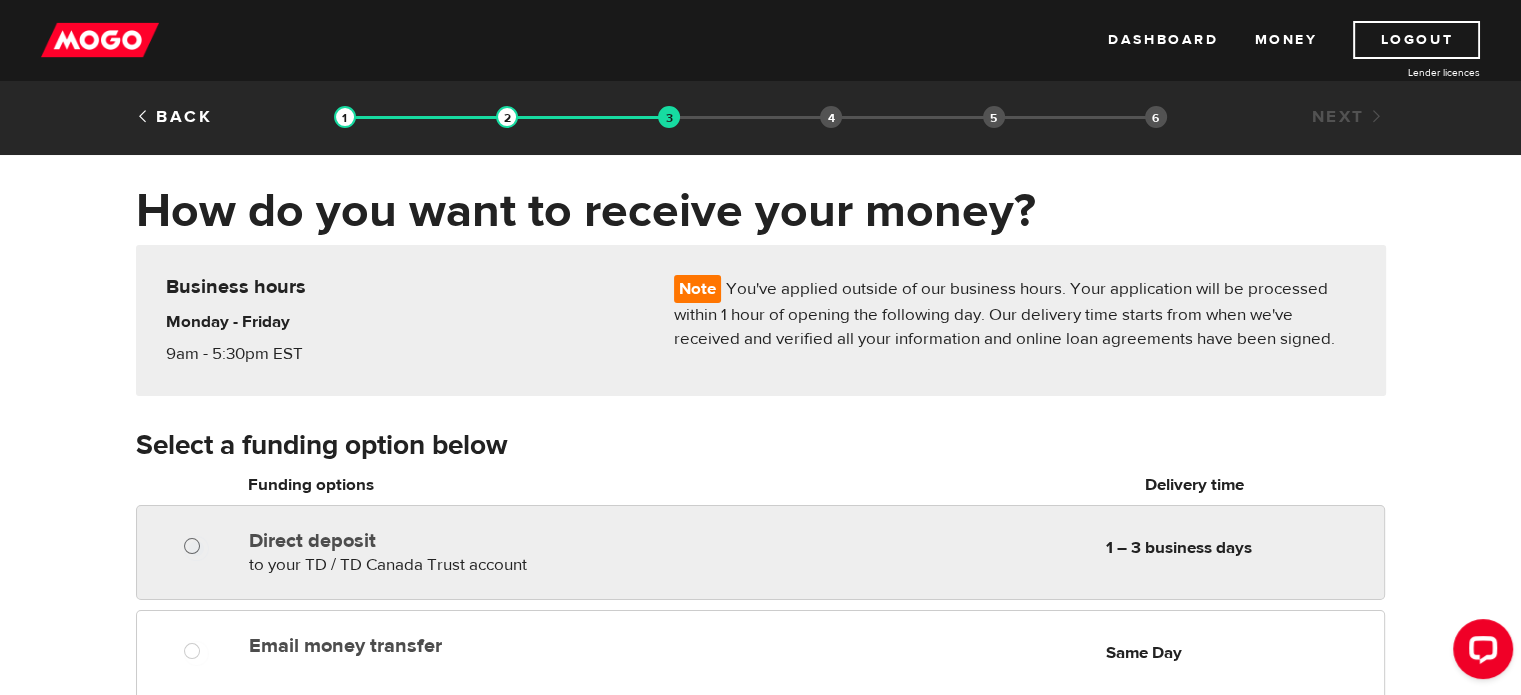 radio on "true" 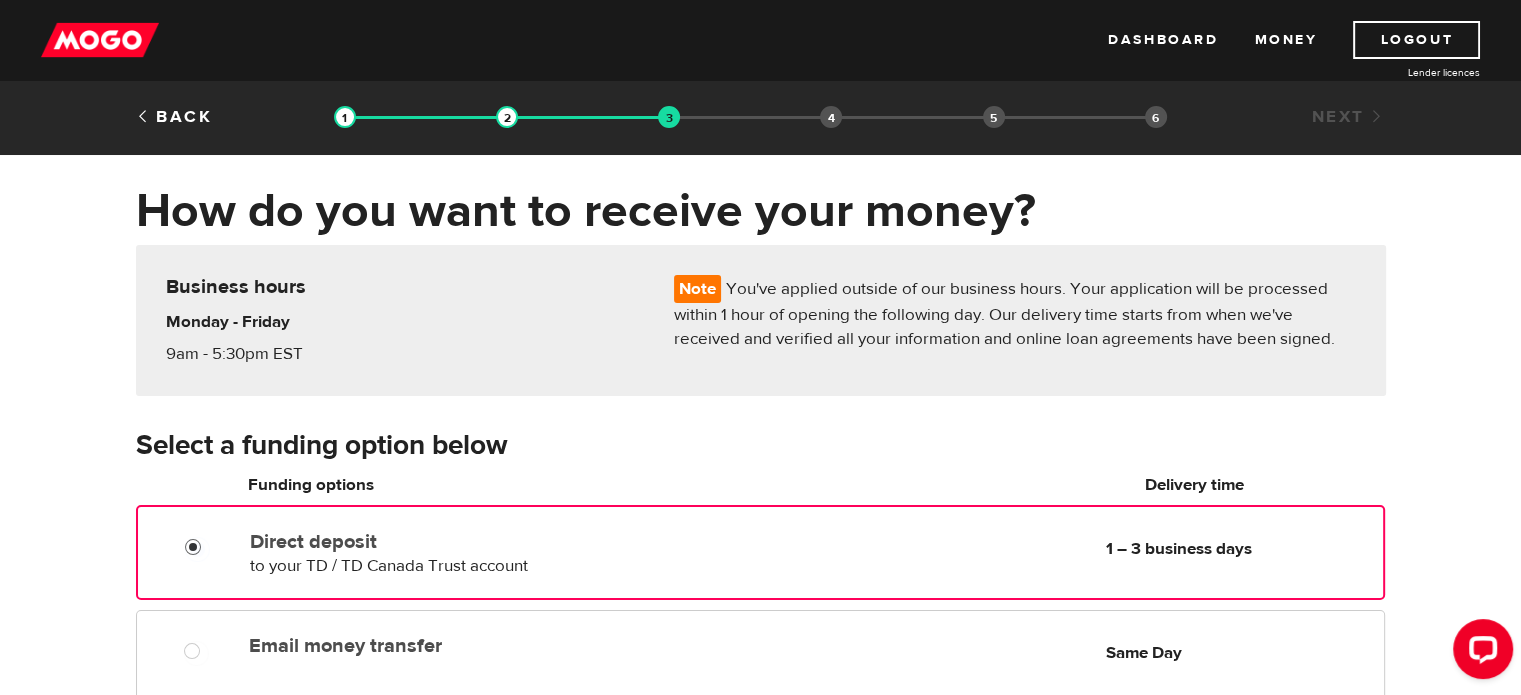 scroll, scrollTop: 100, scrollLeft: 0, axis: vertical 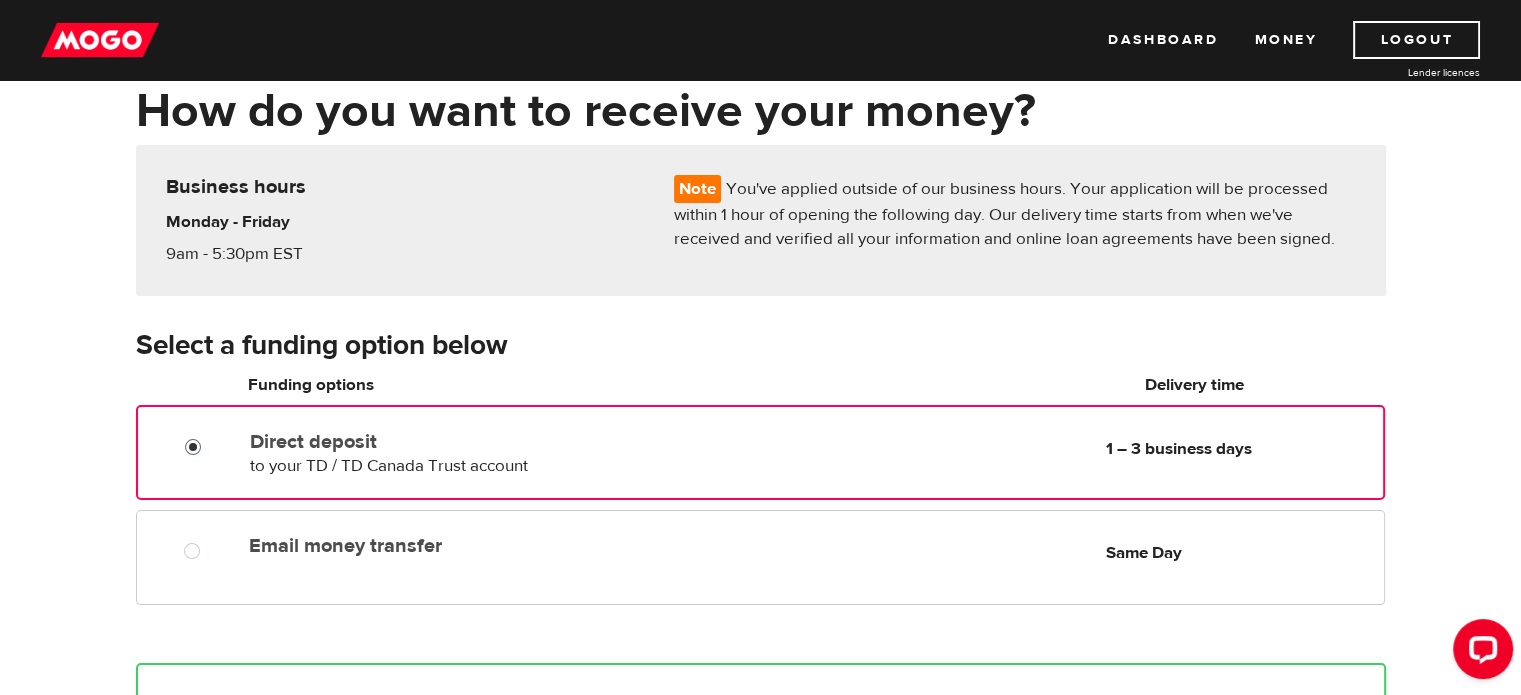 click on "Direct deposit" at bounding box center [197, 449] 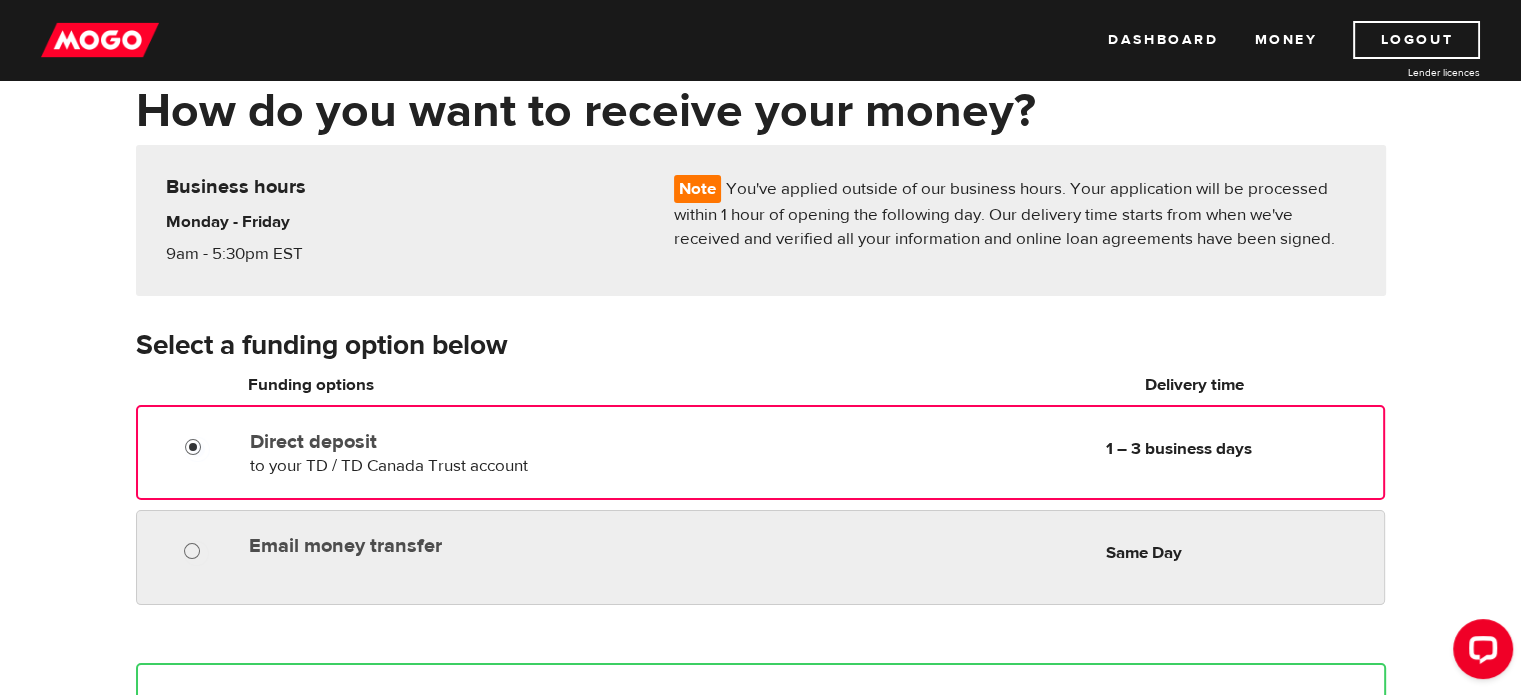 radio on "true" 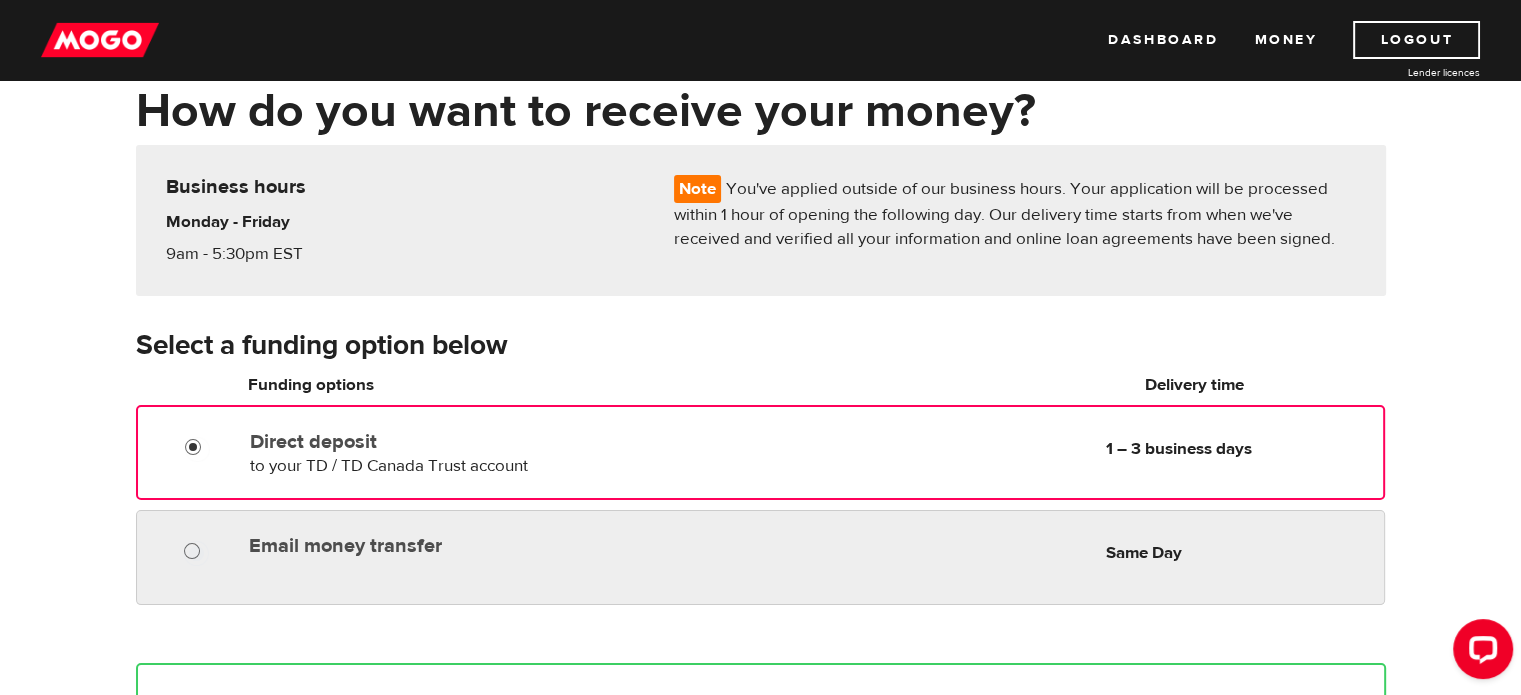 click on "Email money transfer" at bounding box center [196, 553] 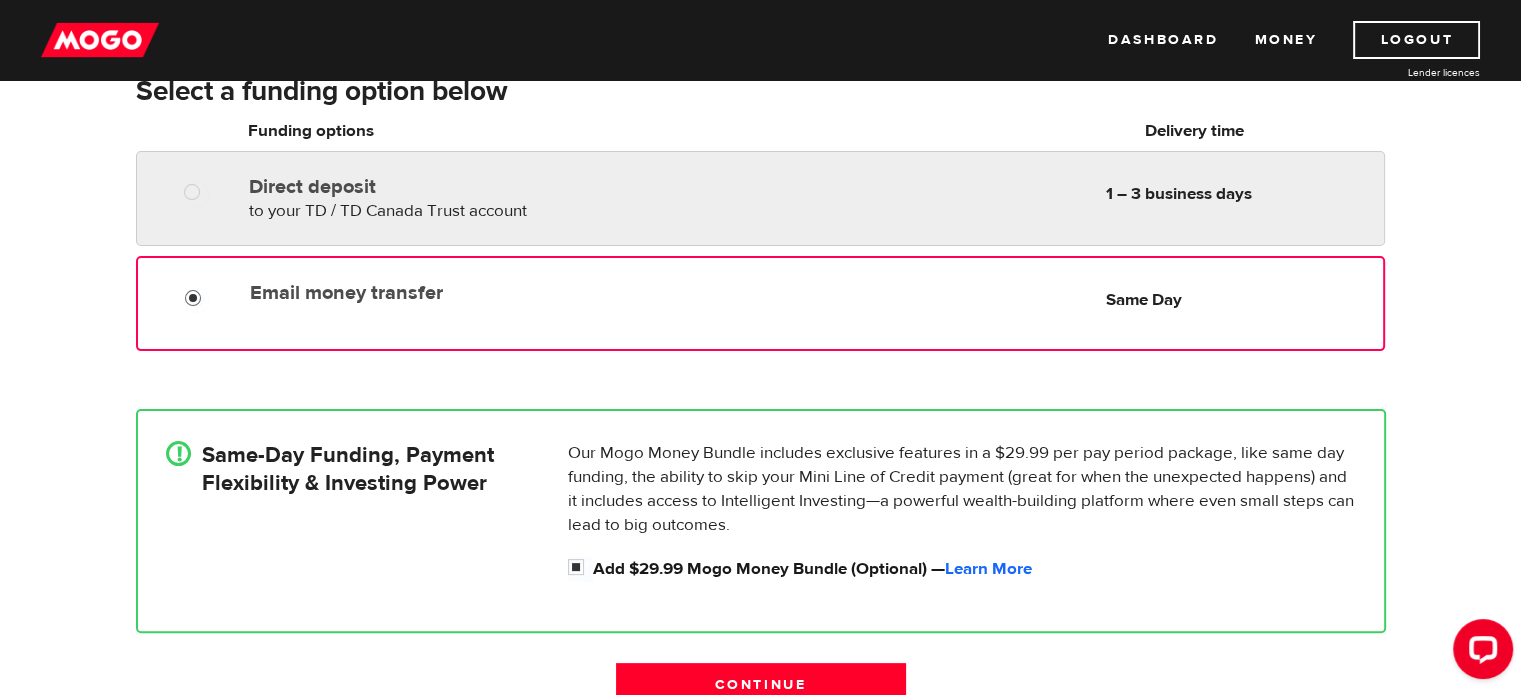 scroll, scrollTop: 400, scrollLeft: 0, axis: vertical 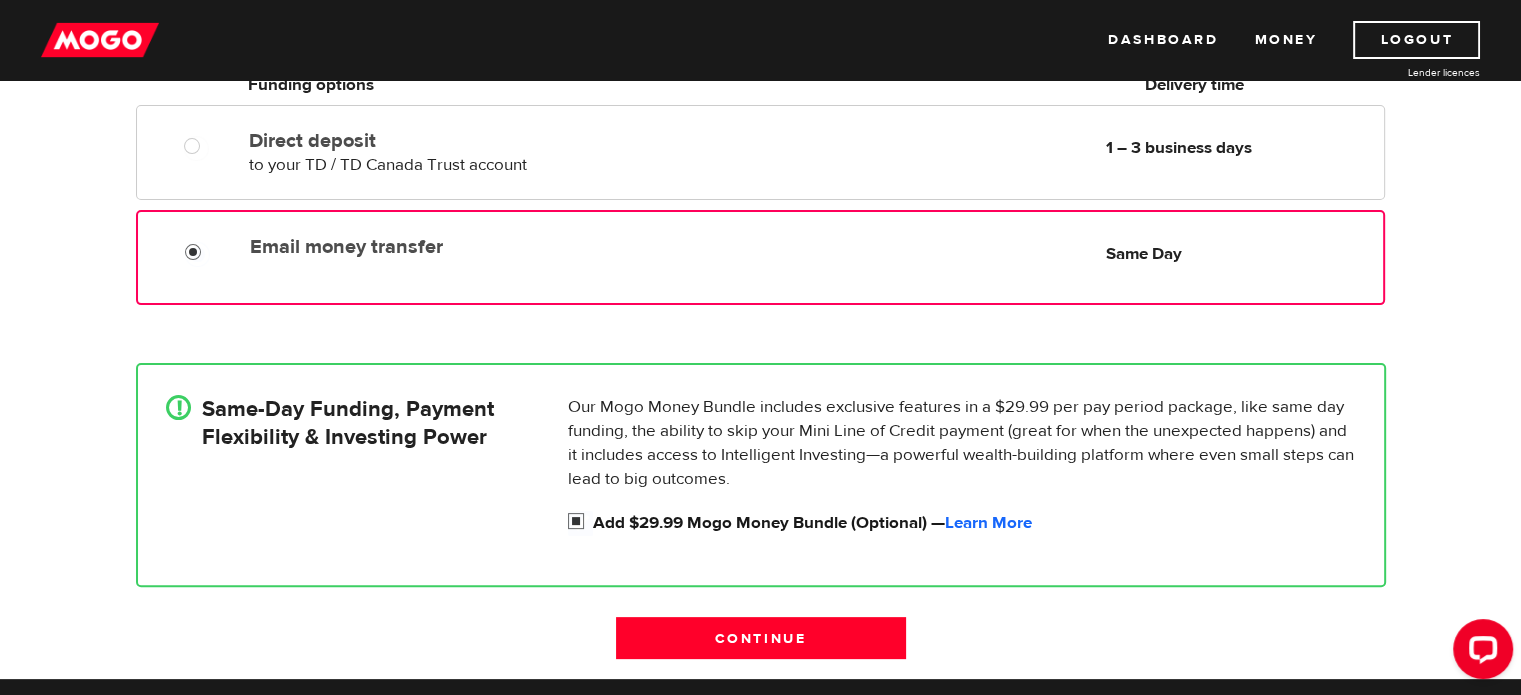 click on "Add $29.99 Mogo Money Bundle (Optional) —  Learn More" at bounding box center (580, 523) 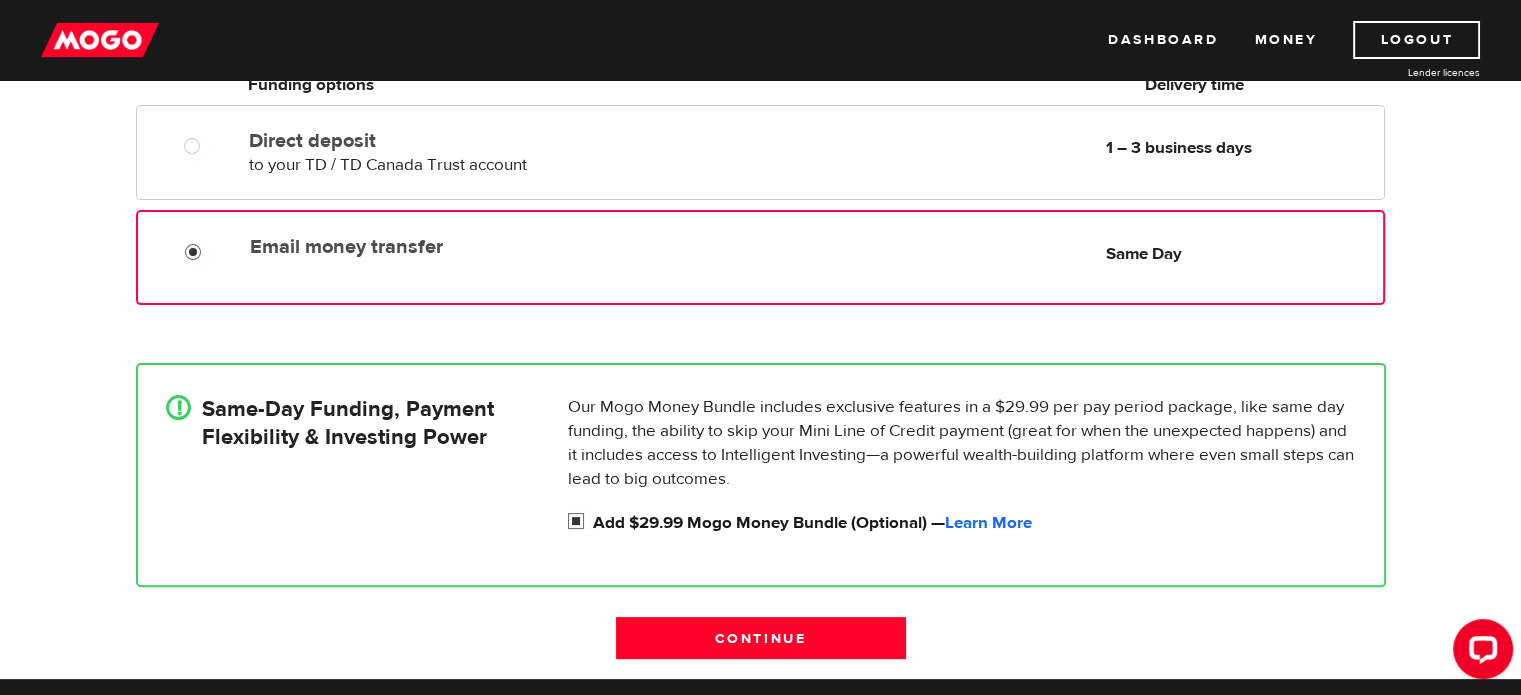 radio on "false" 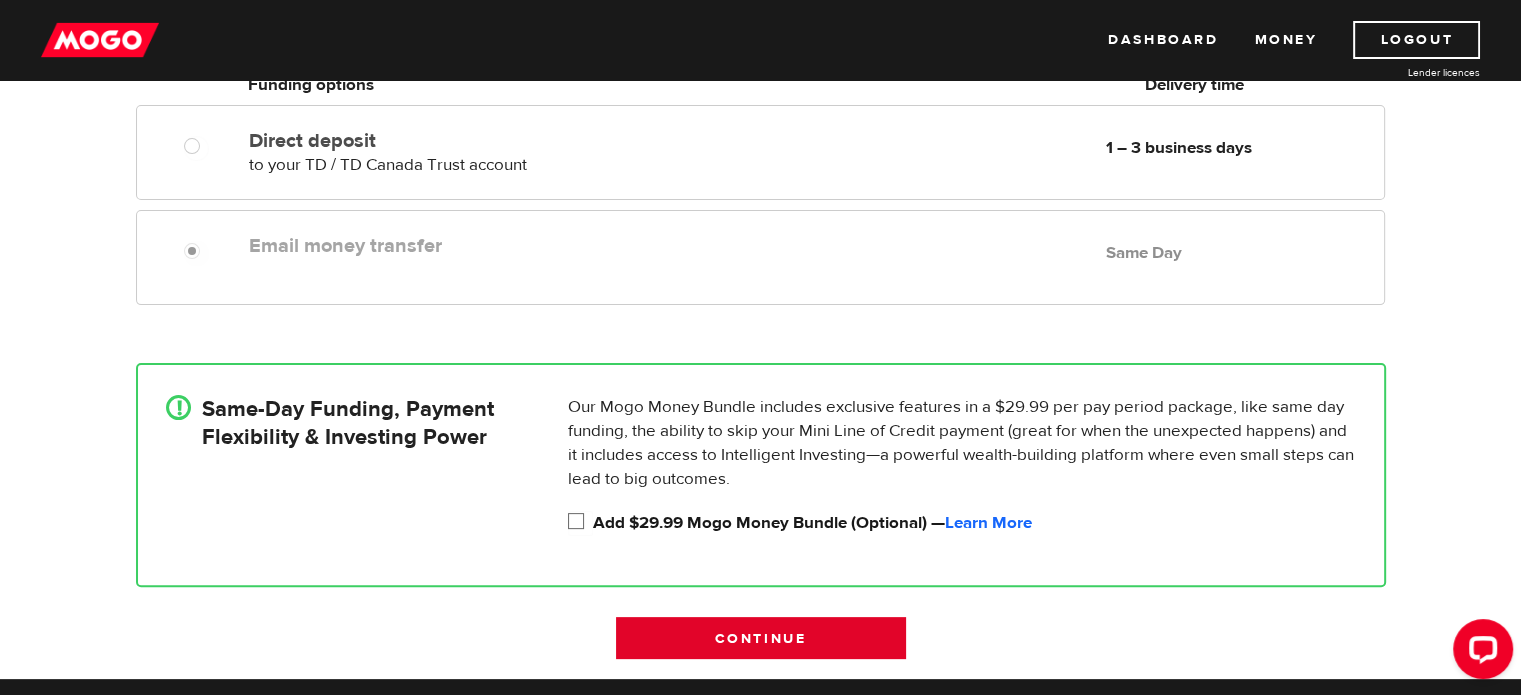 click on "Continue" at bounding box center (761, 638) 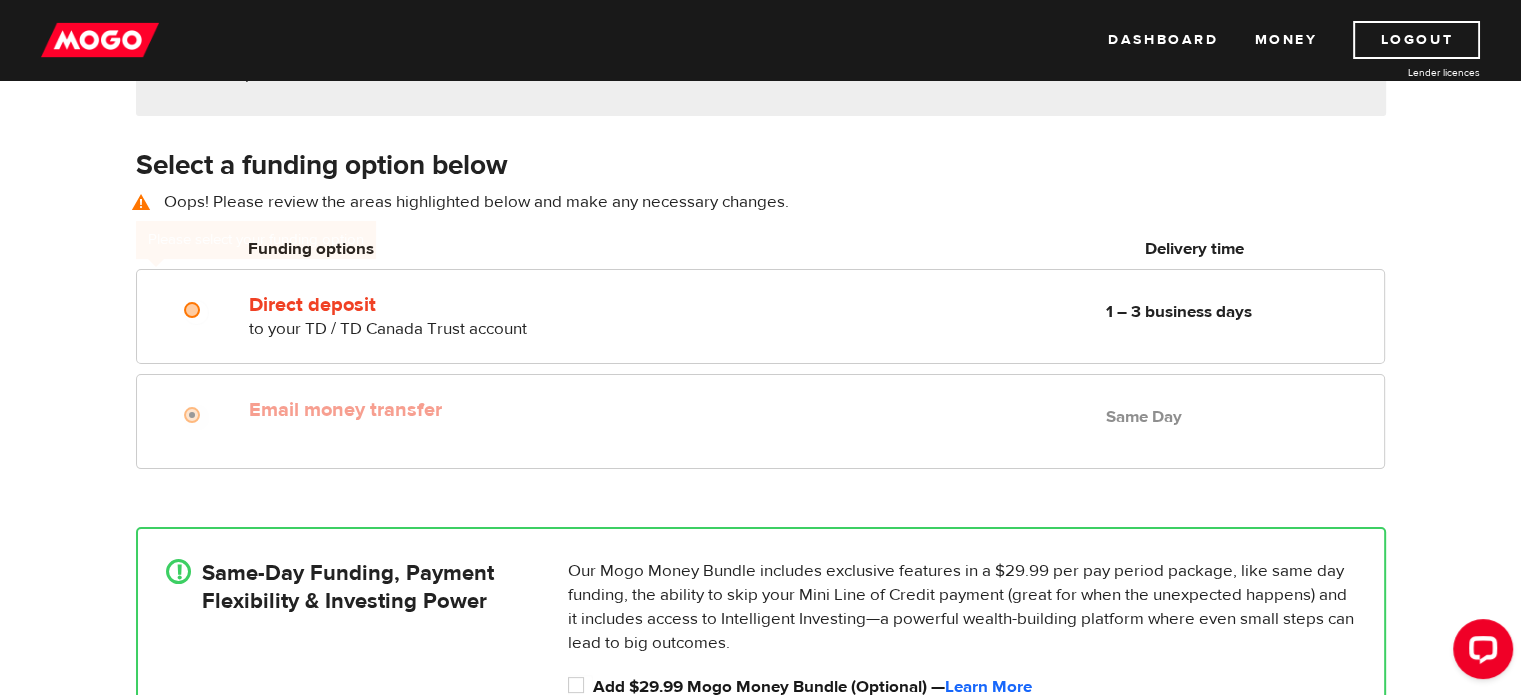 scroll, scrollTop: 278, scrollLeft: 0, axis: vertical 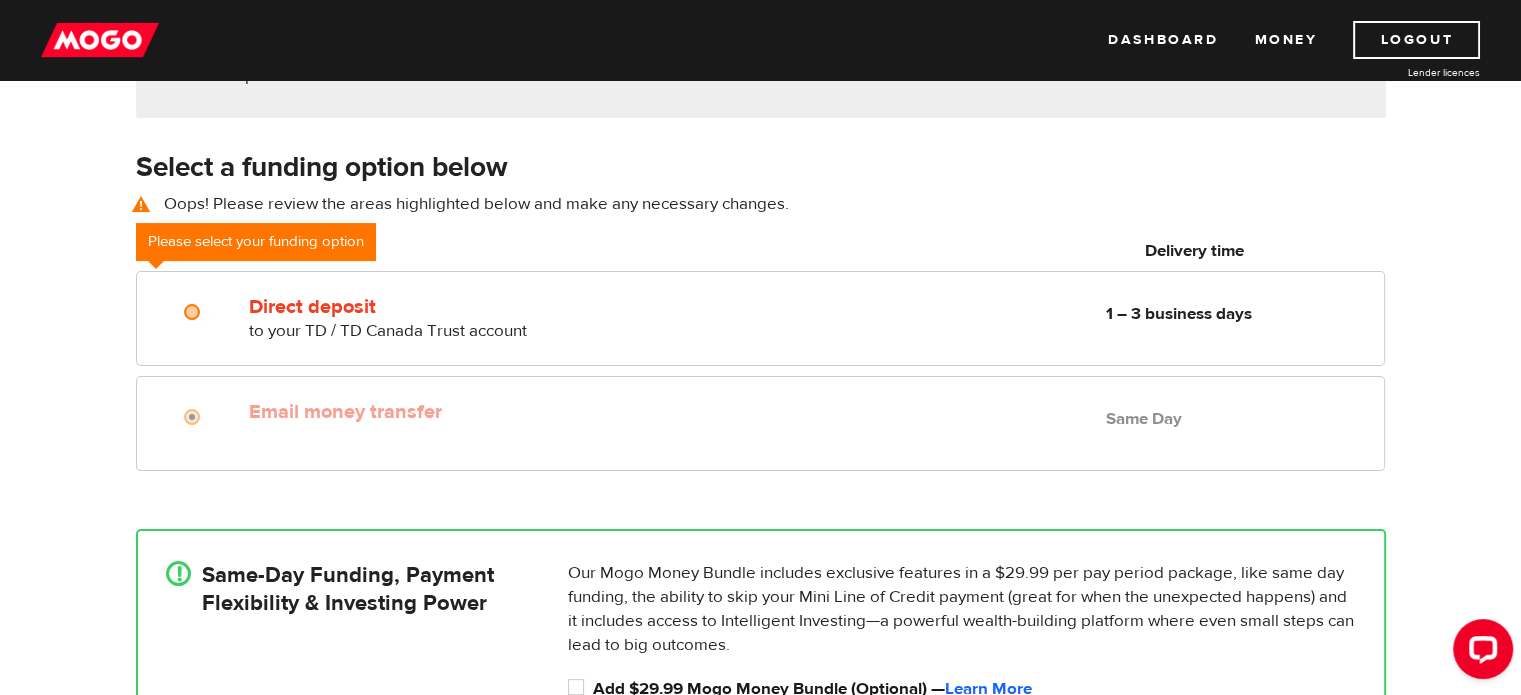 click on "Funding options Delivery time" at bounding box center [813, 253] 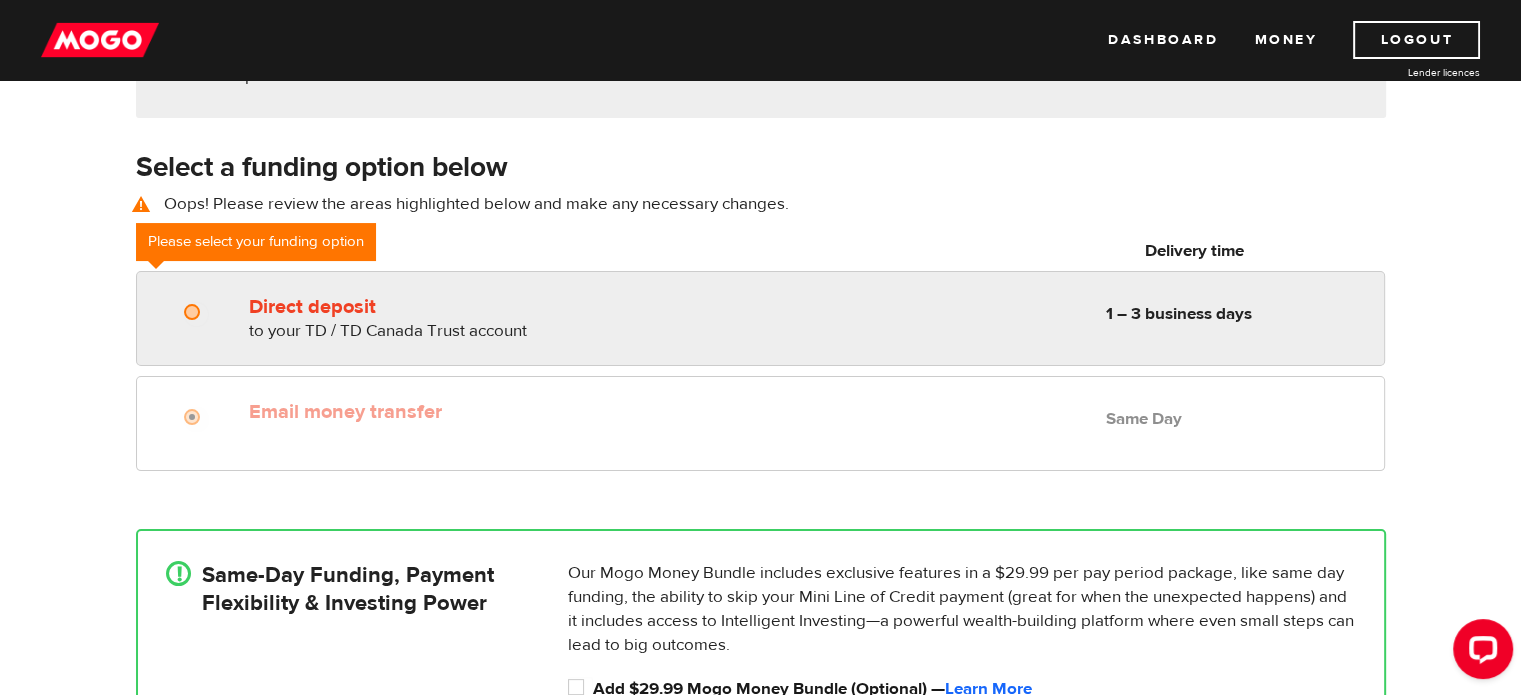 radio on "true" 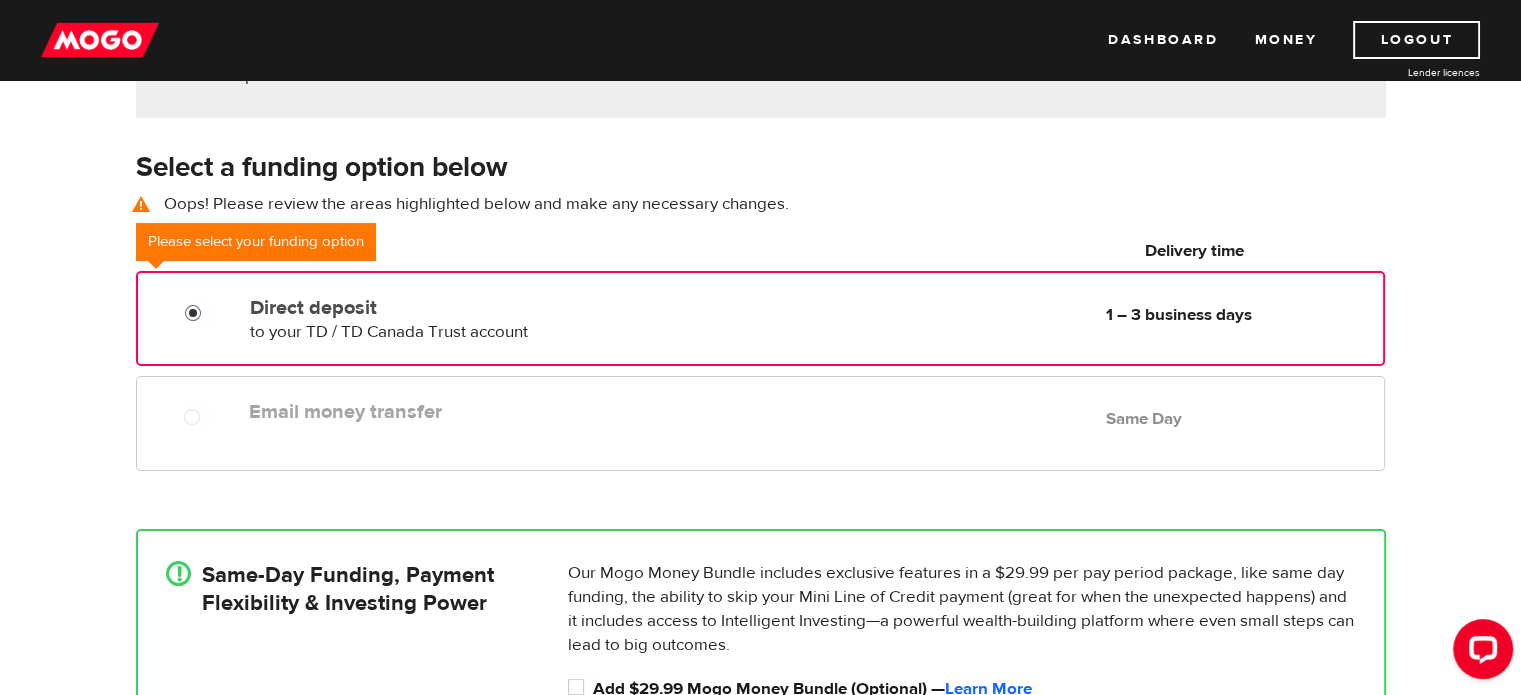 click on "Direct deposit" at bounding box center (197, 315) 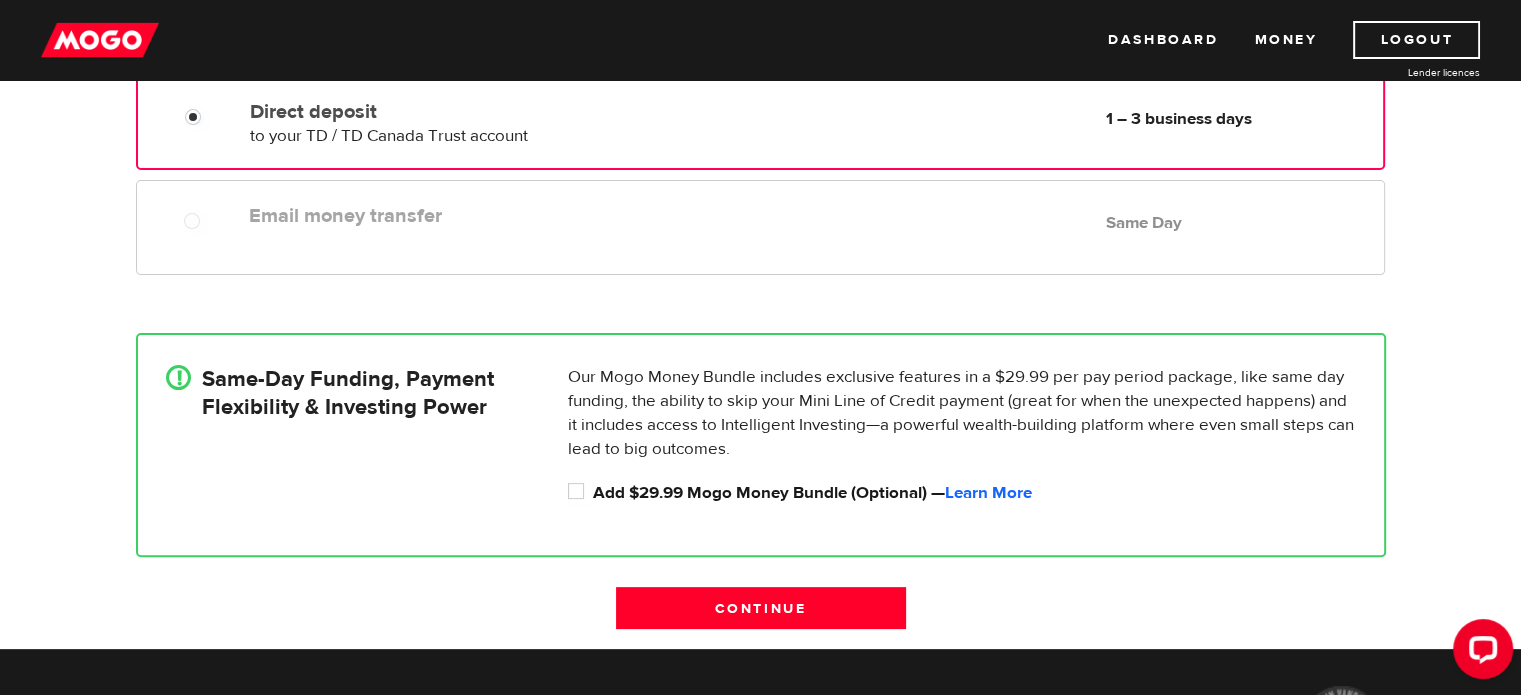 scroll, scrollTop: 478, scrollLeft: 0, axis: vertical 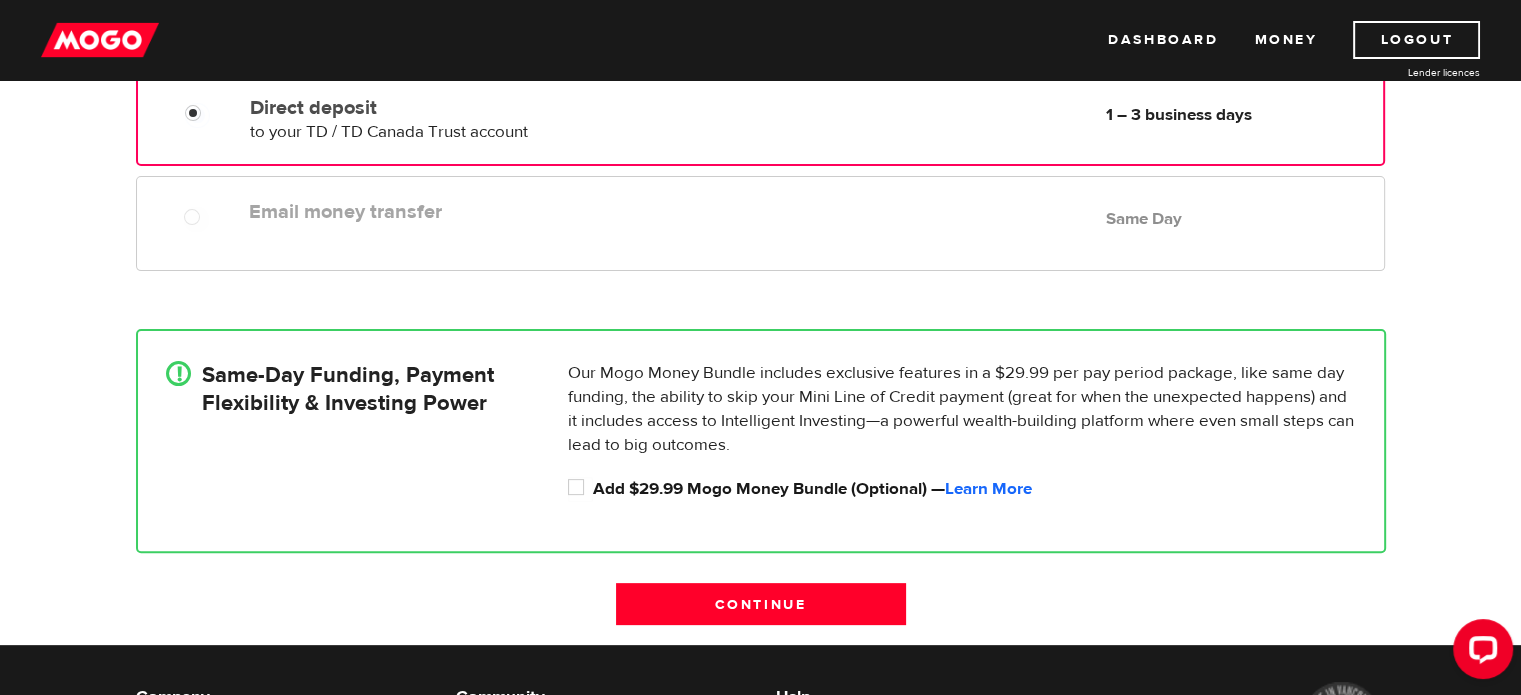 click on "Email money transfer Delivery in  Same Day Same Day" at bounding box center (812, 211) 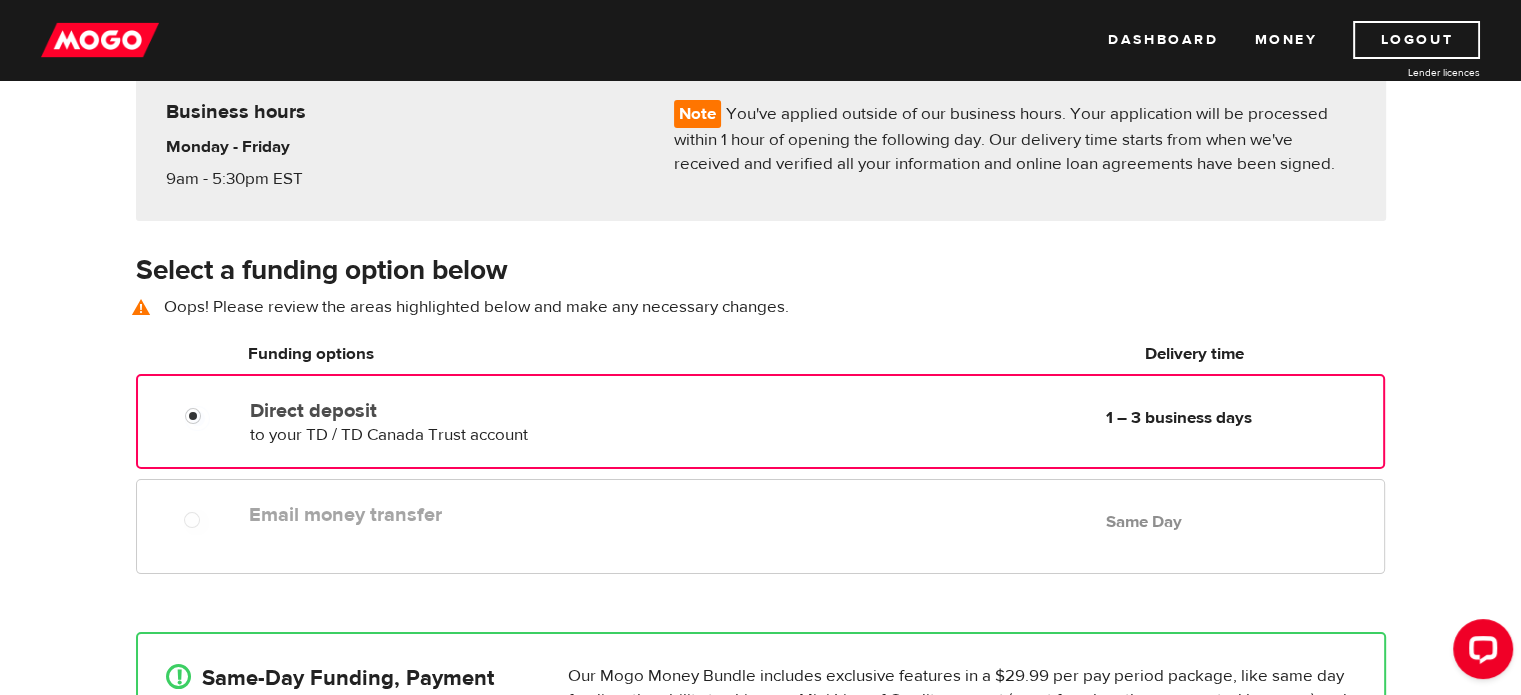 scroll, scrollTop: 178, scrollLeft: 0, axis: vertical 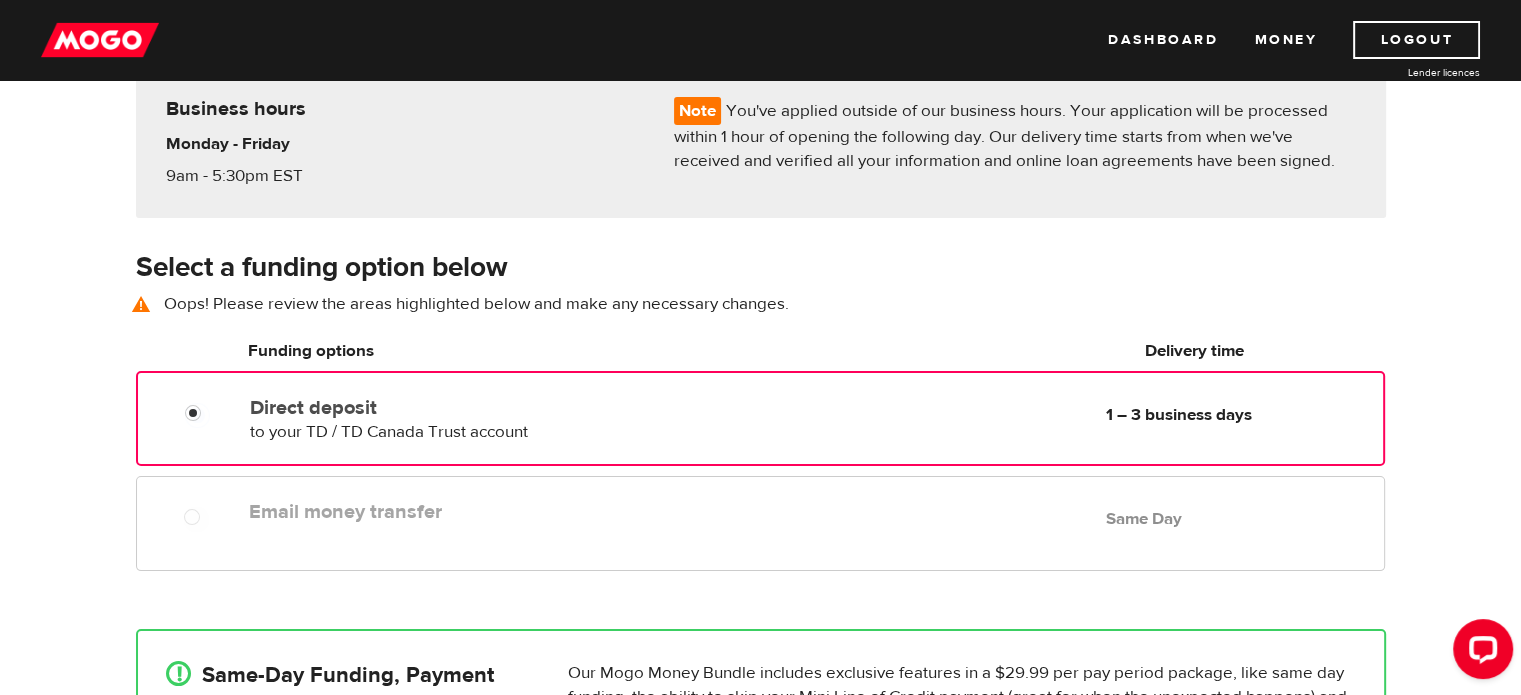 click on "Same Day" at bounding box center [1144, 519] 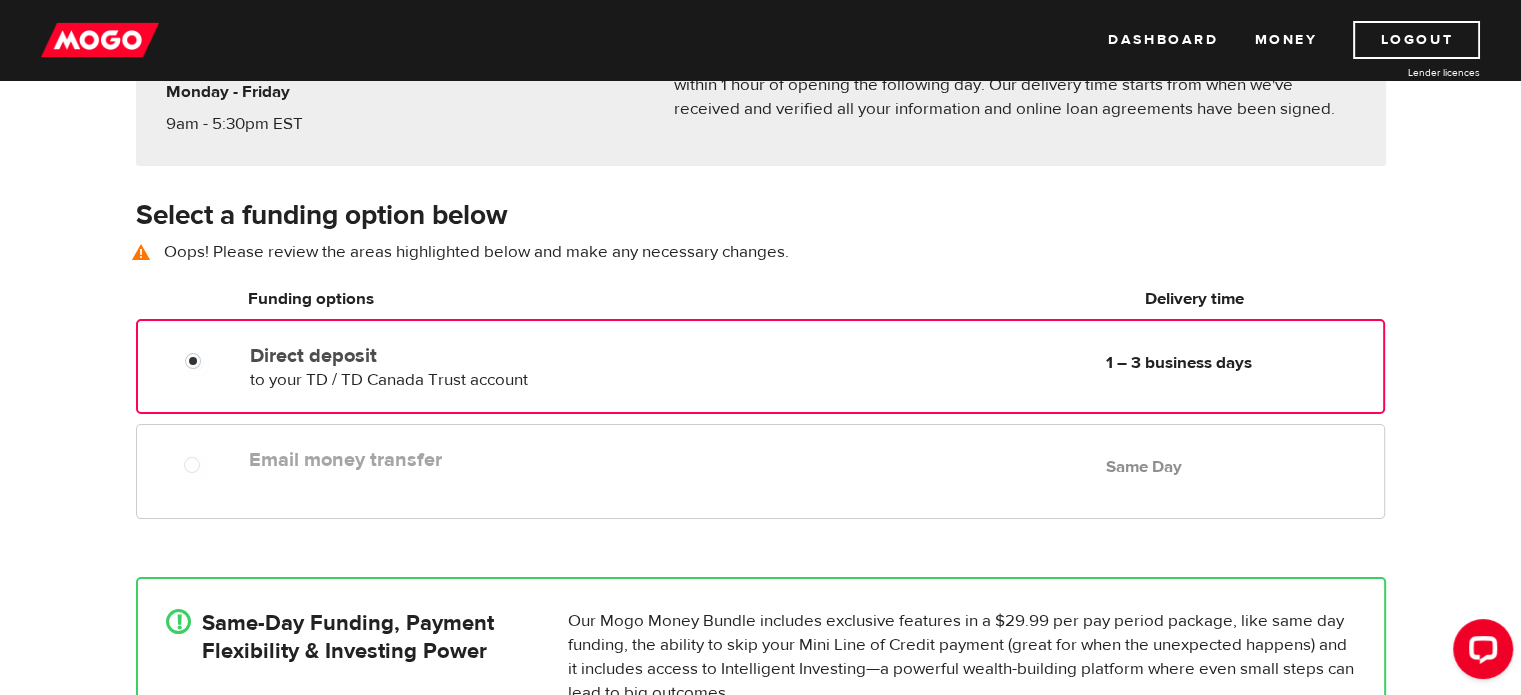 scroll, scrollTop: 178, scrollLeft: 0, axis: vertical 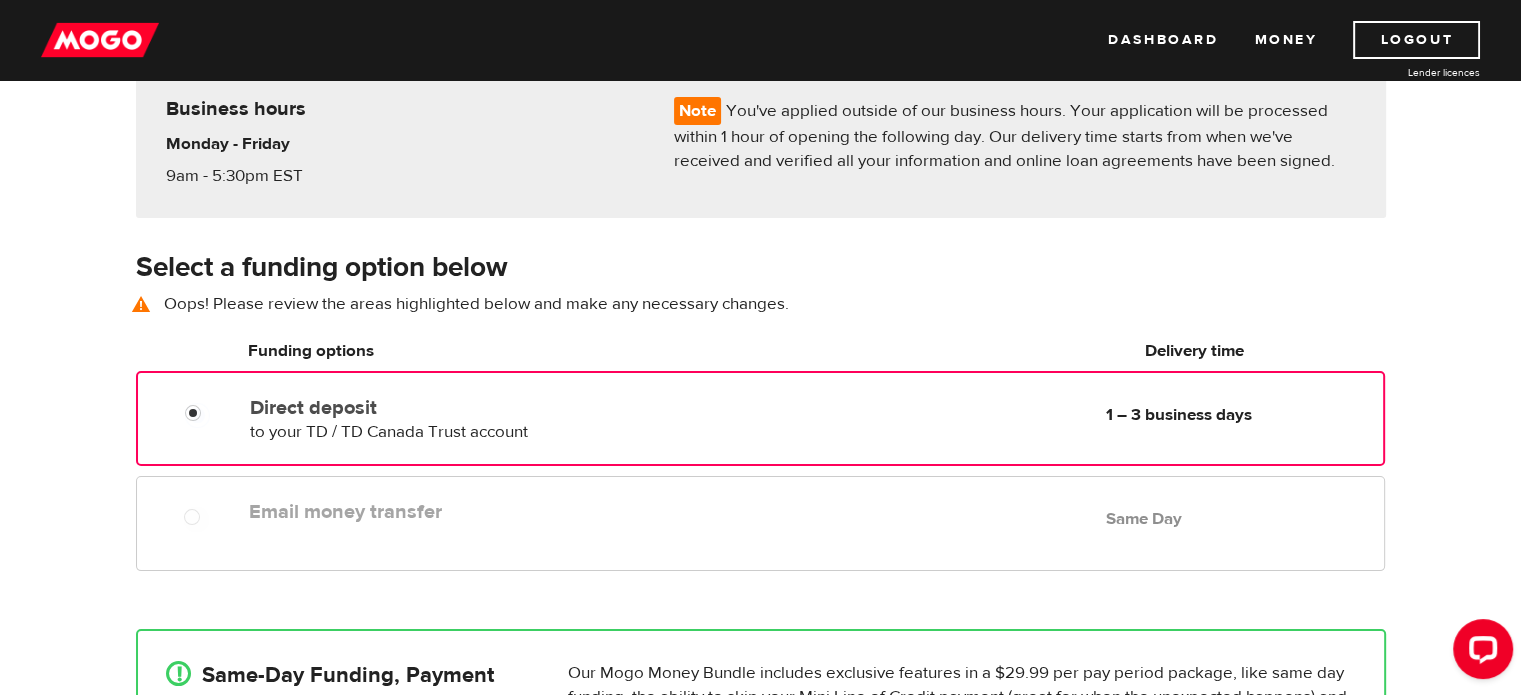 click on "Email money transfer" at bounding box center [479, 512] 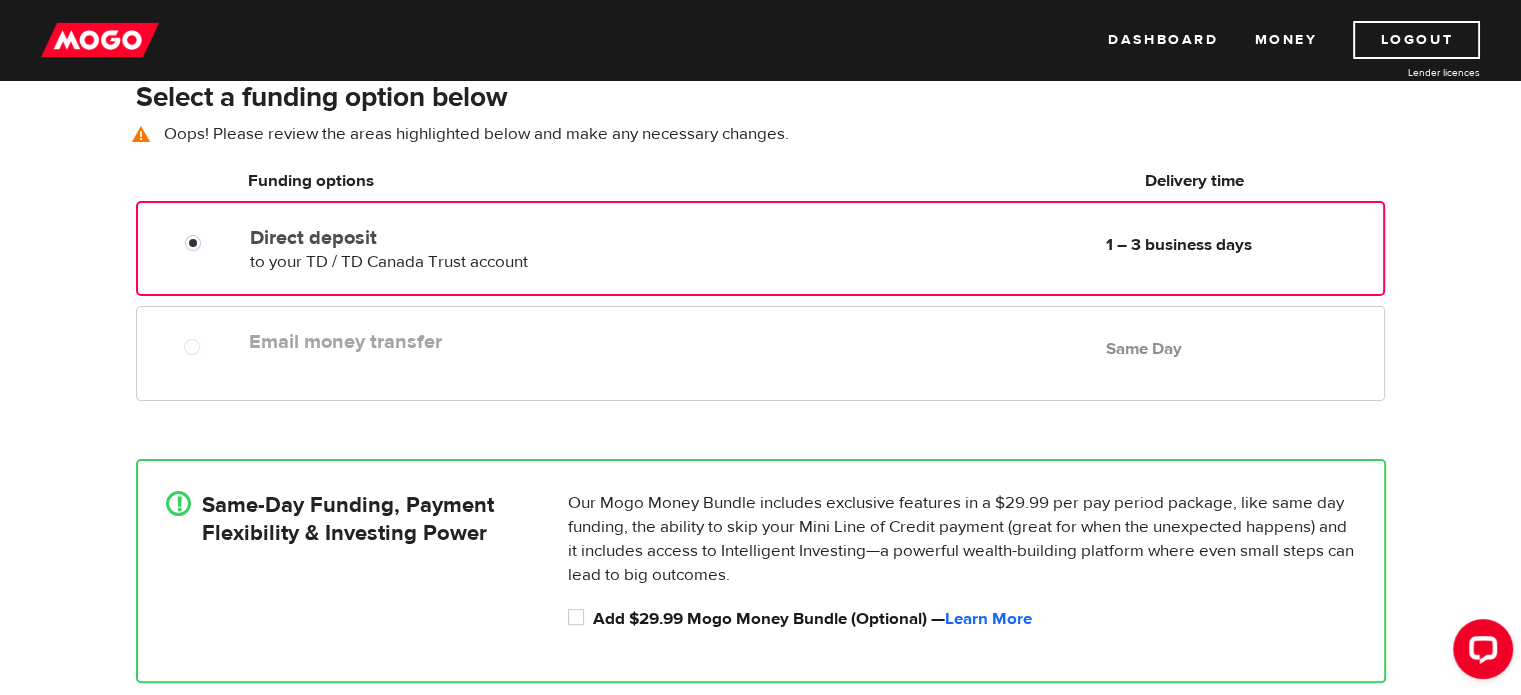 scroll, scrollTop: 300, scrollLeft: 0, axis: vertical 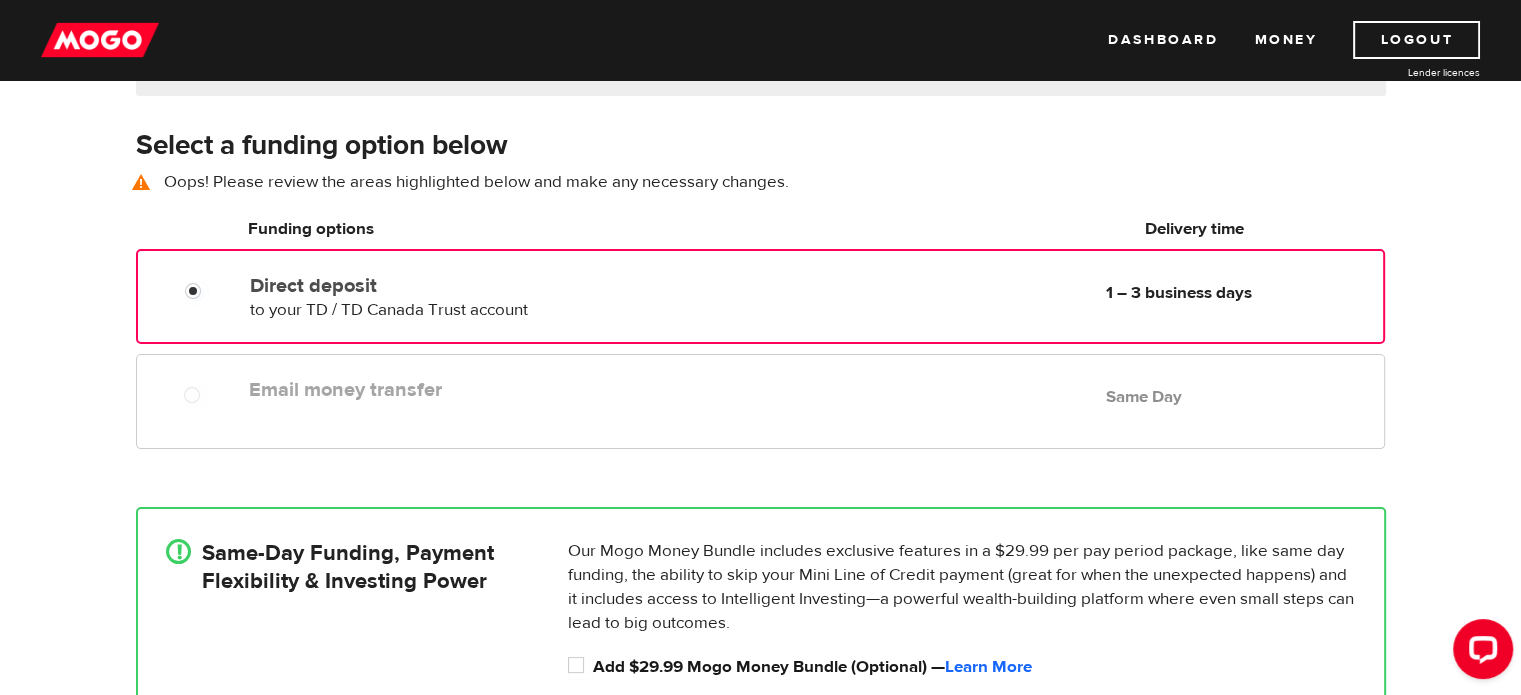 click on "Email money transfer" at bounding box center (479, 390) 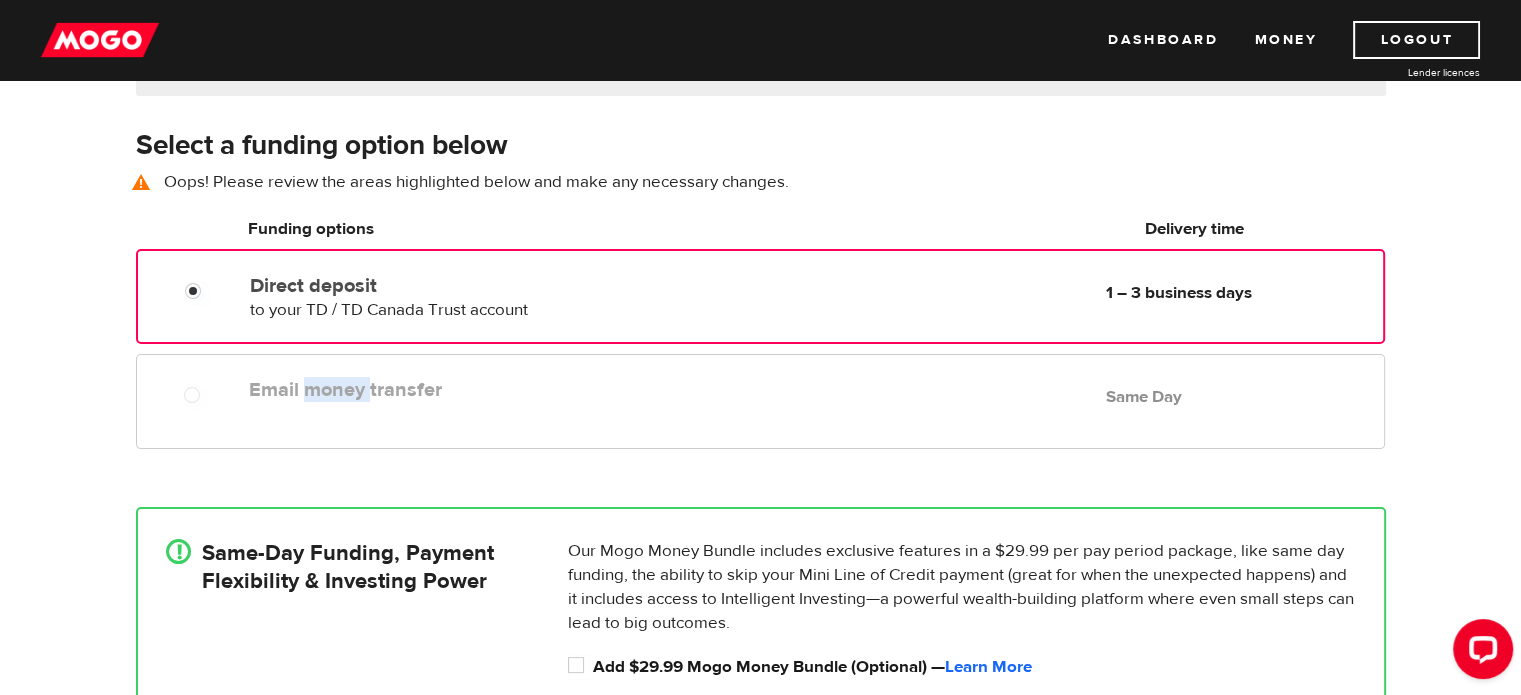 click on "Email money transfer" at bounding box center (479, 390) 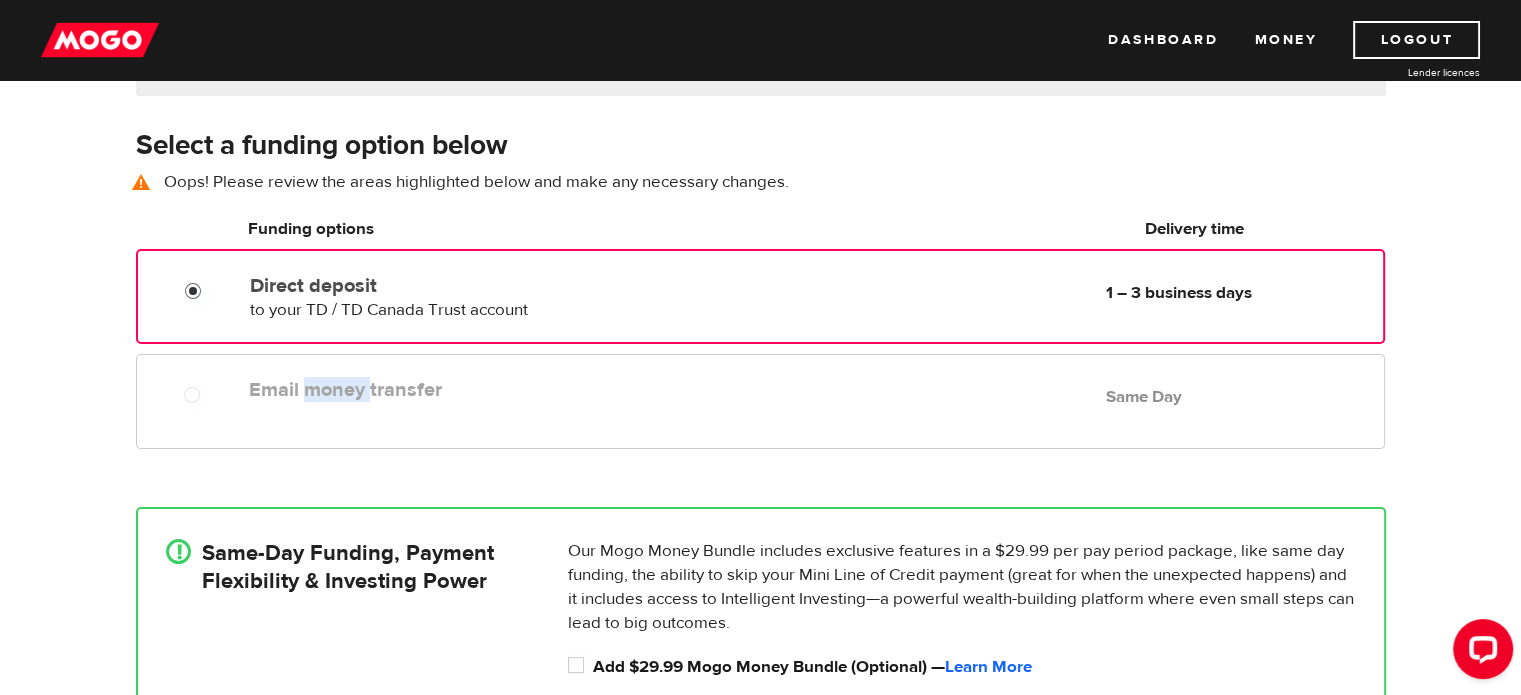 click on "Direct deposit" at bounding box center (197, 293) 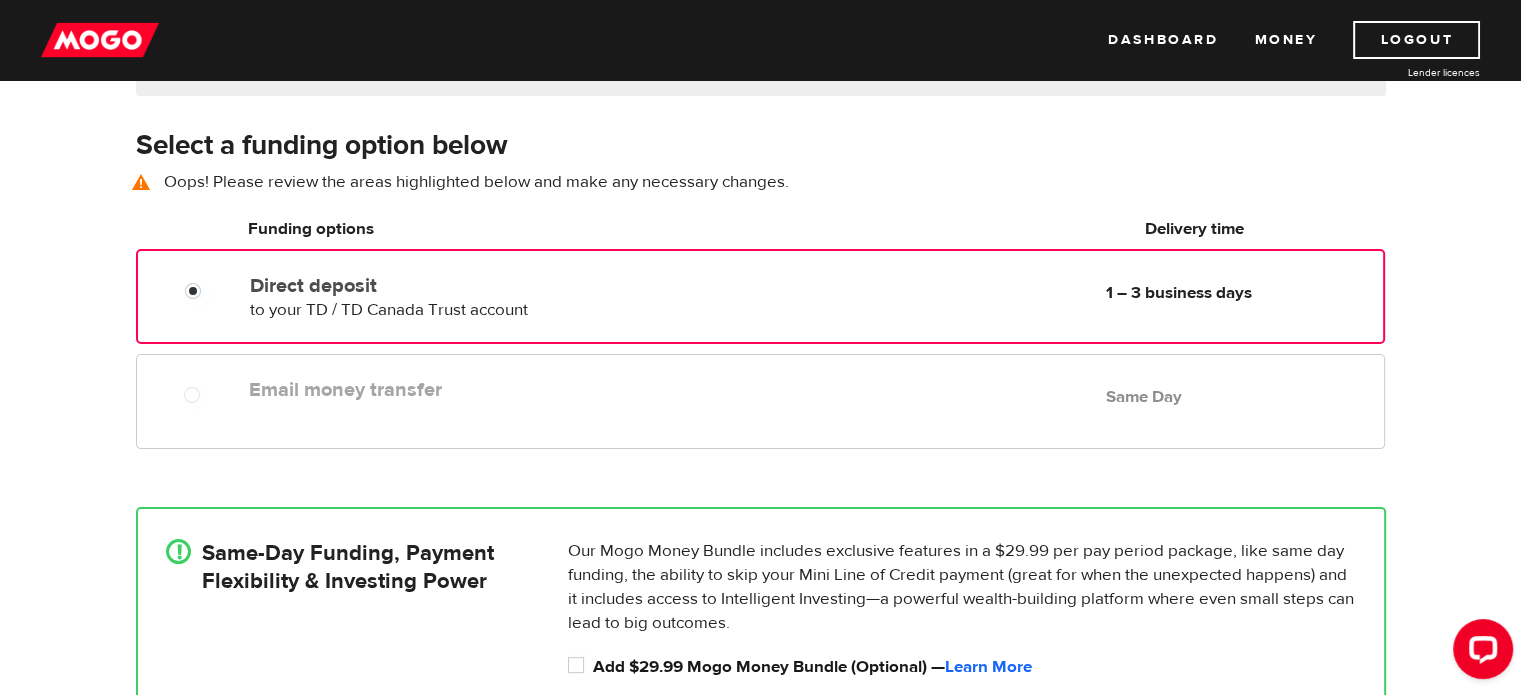 click on "Email money transfer Delivery in  Same Day Same Day" at bounding box center [760, 401] 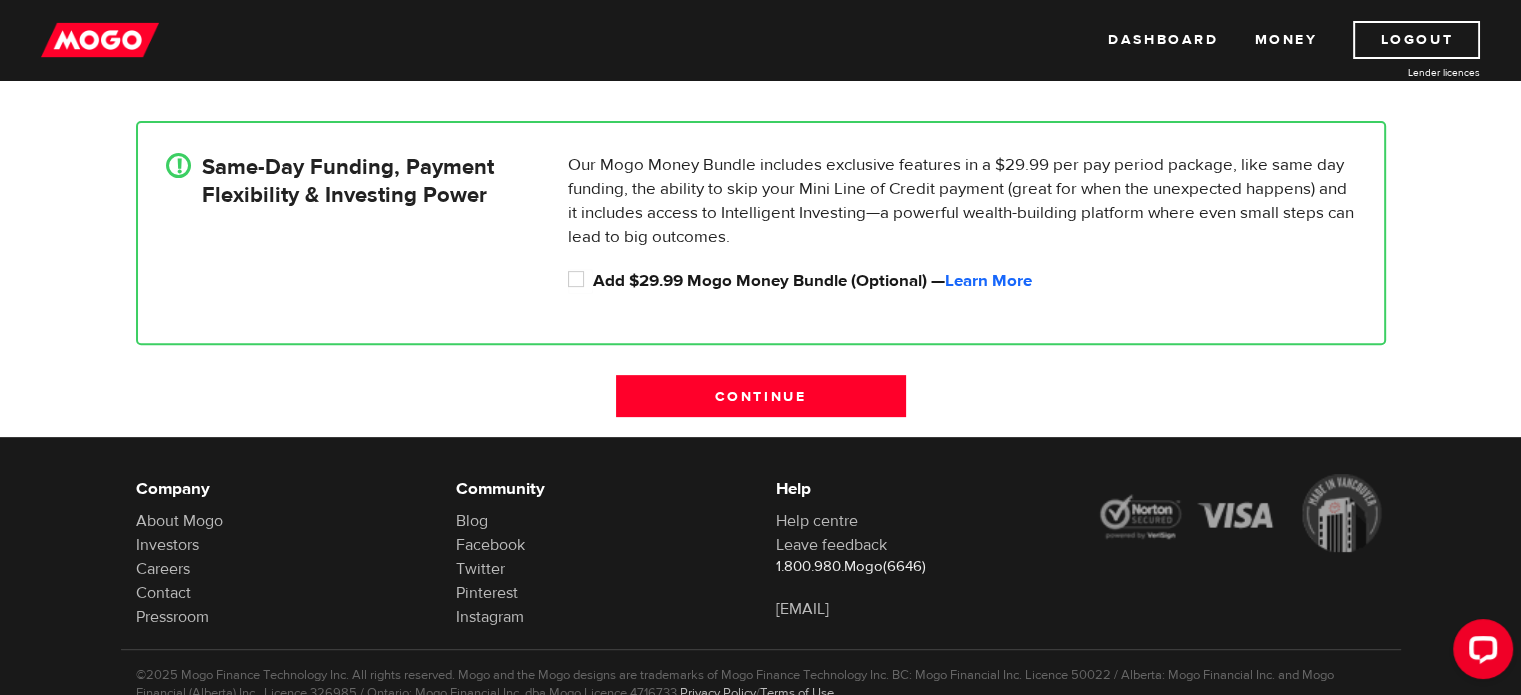 scroll, scrollTop: 700, scrollLeft: 0, axis: vertical 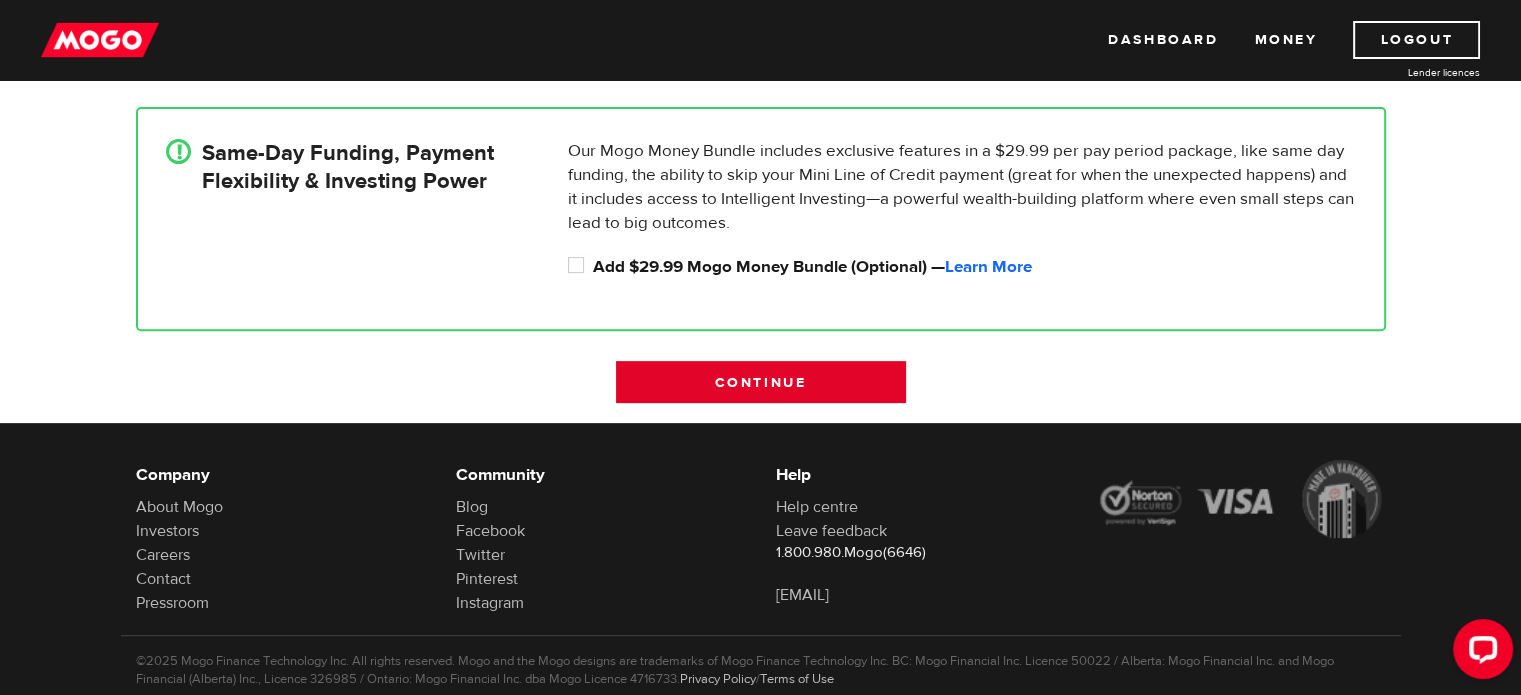 click on "Continue" at bounding box center [761, 382] 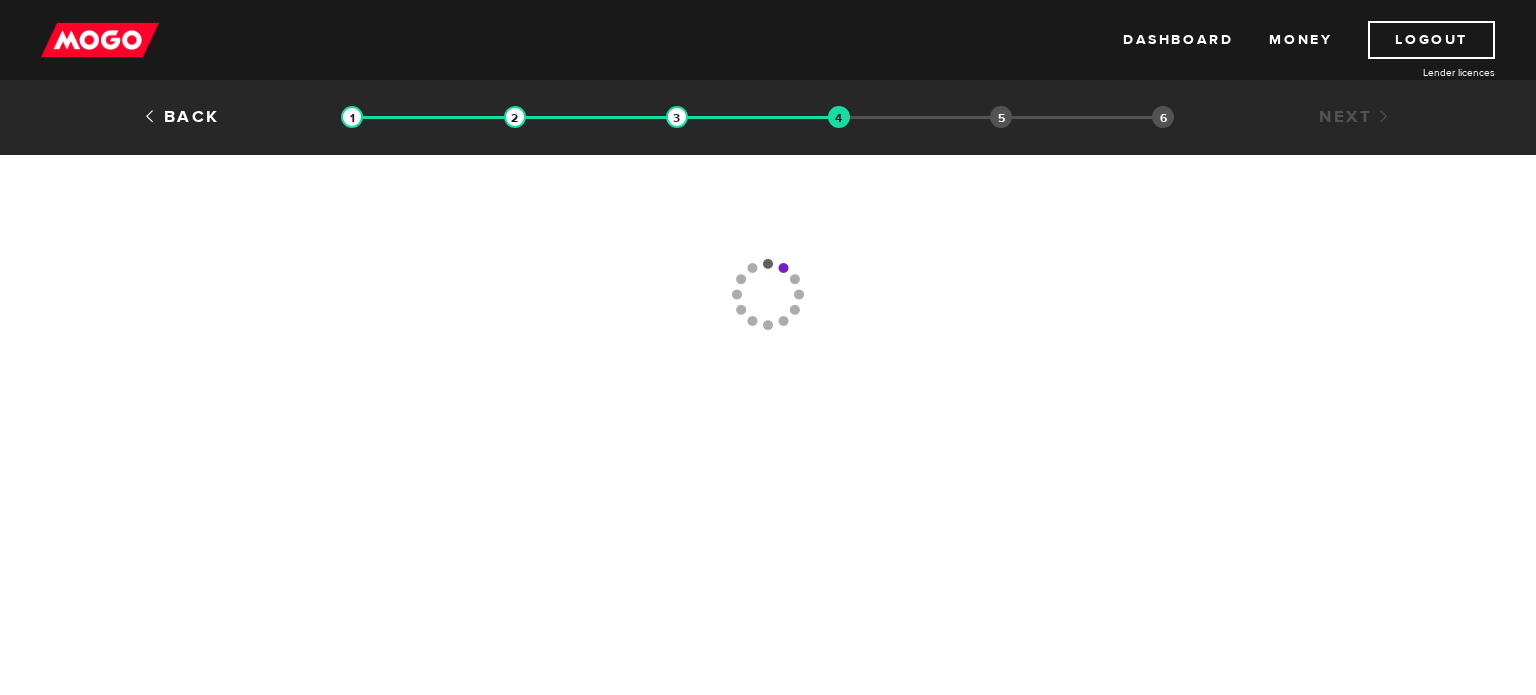 scroll, scrollTop: 0, scrollLeft: 0, axis: both 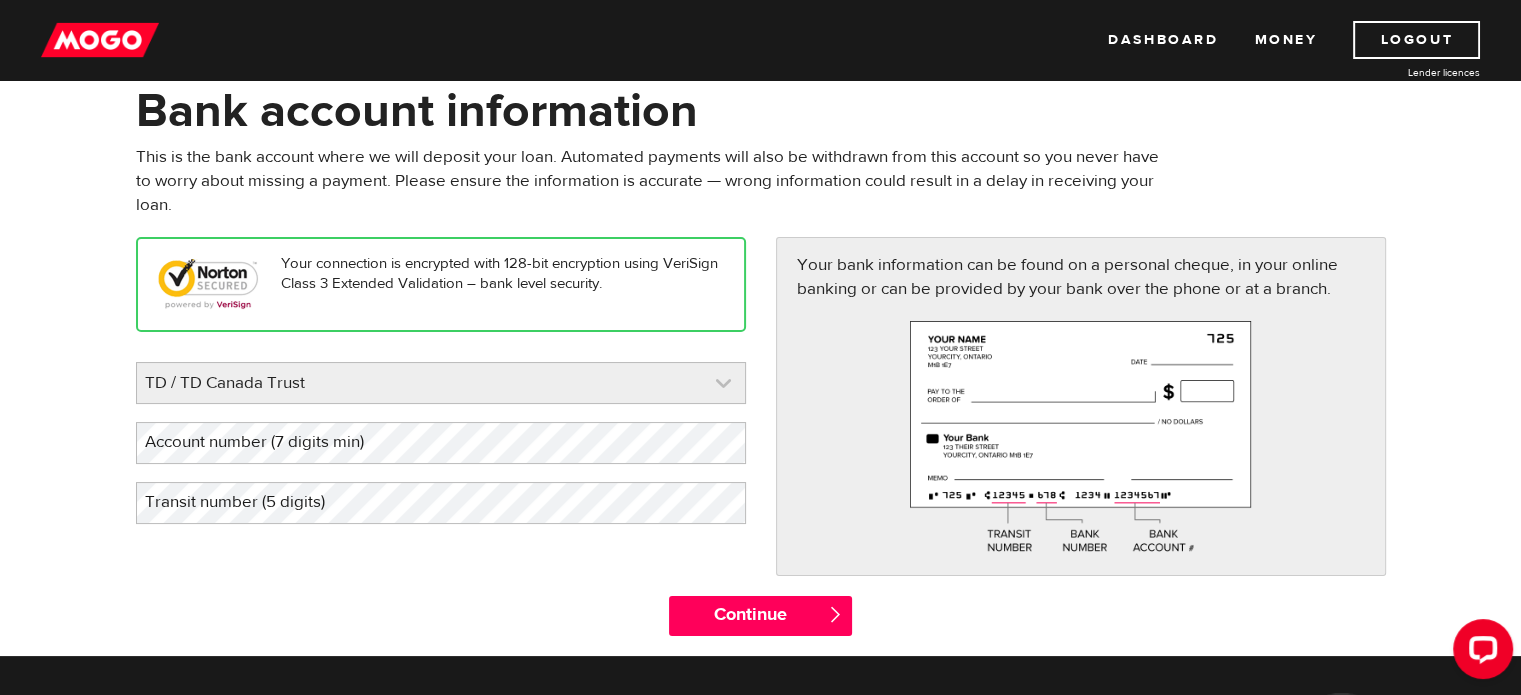 click at bounding box center [441, 383] 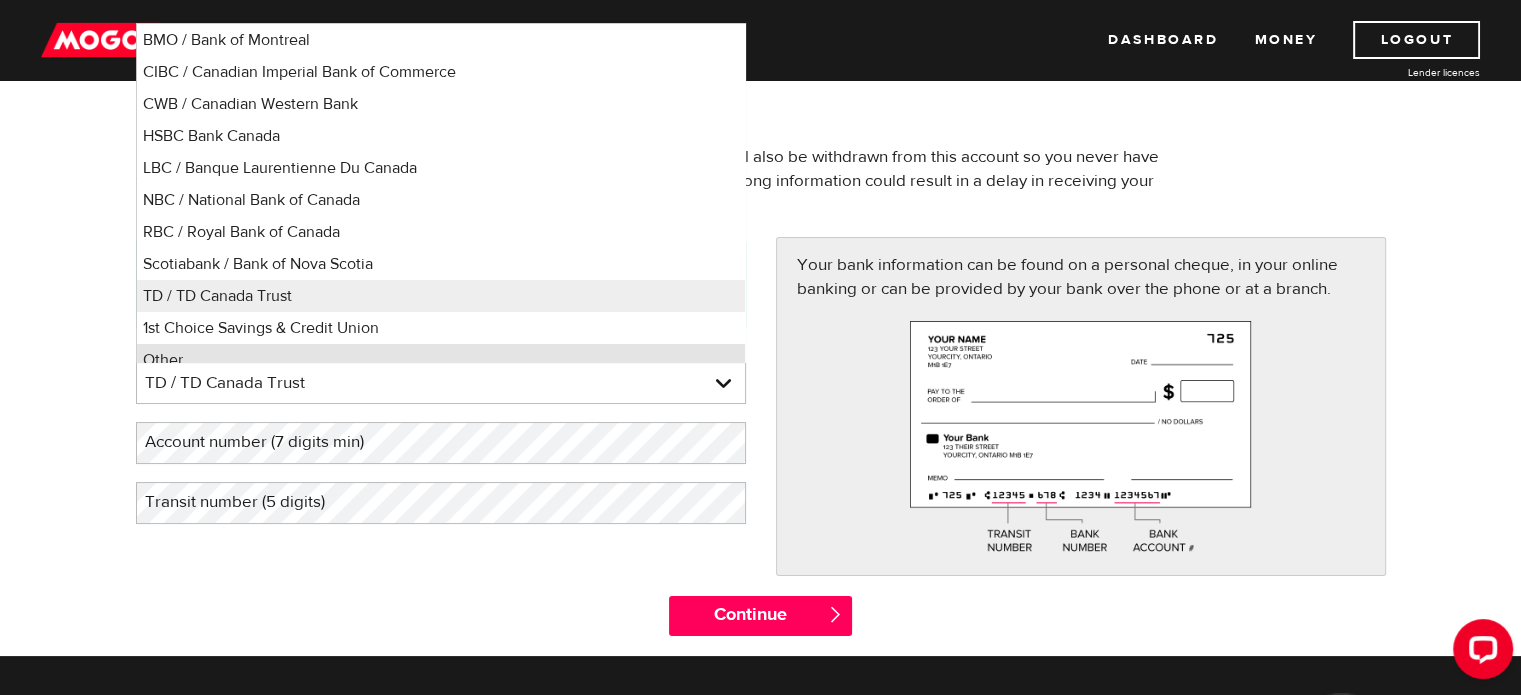 scroll, scrollTop: 13, scrollLeft: 0, axis: vertical 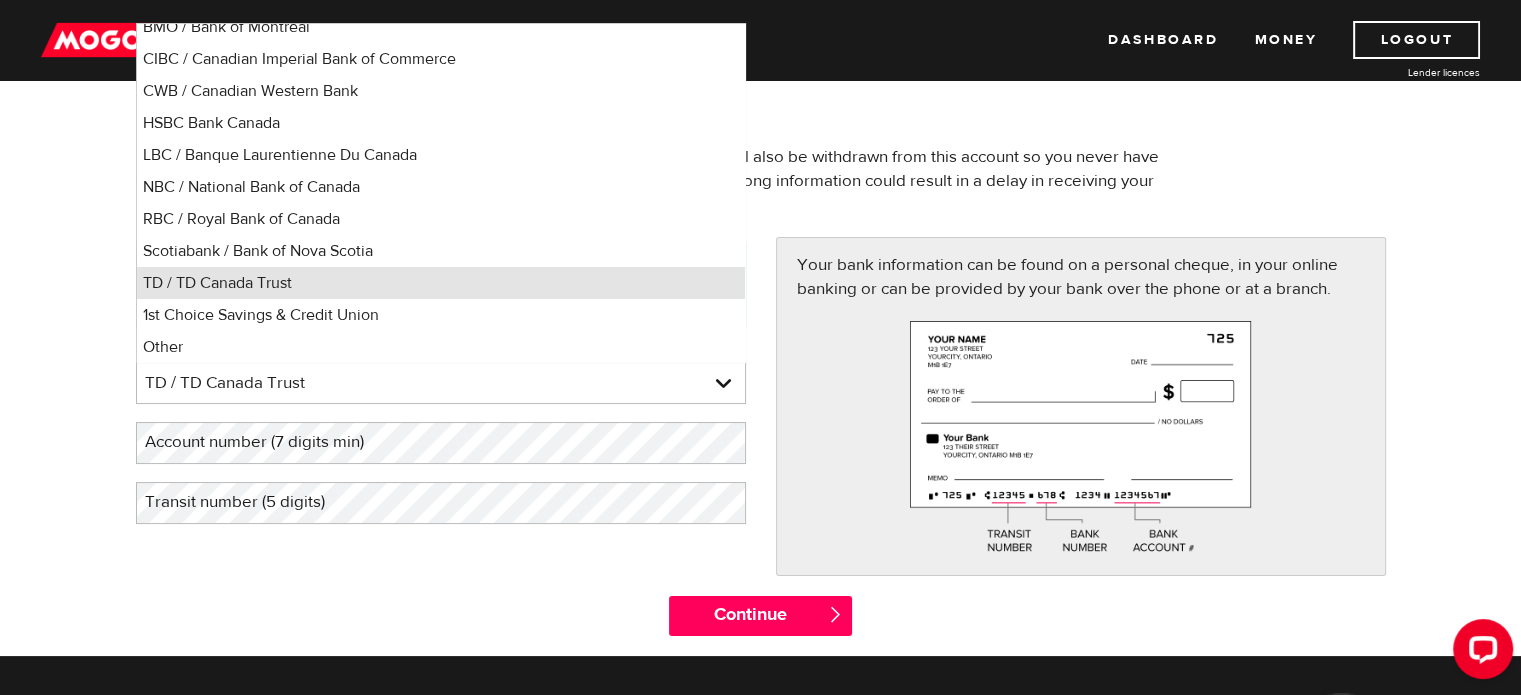 click on "TD / TD Canada Trust" at bounding box center (441, 283) 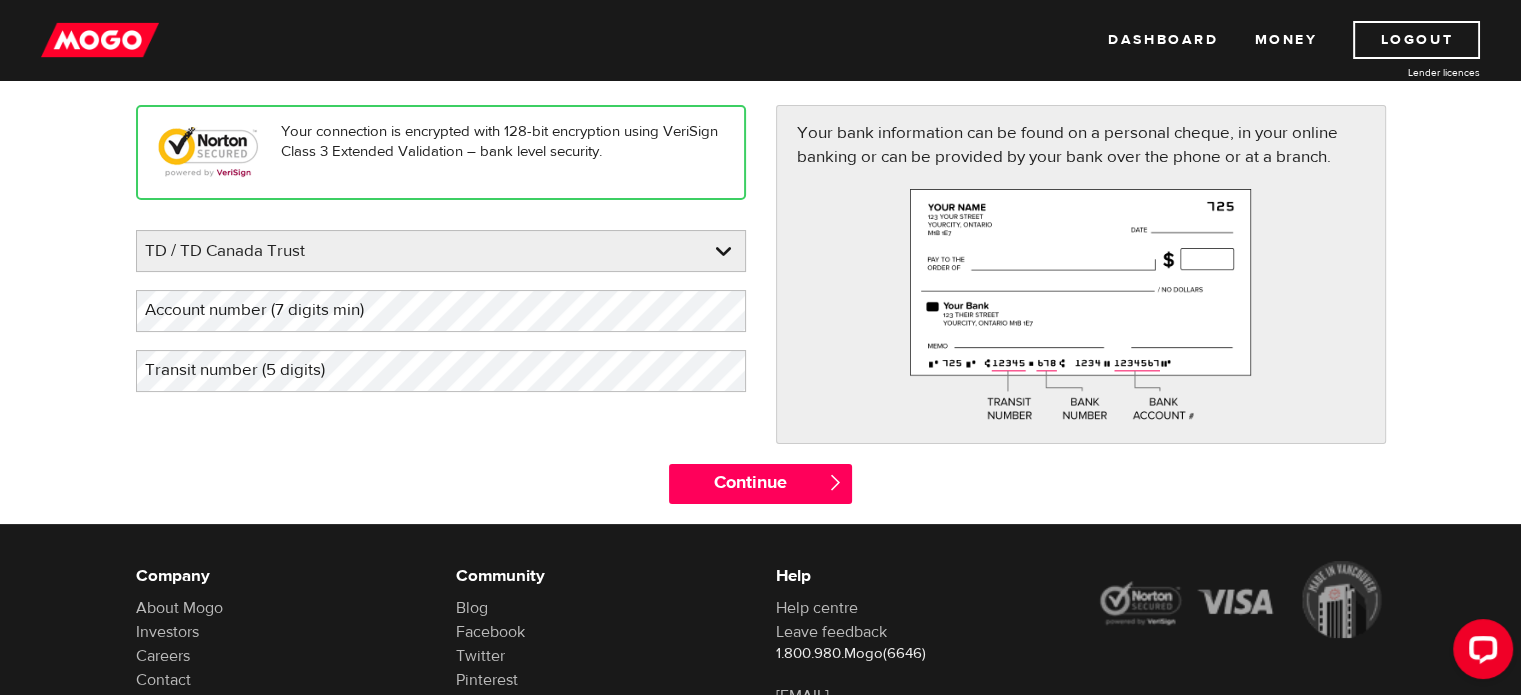 scroll, scrollTop: 100, scrollLeft: 0, axis: vertical 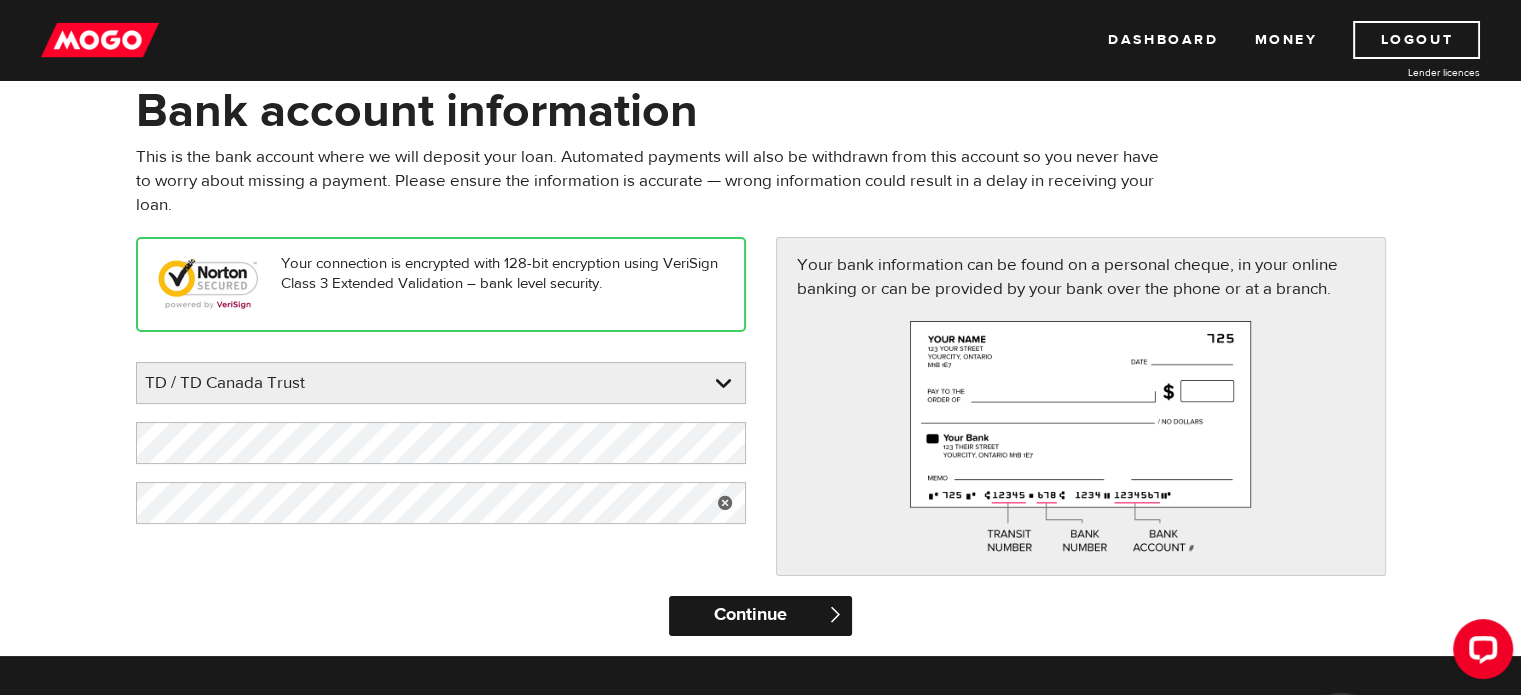 click on "Continue" at bounding box center (760, 616) 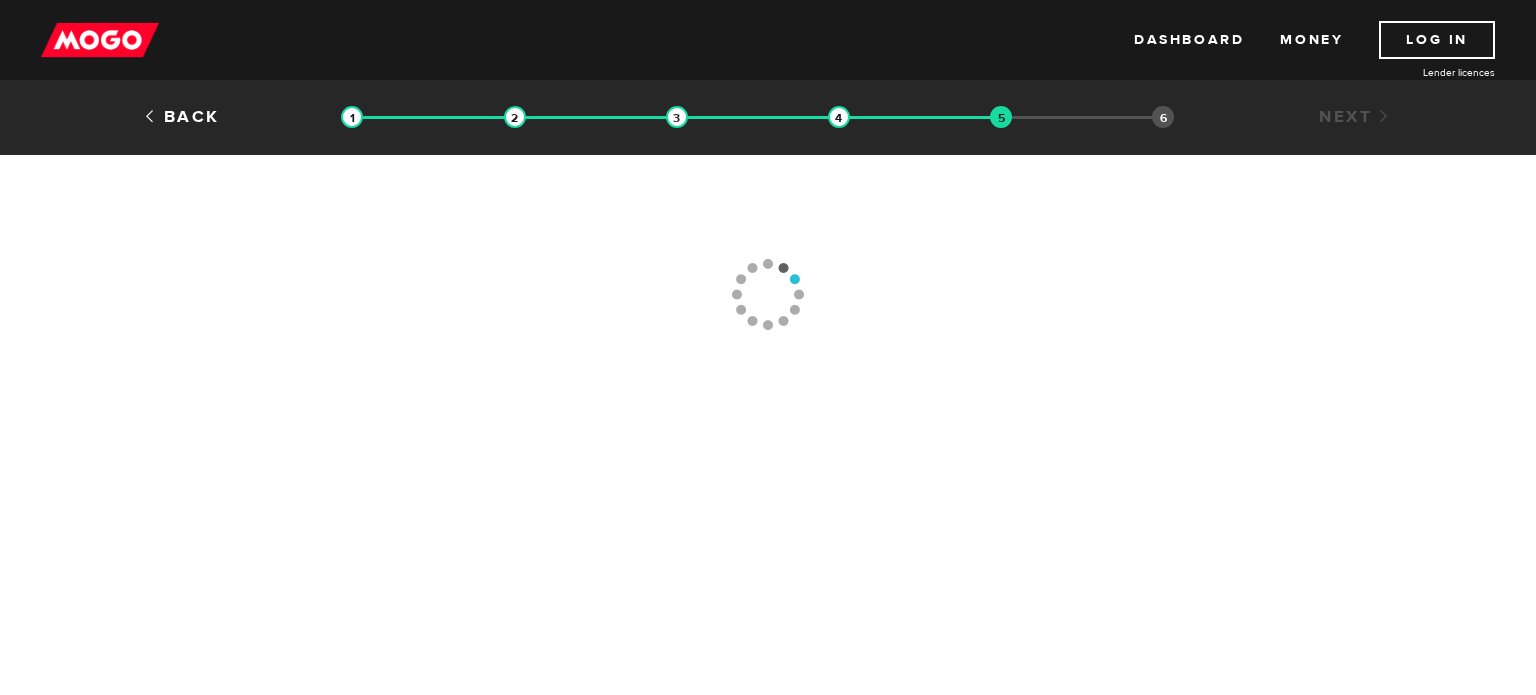 scroll, scrollTop: 0, scrollLeft: 0, axis: both 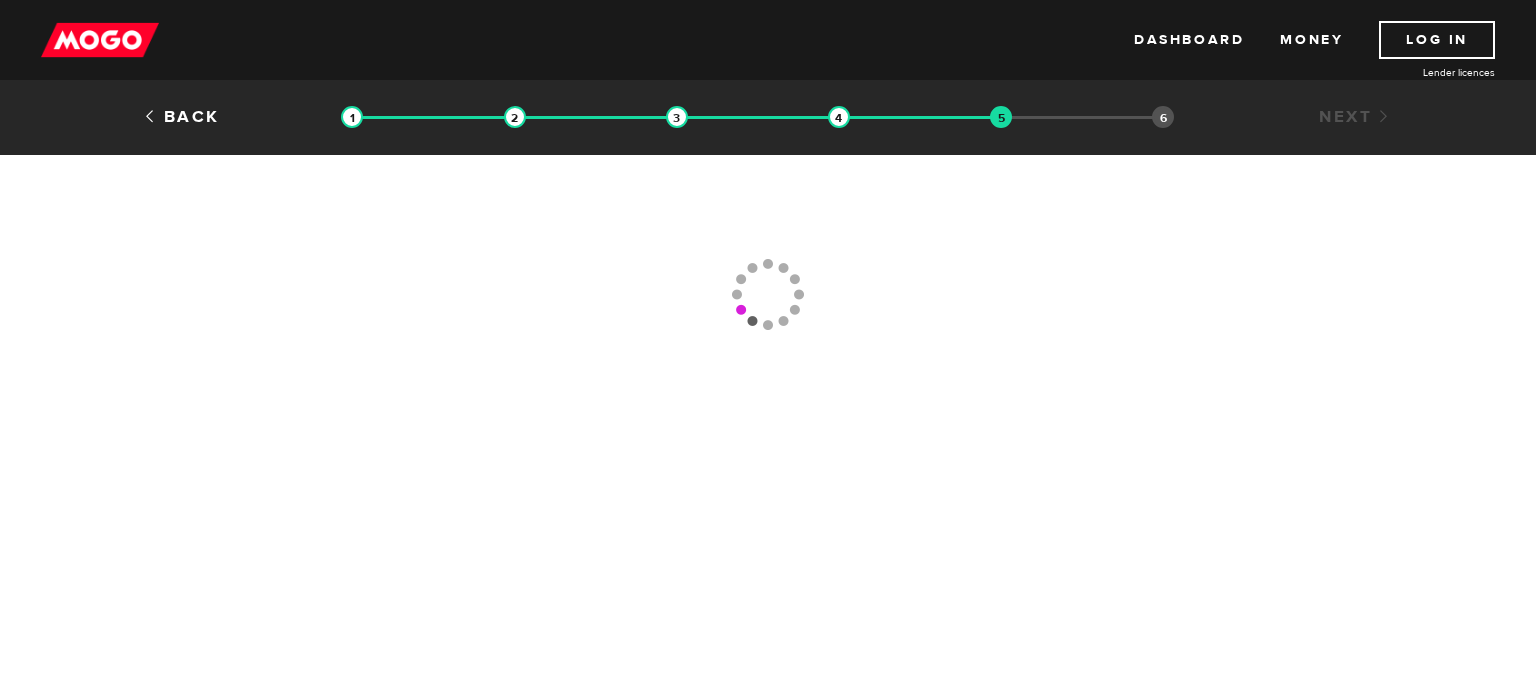 type 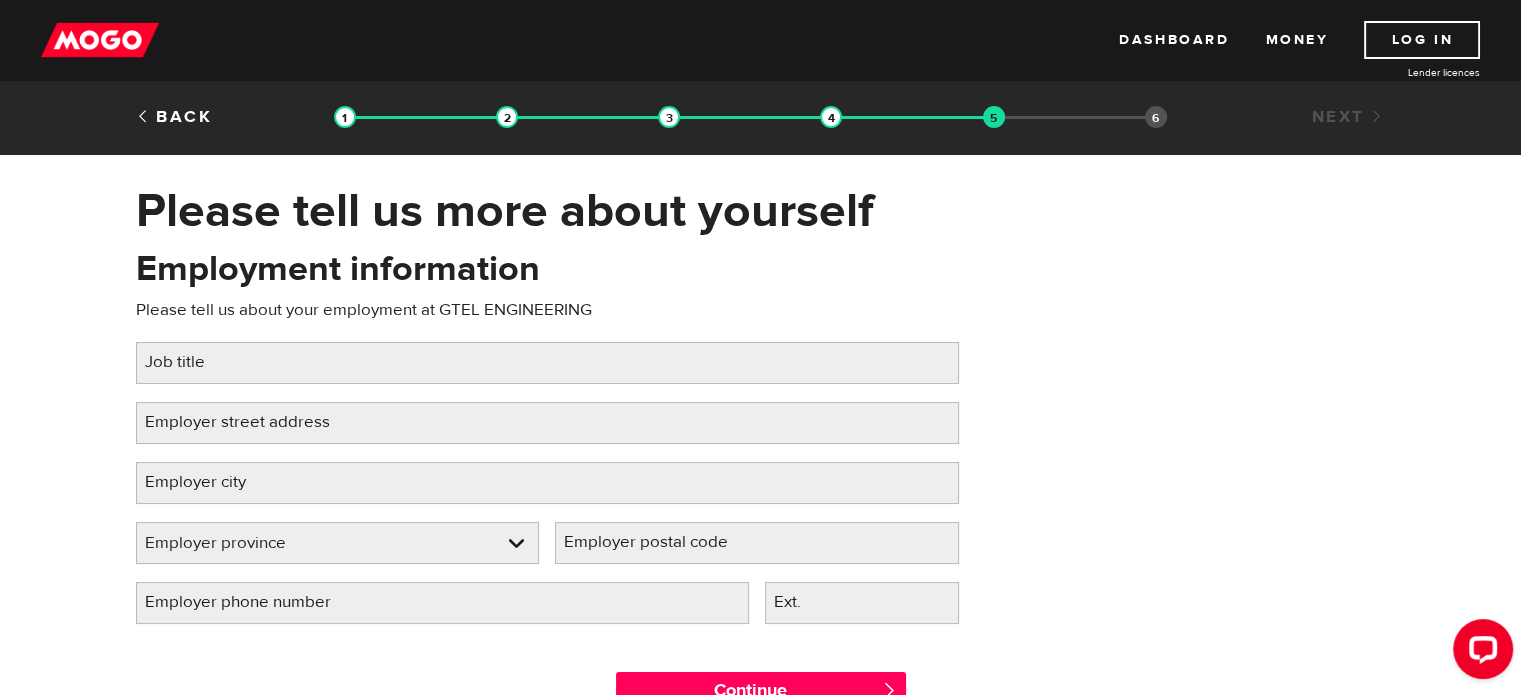 scroll, scrollTop: 0, scrollLeft: 0, axis: both 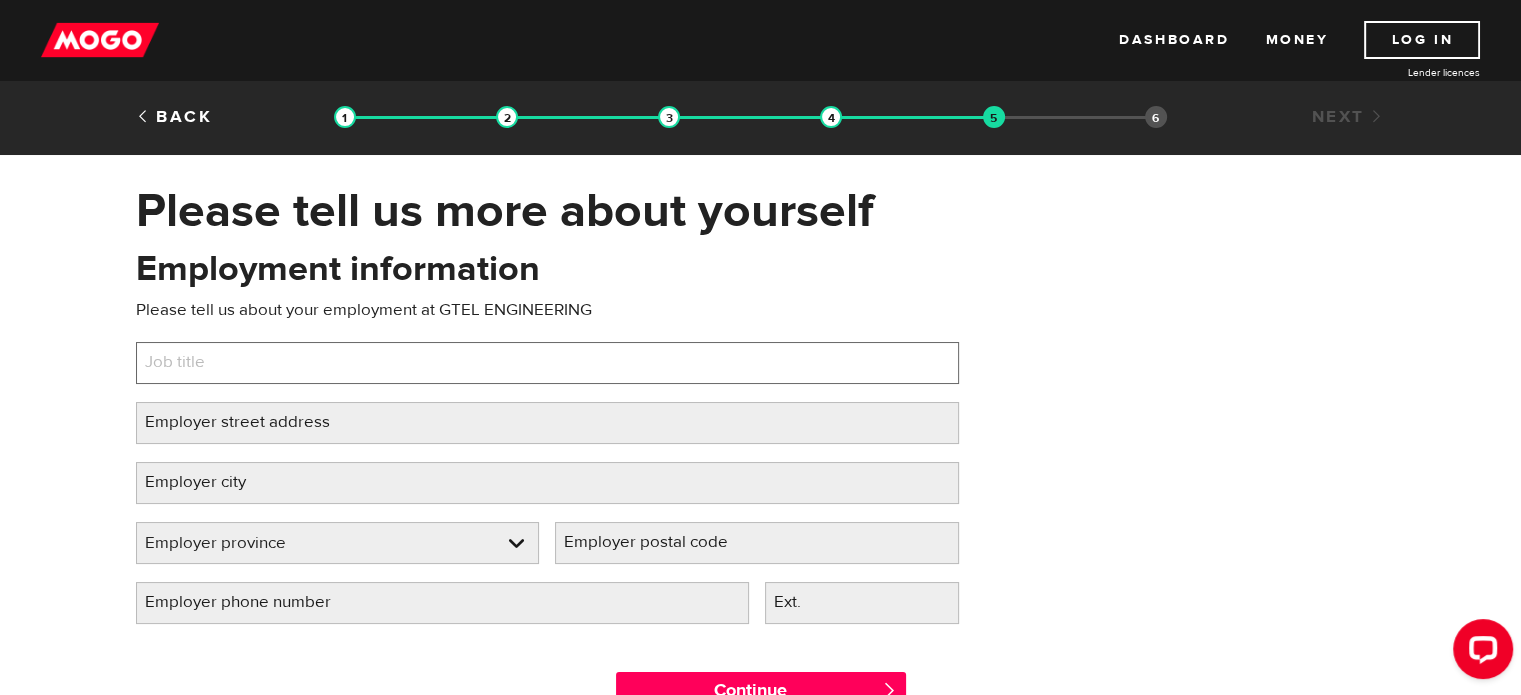 click on "Job title" at bounding box center [547, 363] 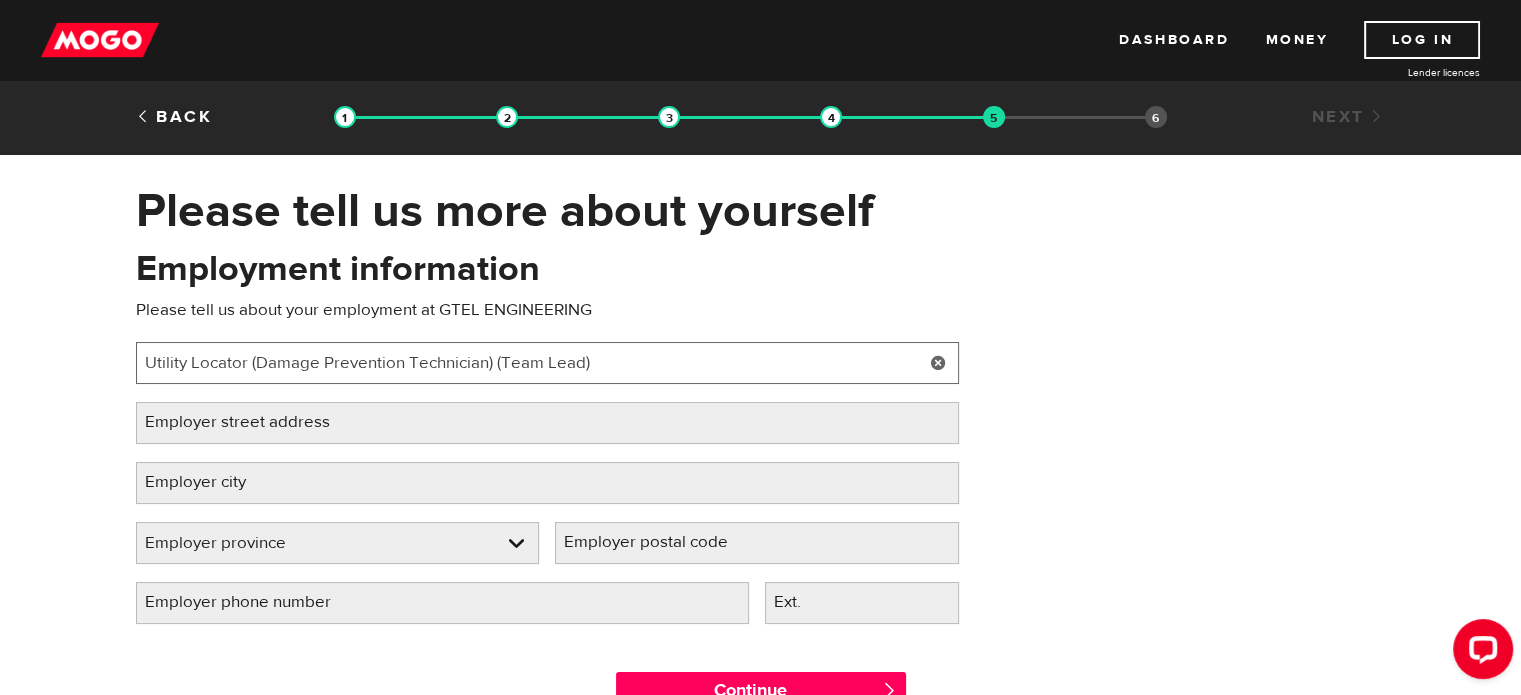 type on "Utility Locator (Damage Prevention Technician) (Team Lead)" 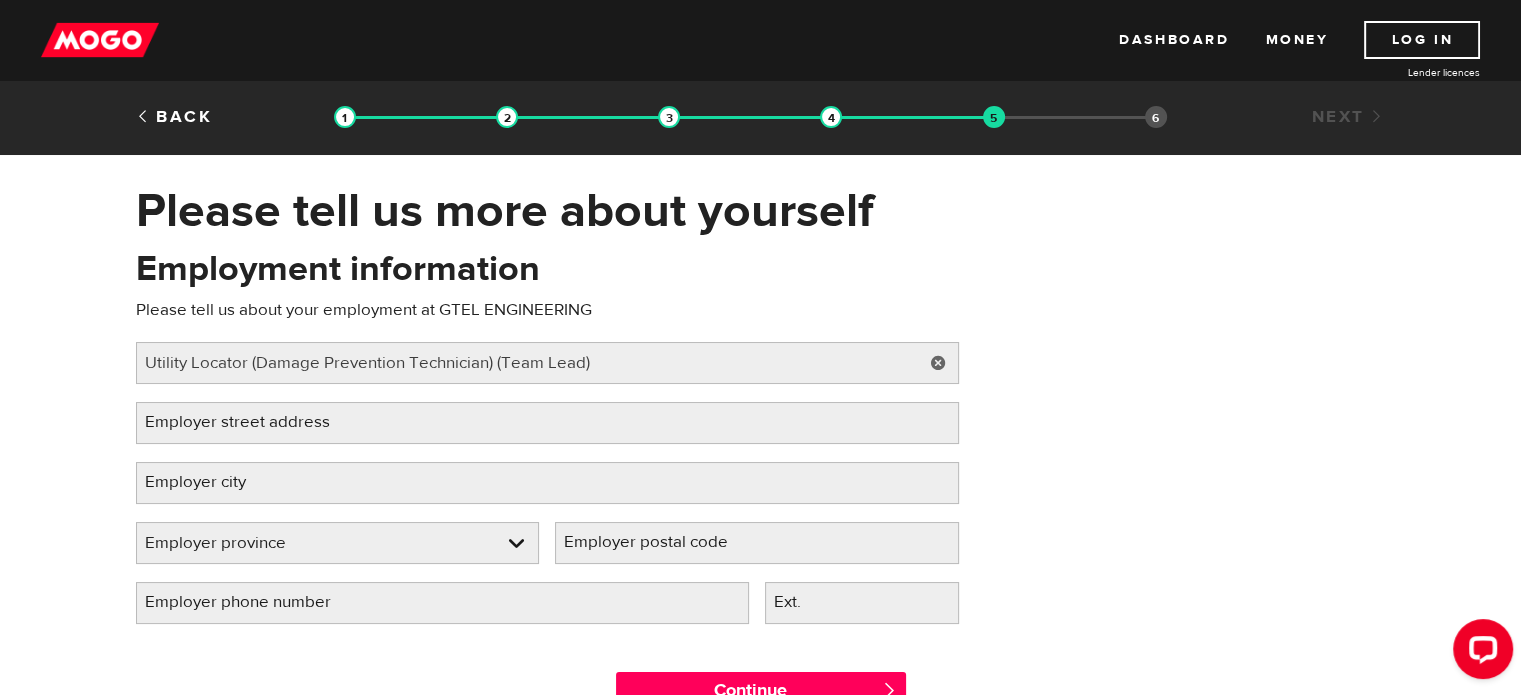 click on "Employer street address" at bounding box center [253, 422] 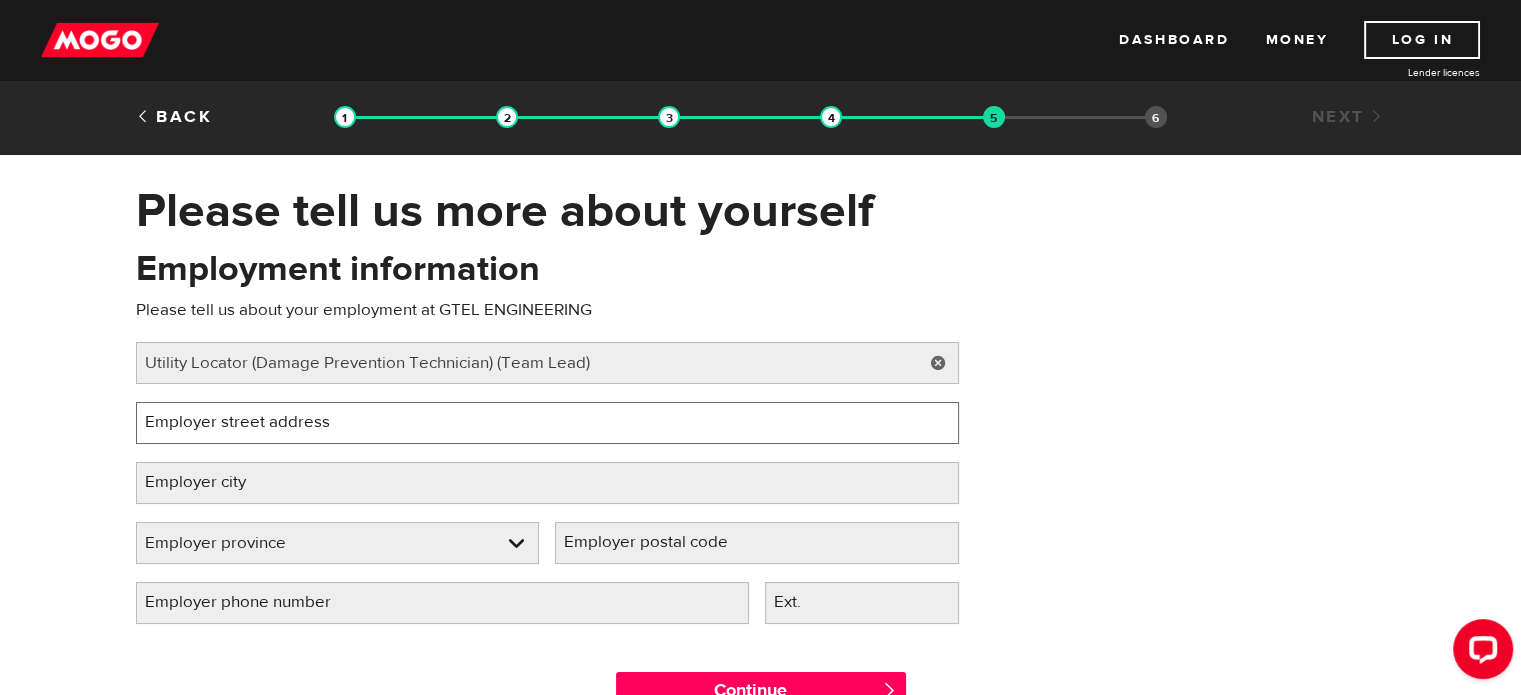 click on "Employer street address" at bounding box center [547, 423] 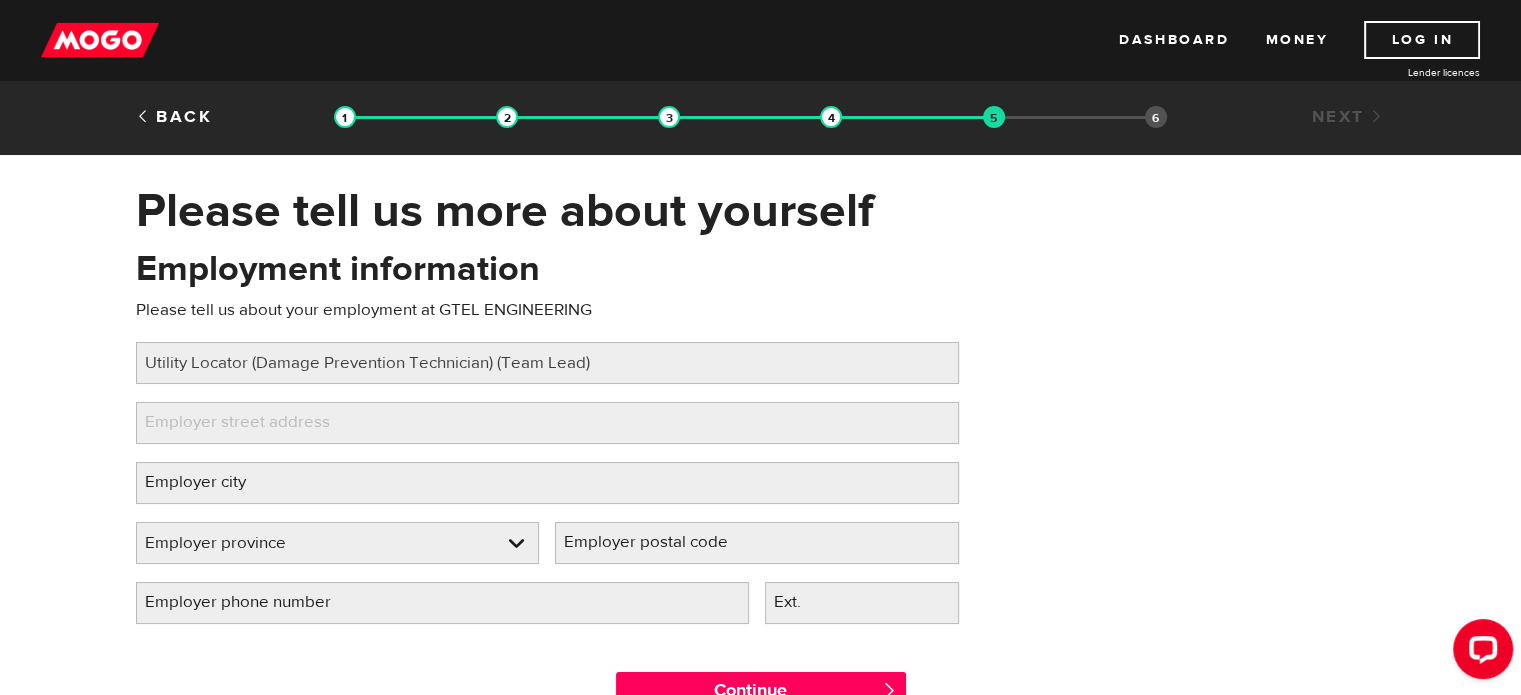 click on "Employer street address" at bounding box center (253, 422) 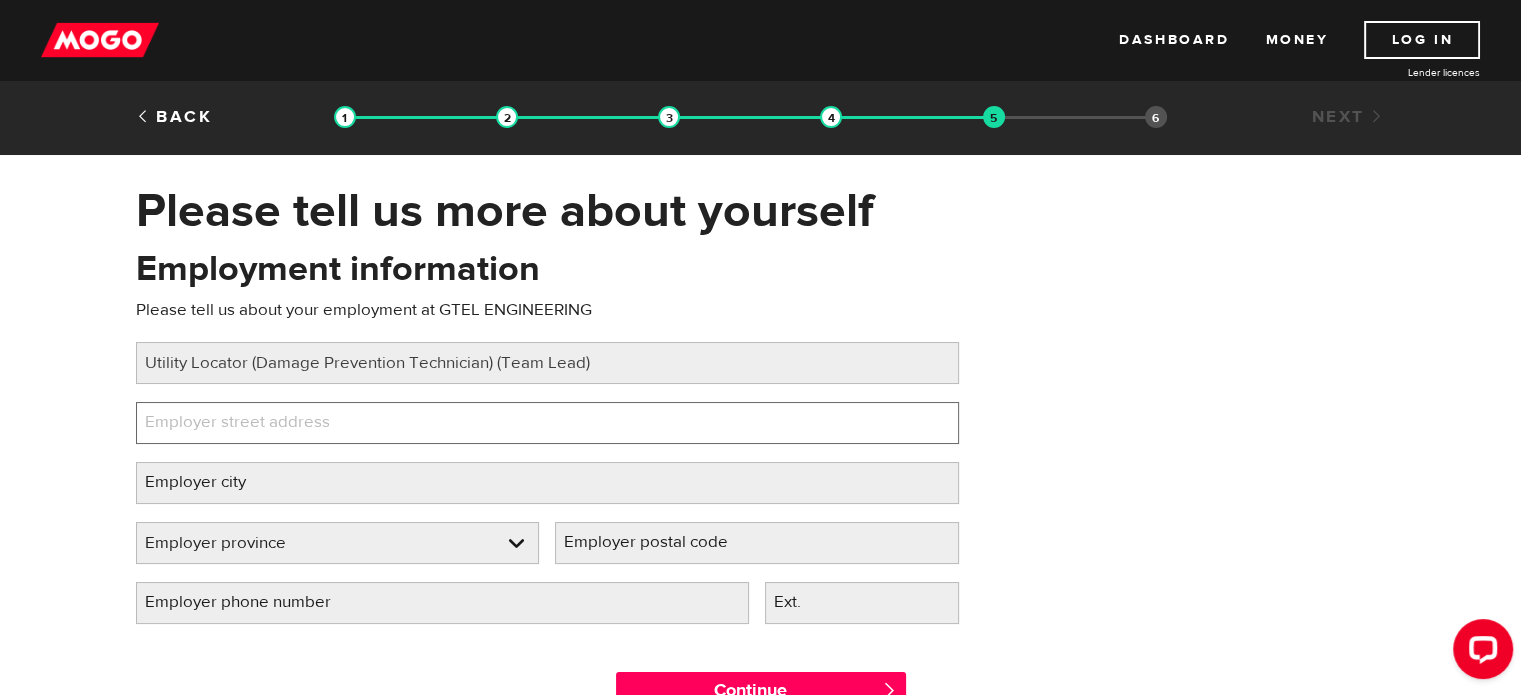 click on "Employer street address" at bounding box center [547, 423] 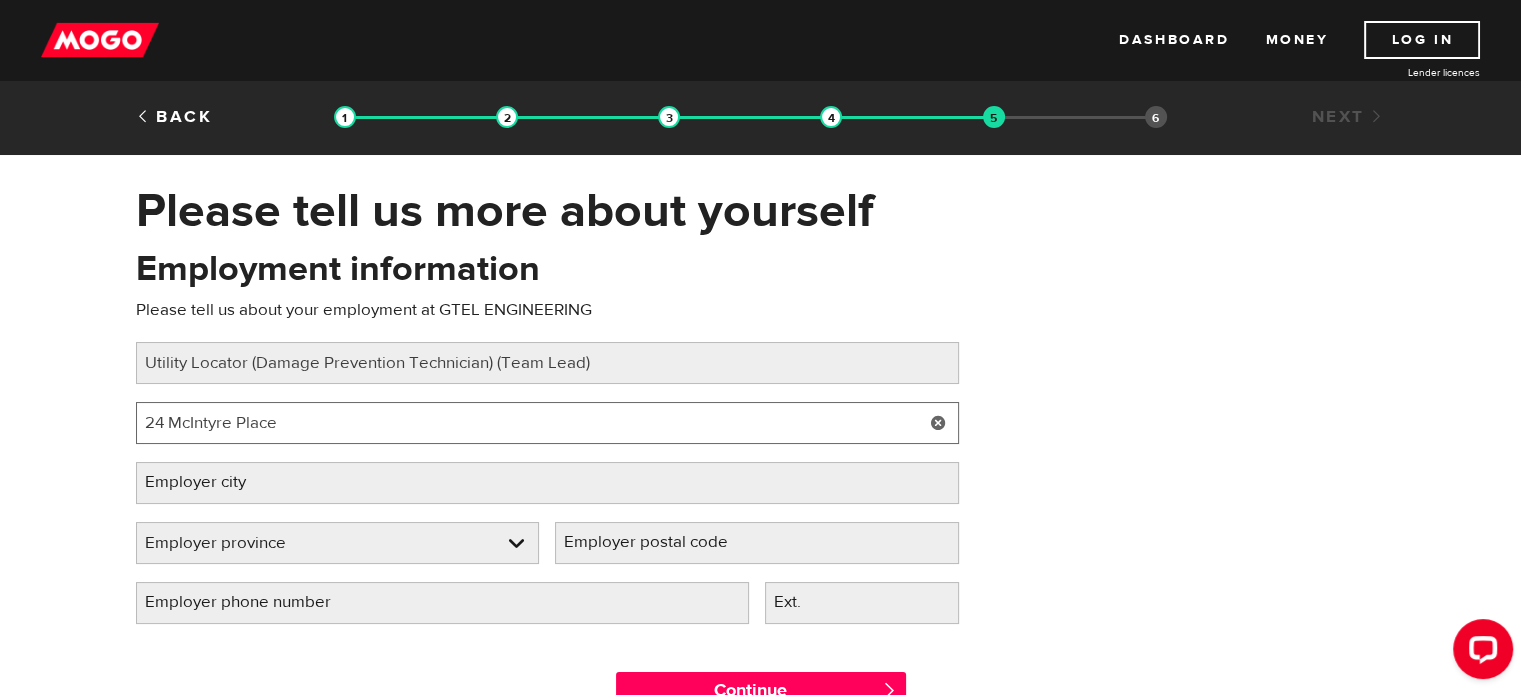 click on "24 McIntyre Place" at bounding box center [547, 423] 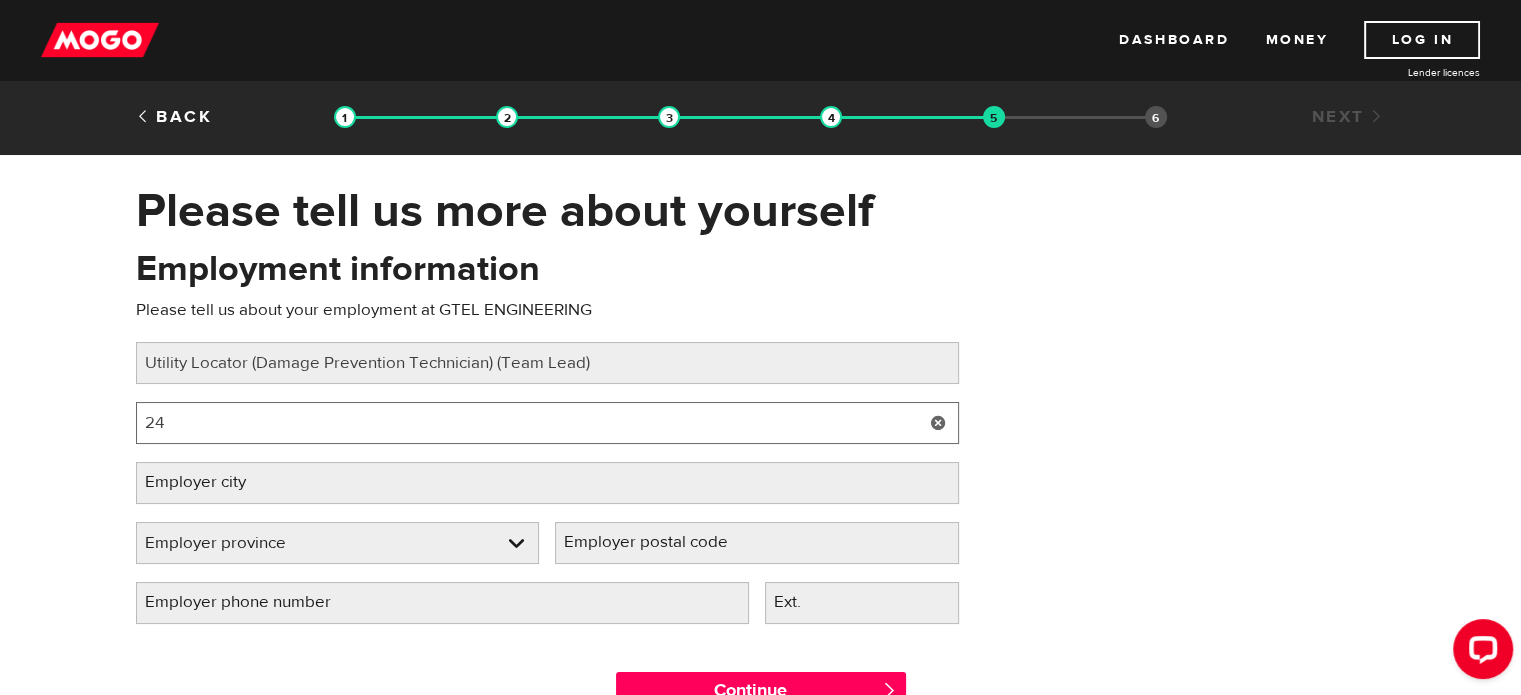 type on "2" 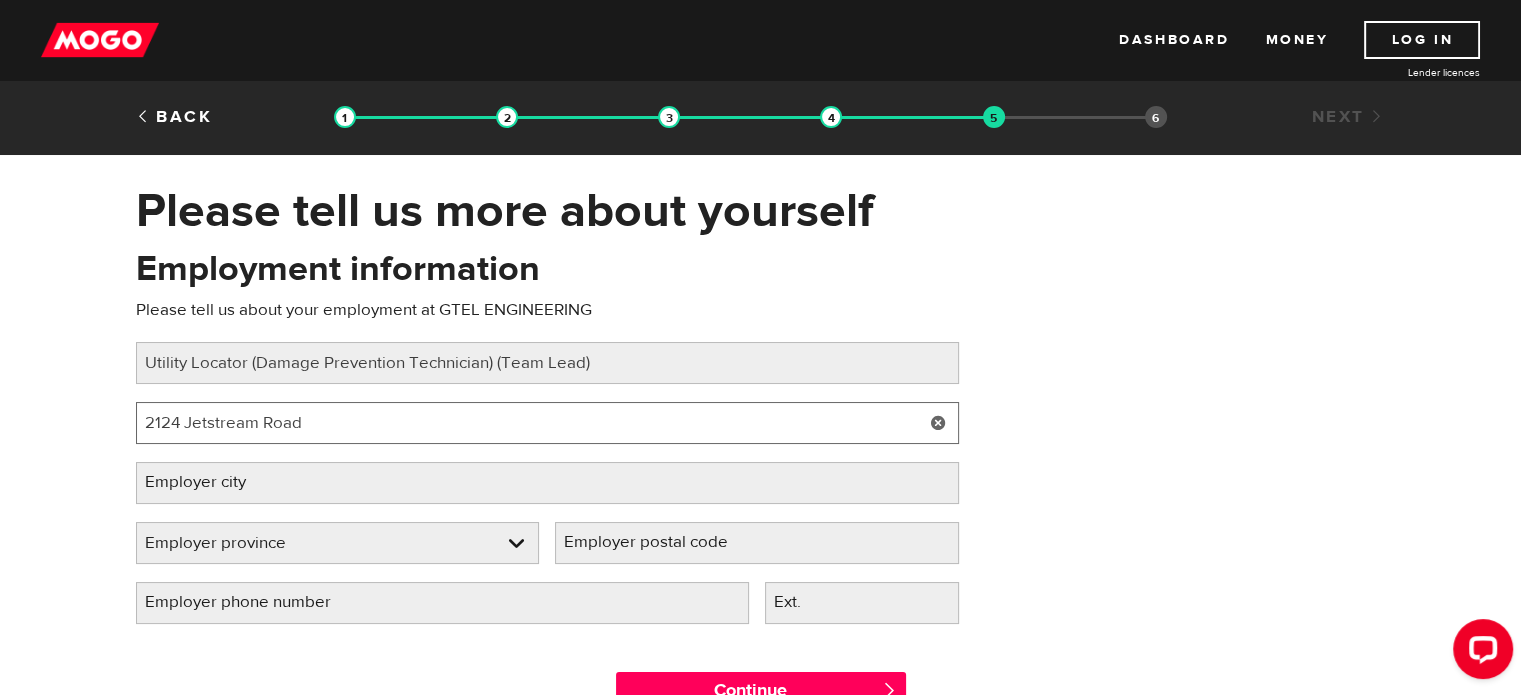 type on "2124 Jetstream Road" 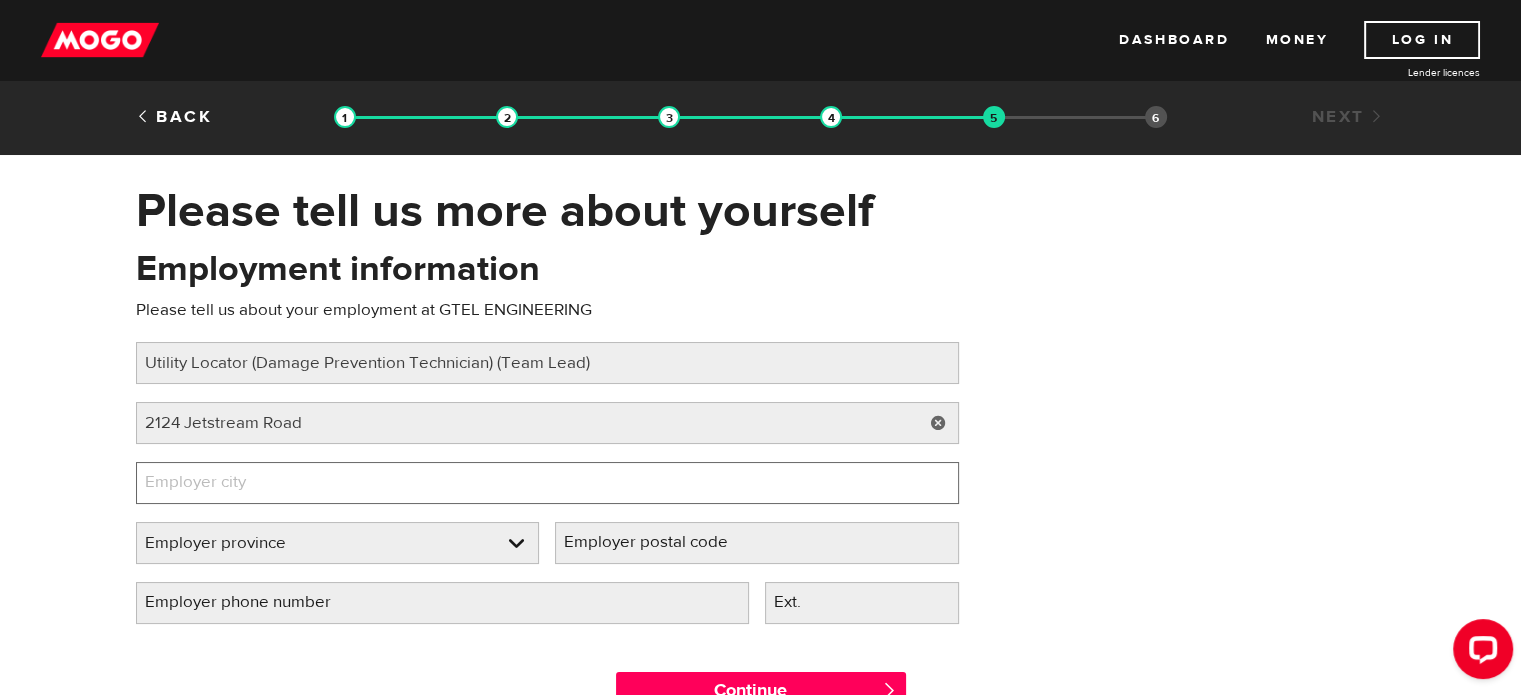click on "Employer city" at bounding box center (547, 483) 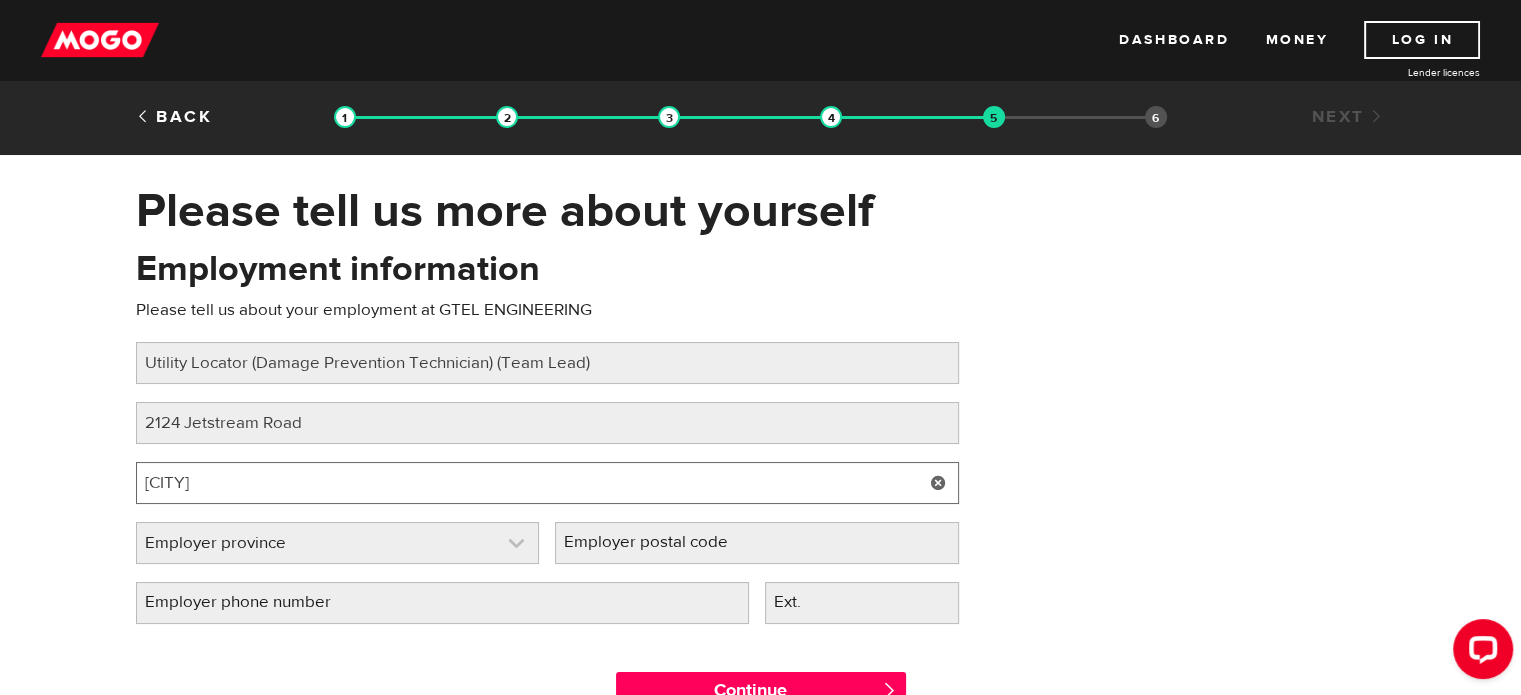 type on "London" 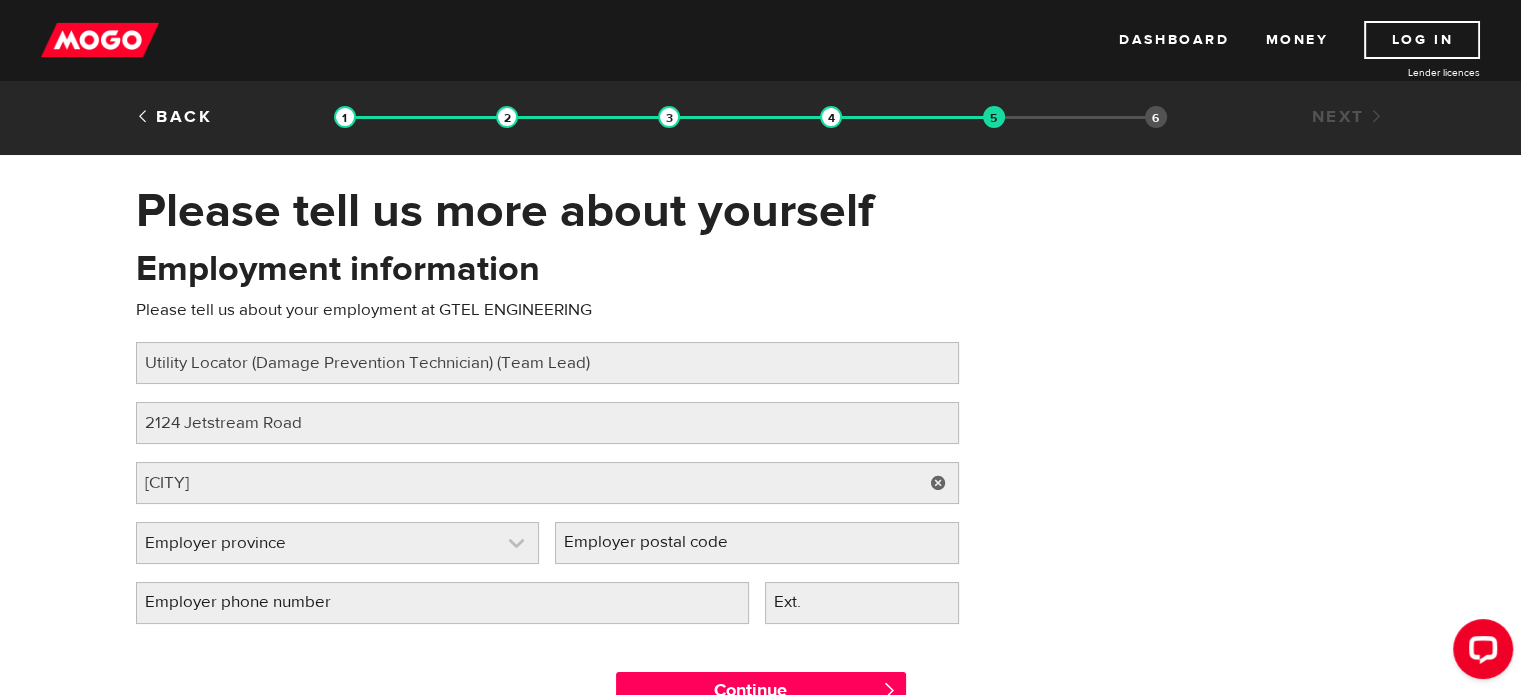 click at bounding box center [338, 543] 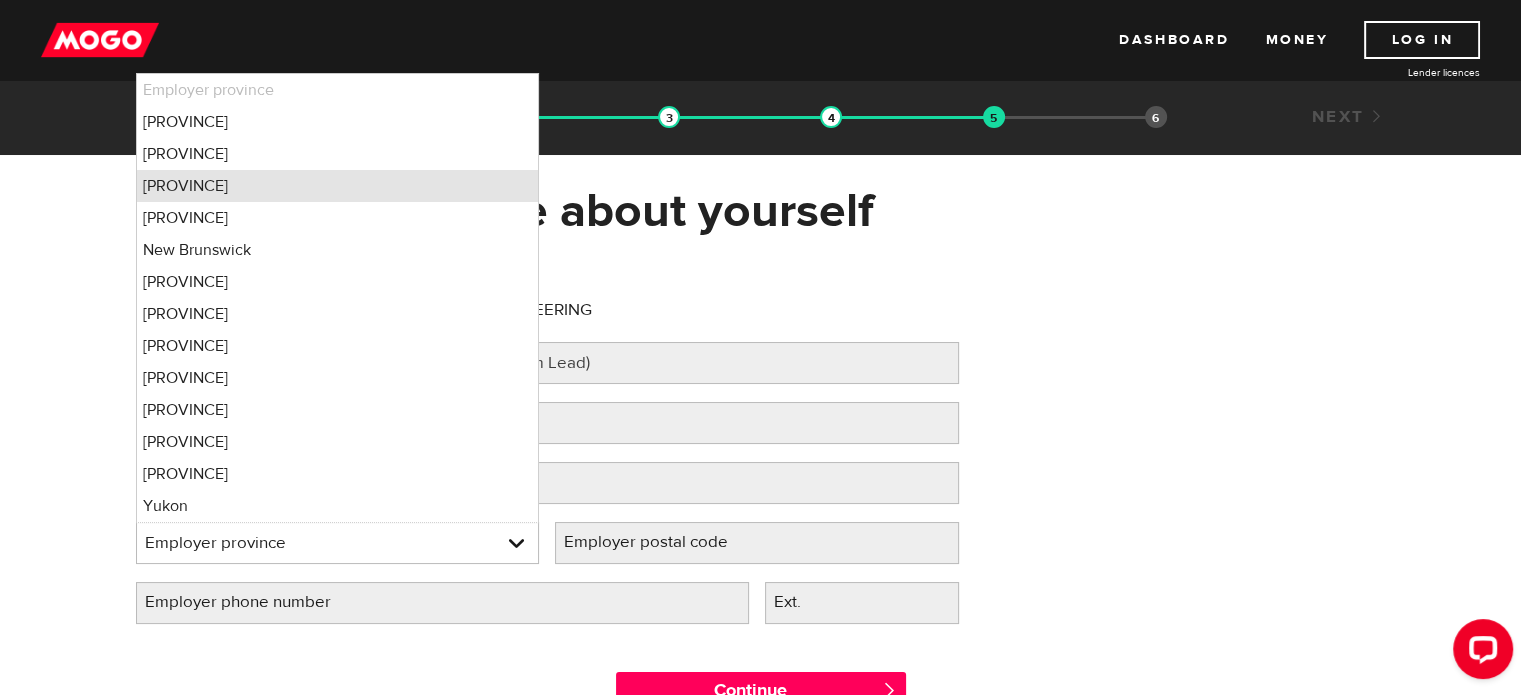 click on "Ontario" at bounding box center (338, 186) 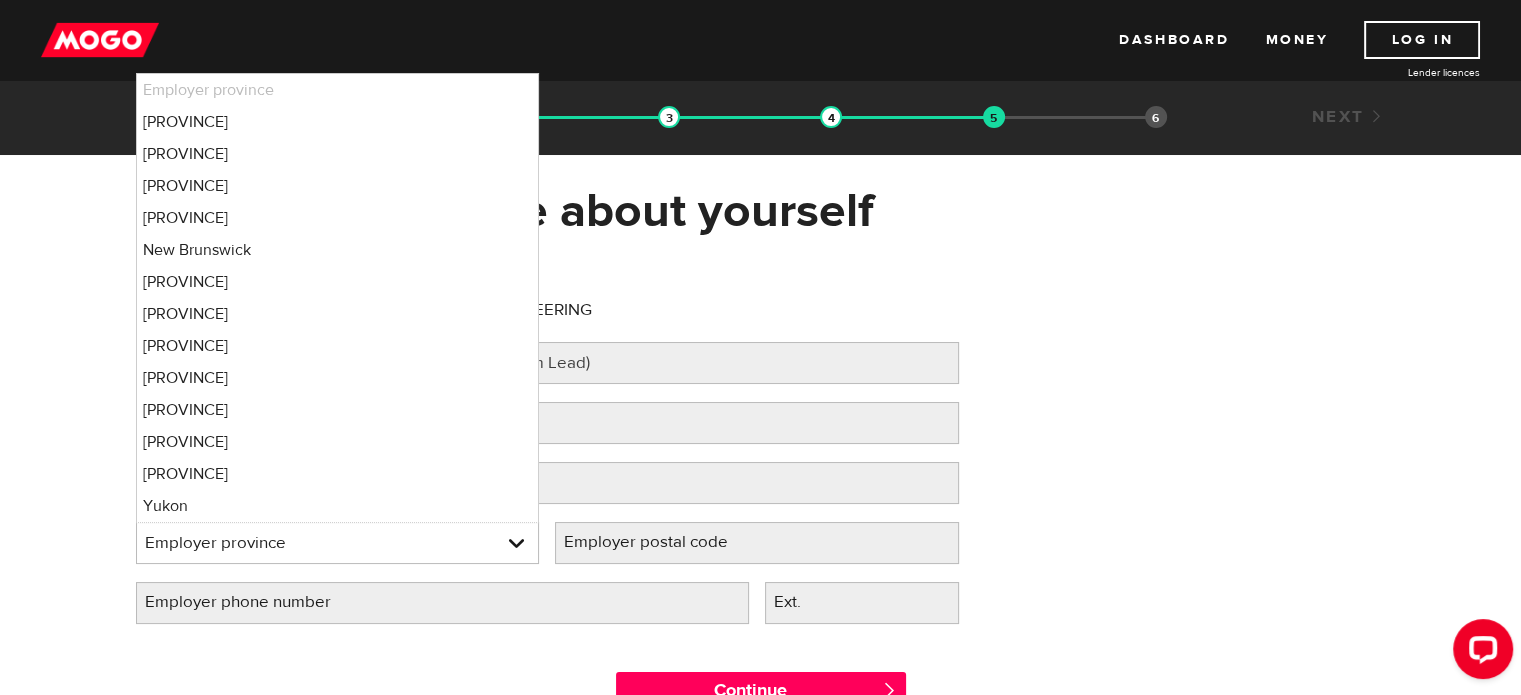 select on "ON" 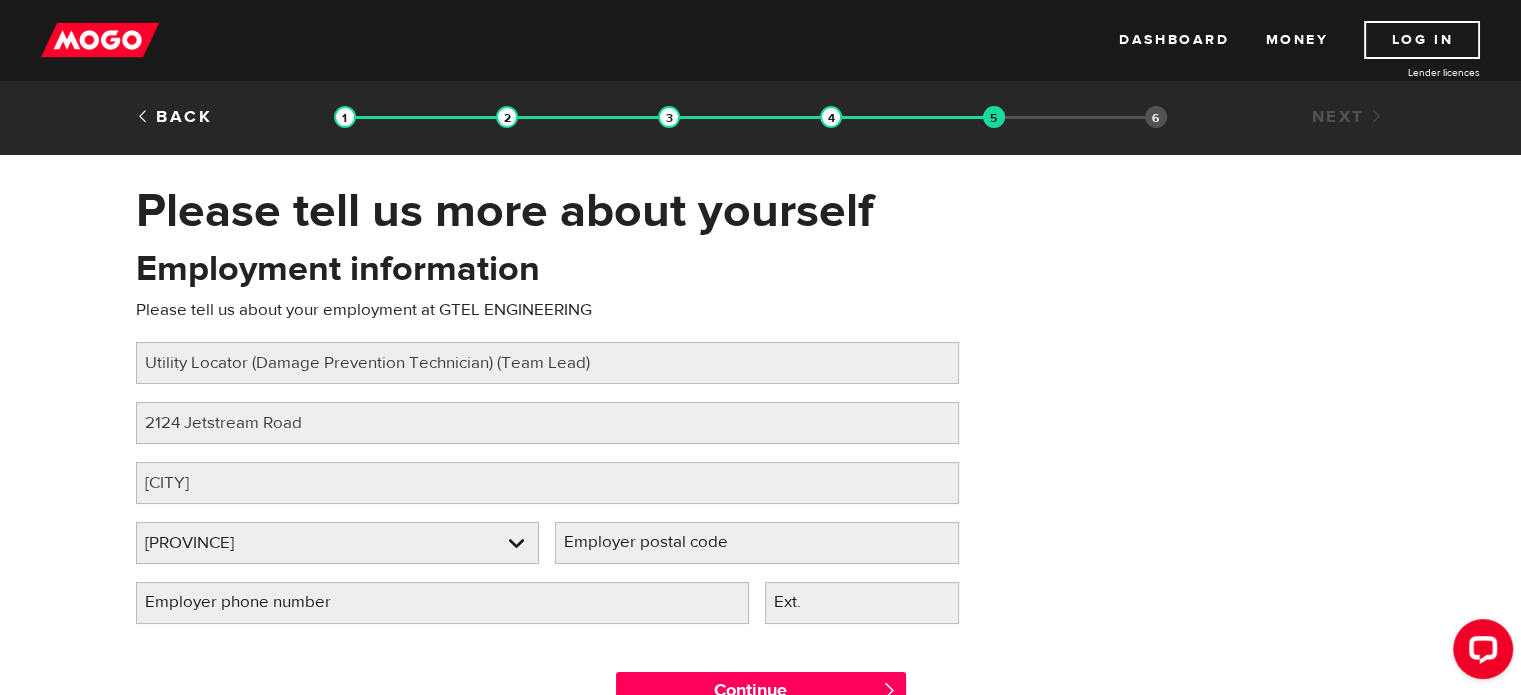click on "Employer postal code" at bounding box center (662, 542) 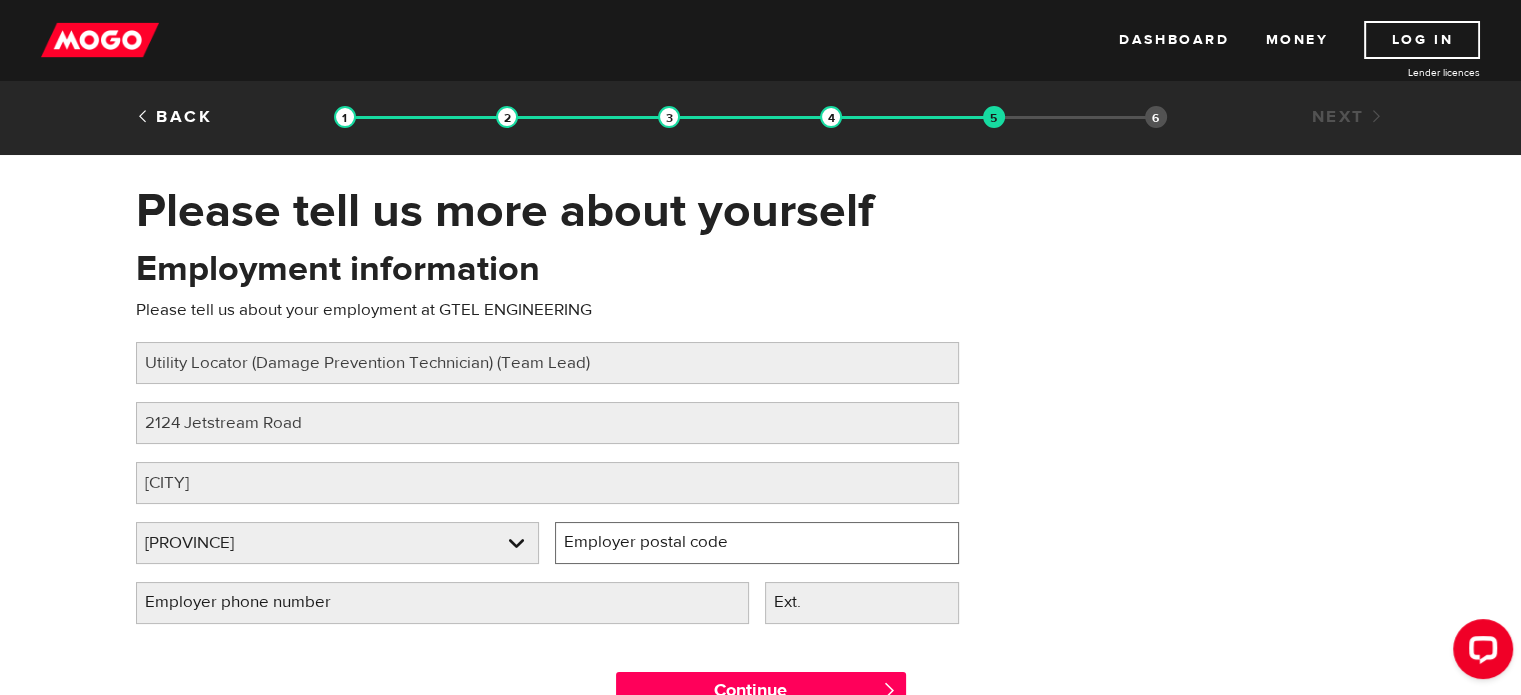 click on "Employer postal code" at bounding box center [757, 543] 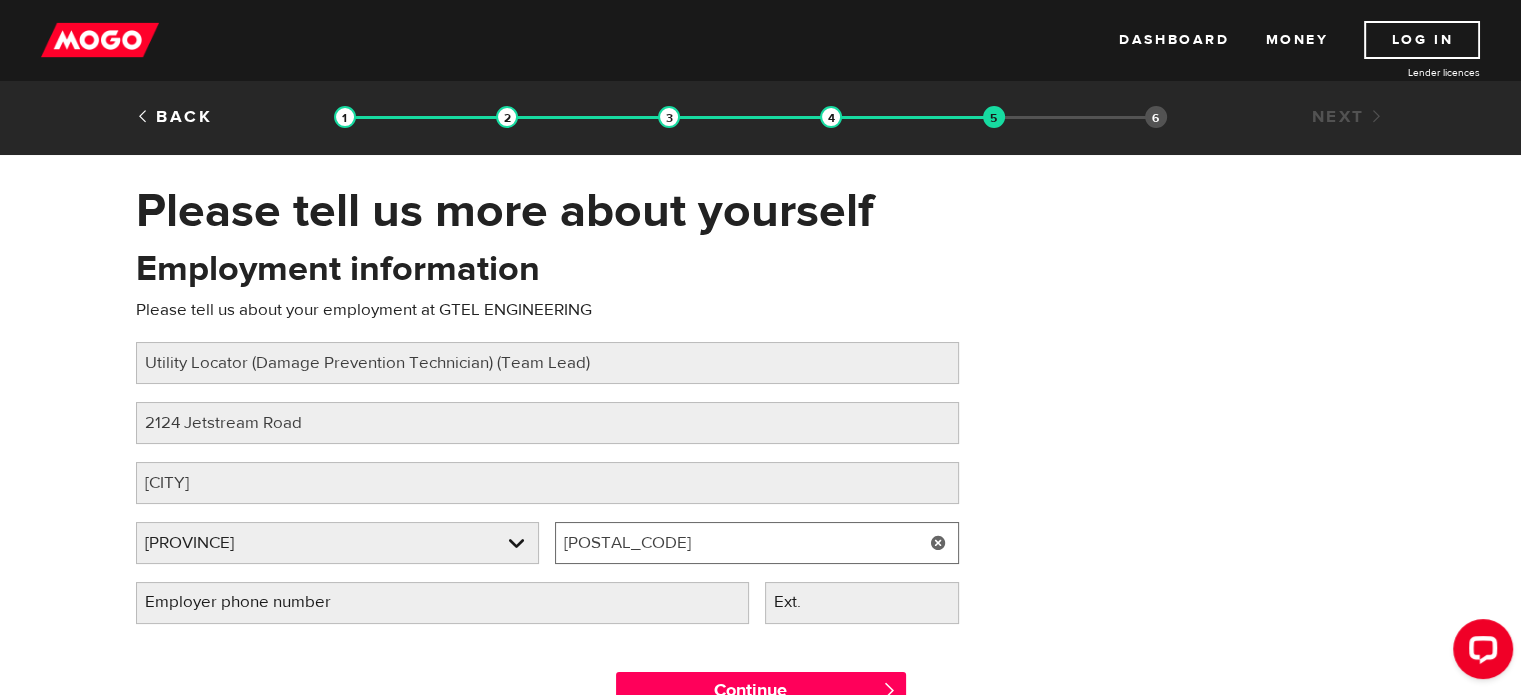 type on "N5V 3P5" 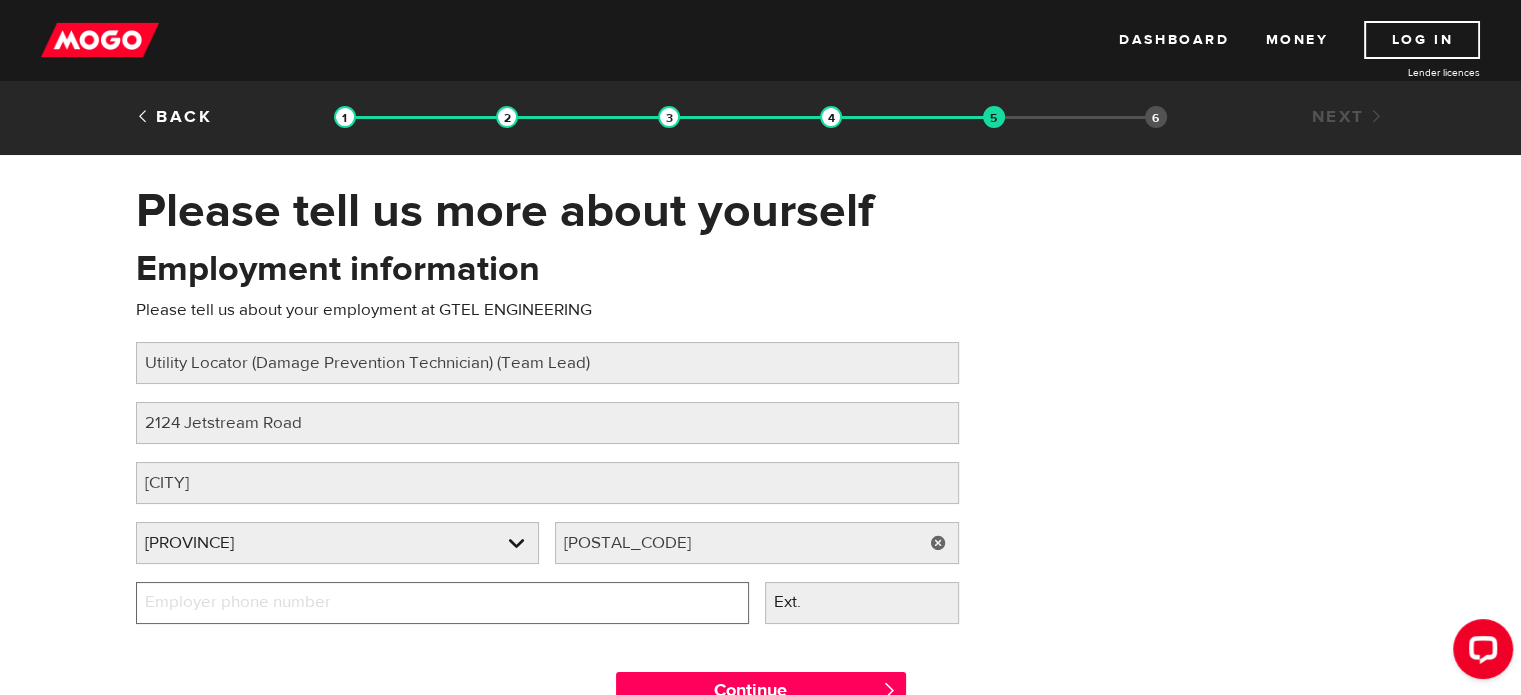 click on "Employer phone number" at bounding box center [442, 603] 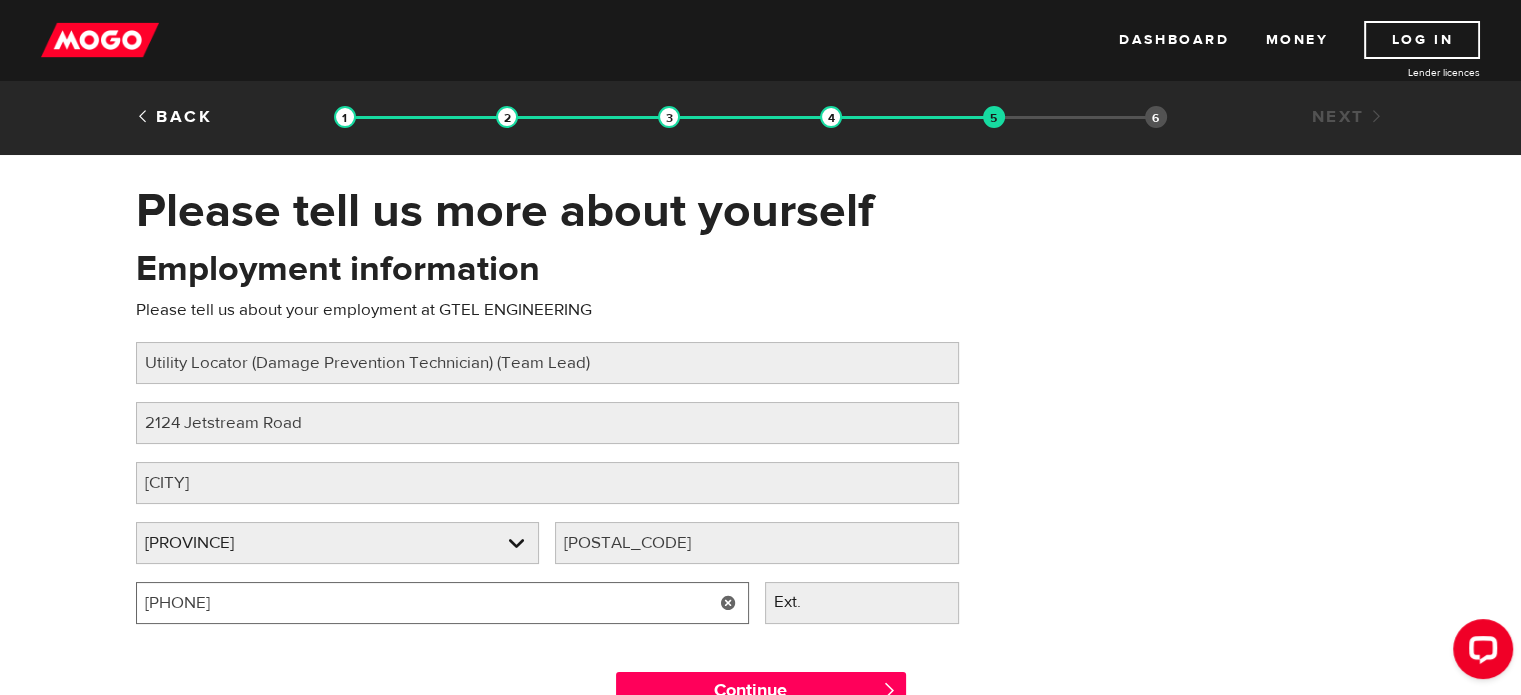 type on "(519) 439-0763" 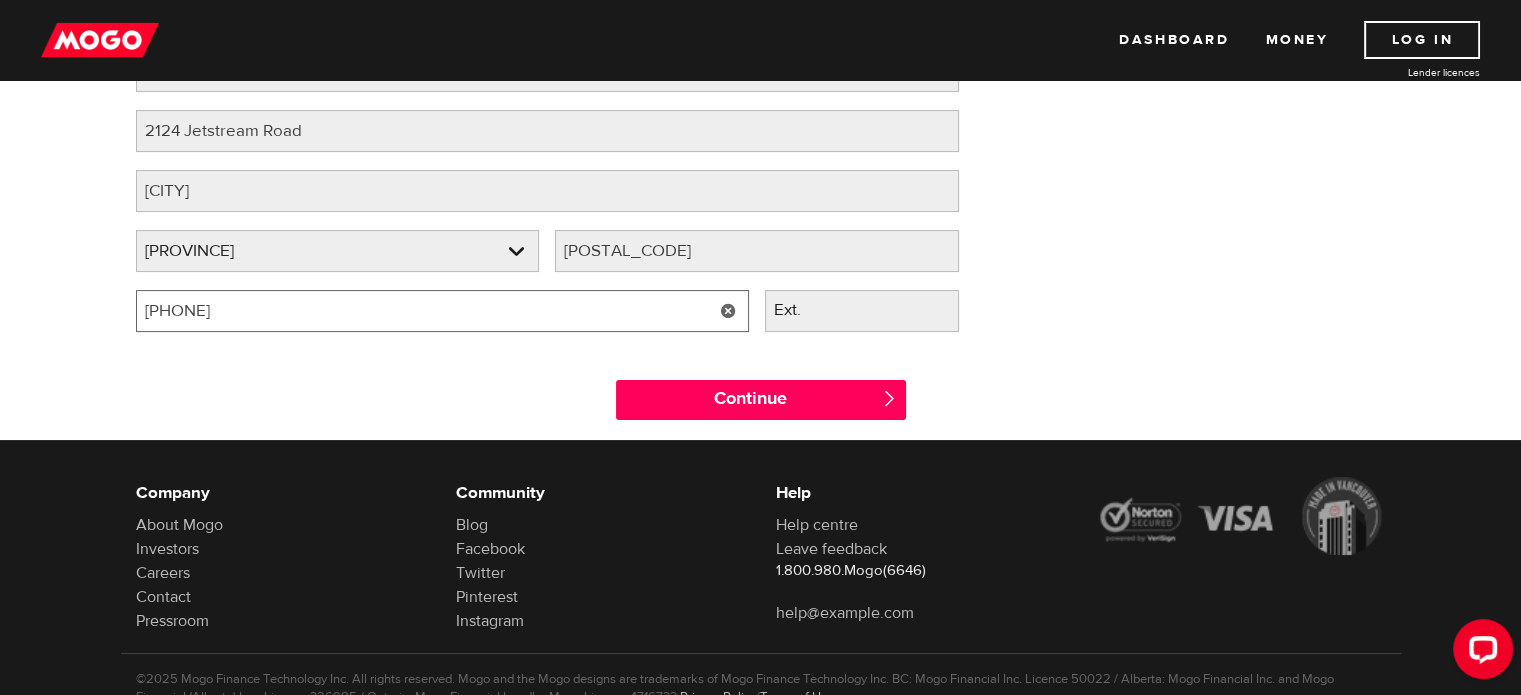 scroll, scrollTop: 300, scrollLeft: 0, axis: vertical 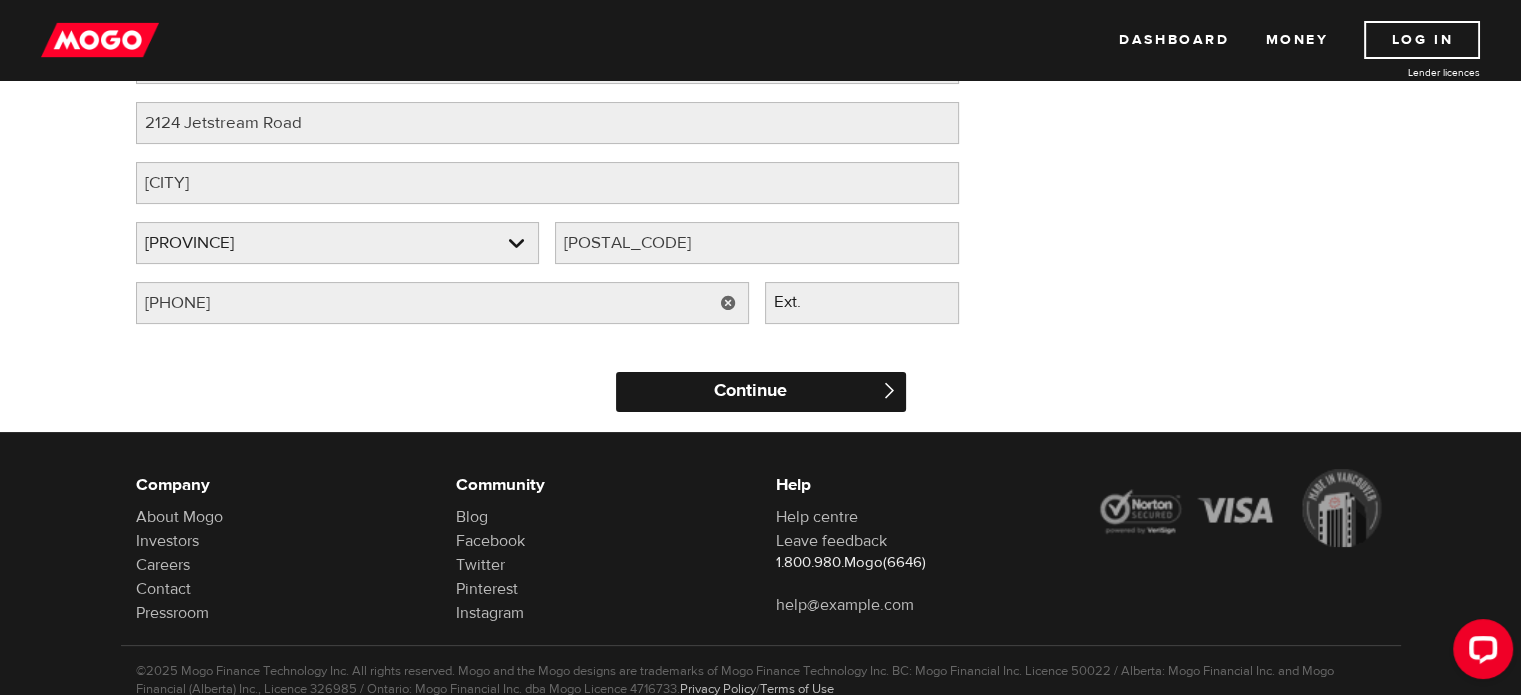 click on "Continue" at bounding box center [761, 392] 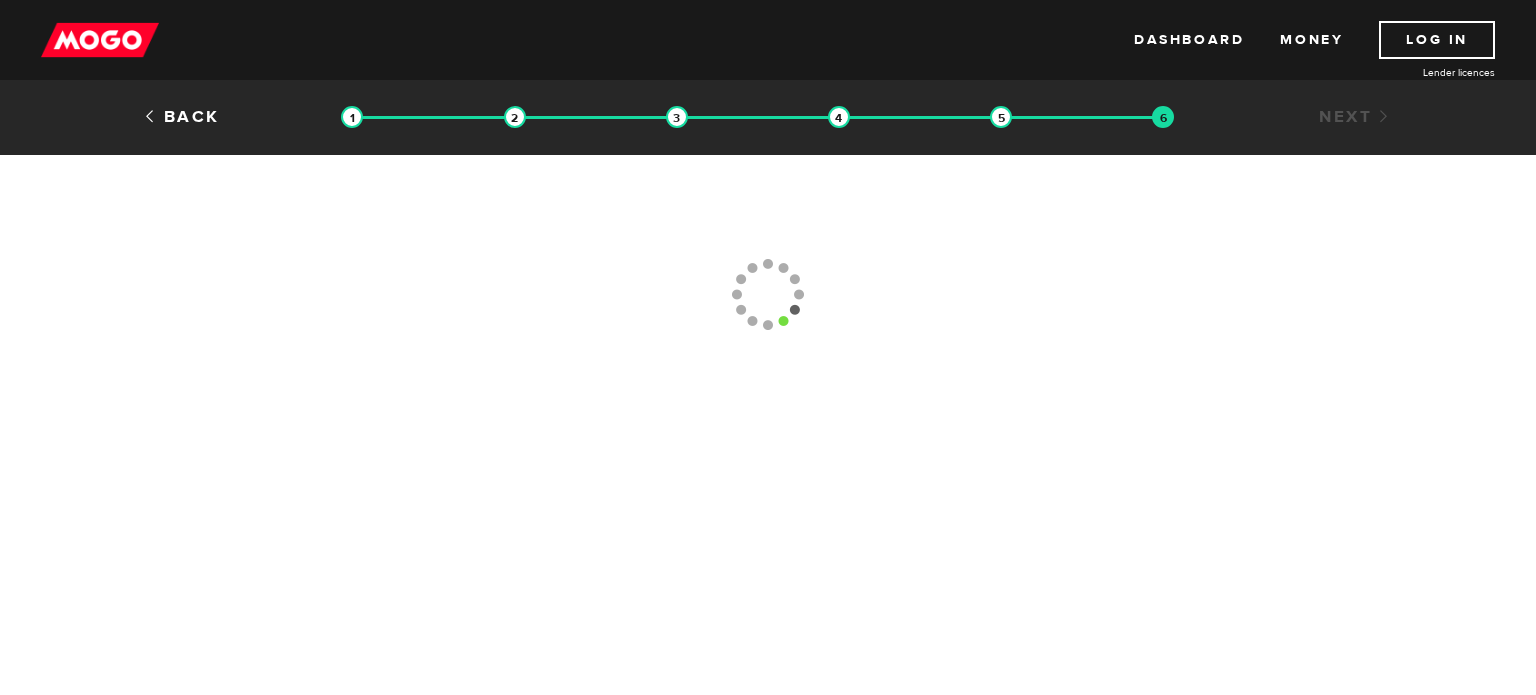 scroll, scrollTop: 0, scrollLeft: 0, axis: both 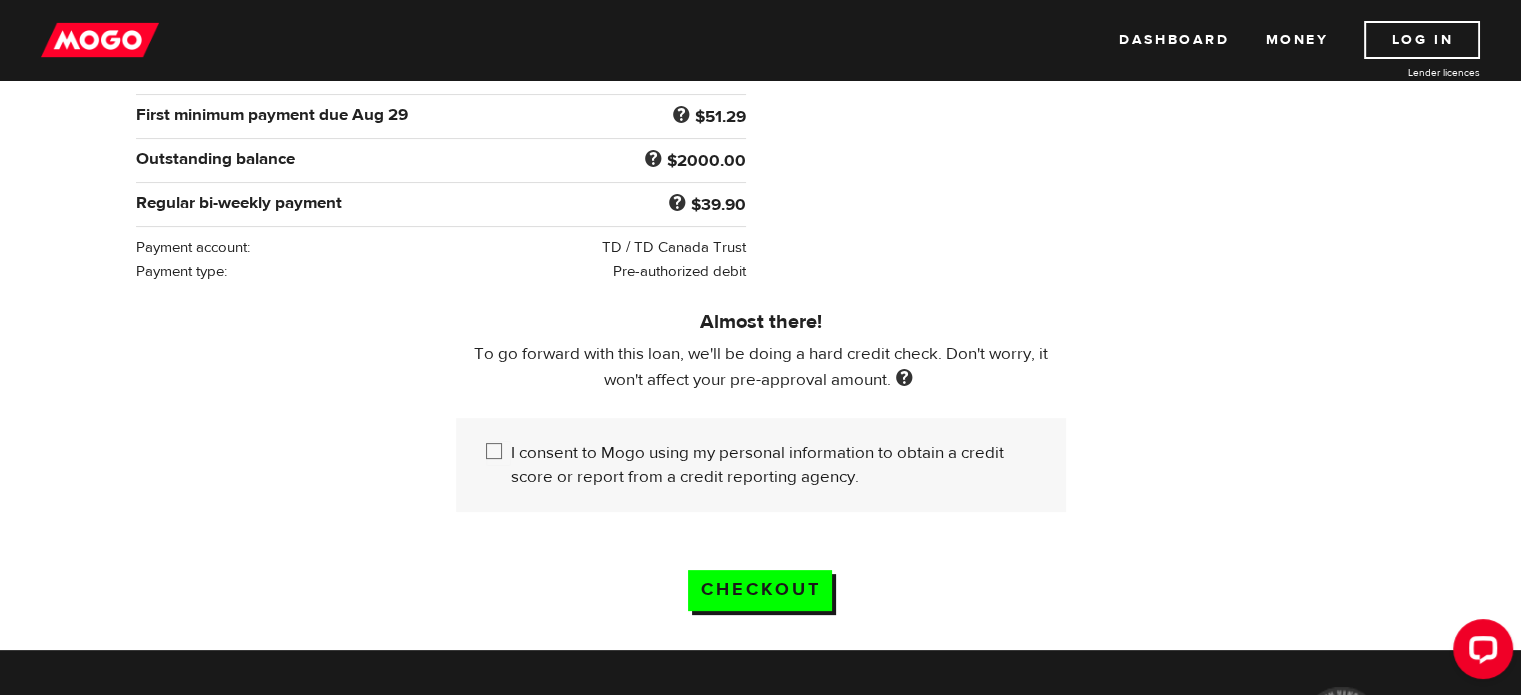 click on "I consent to Mogo using my personal information to obtain a credit score or report from a credit reporting agency." at bounding box center (498, 453) 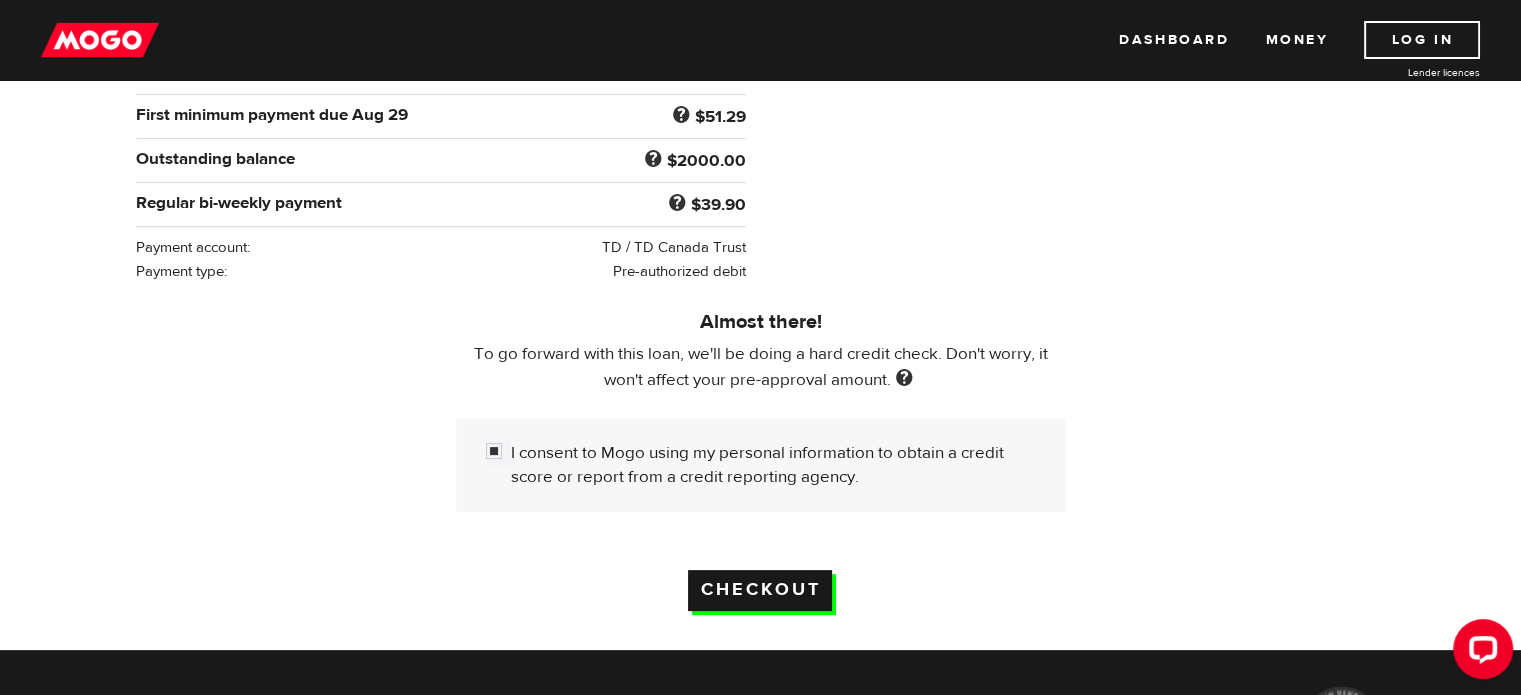 click on "Checkout" at bounding box center (760, 590) 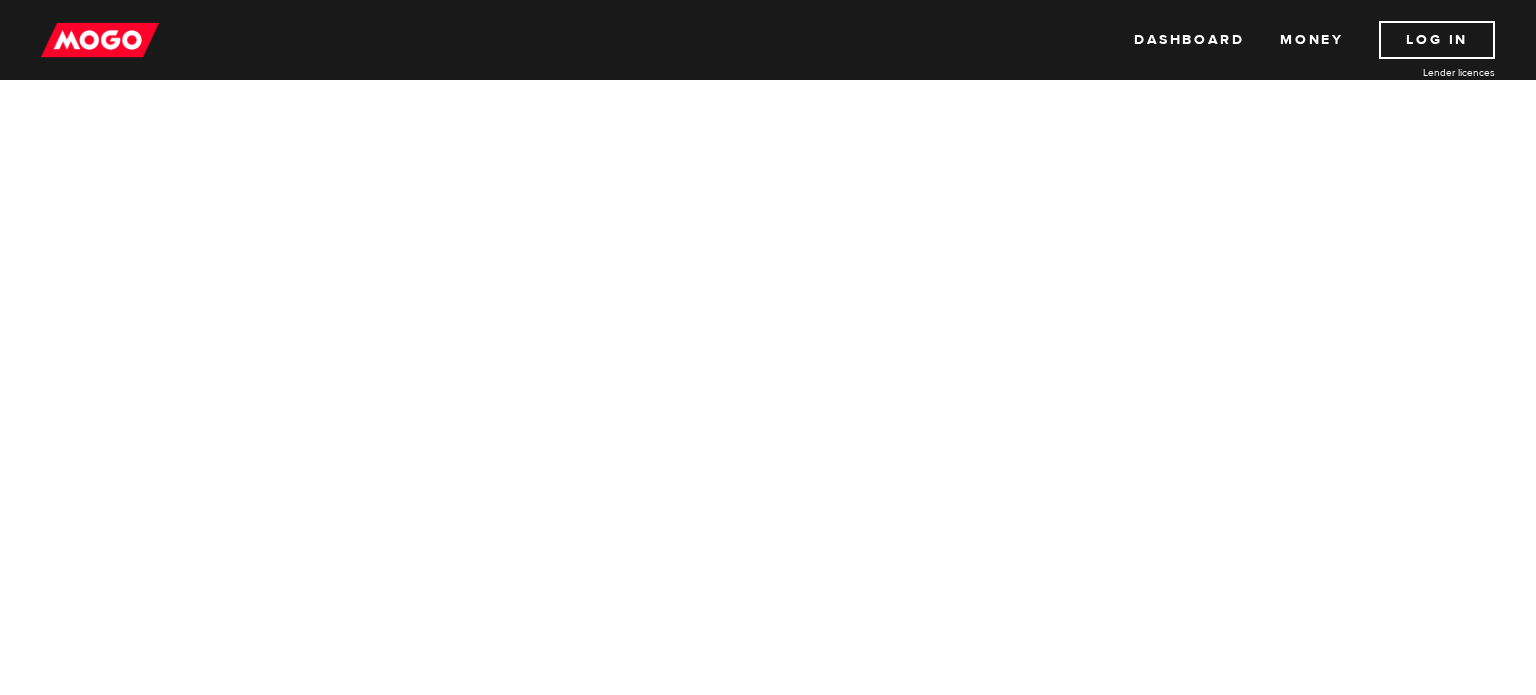 scroll, scrollTop: 0, scrollLeft: 0, axis: both 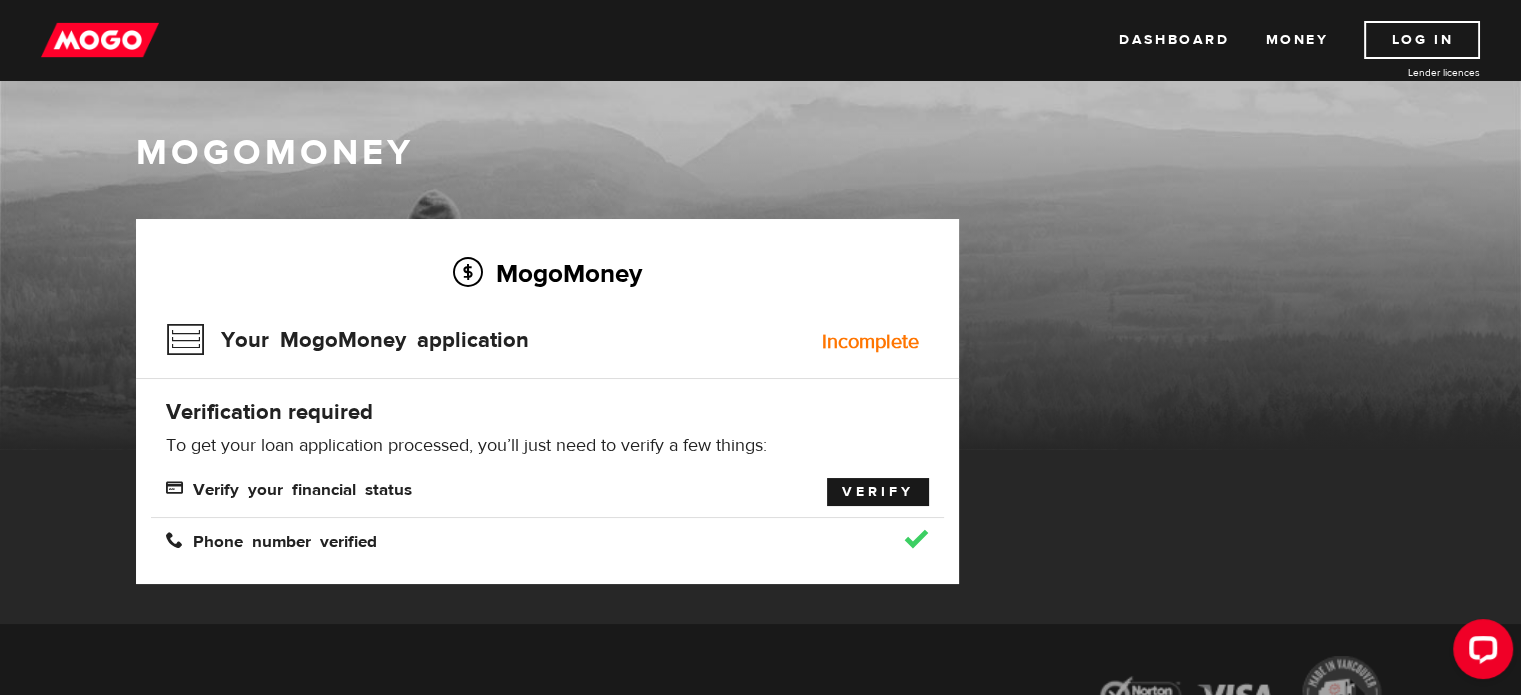 click on "Verify" at bounding box center (878, 492) 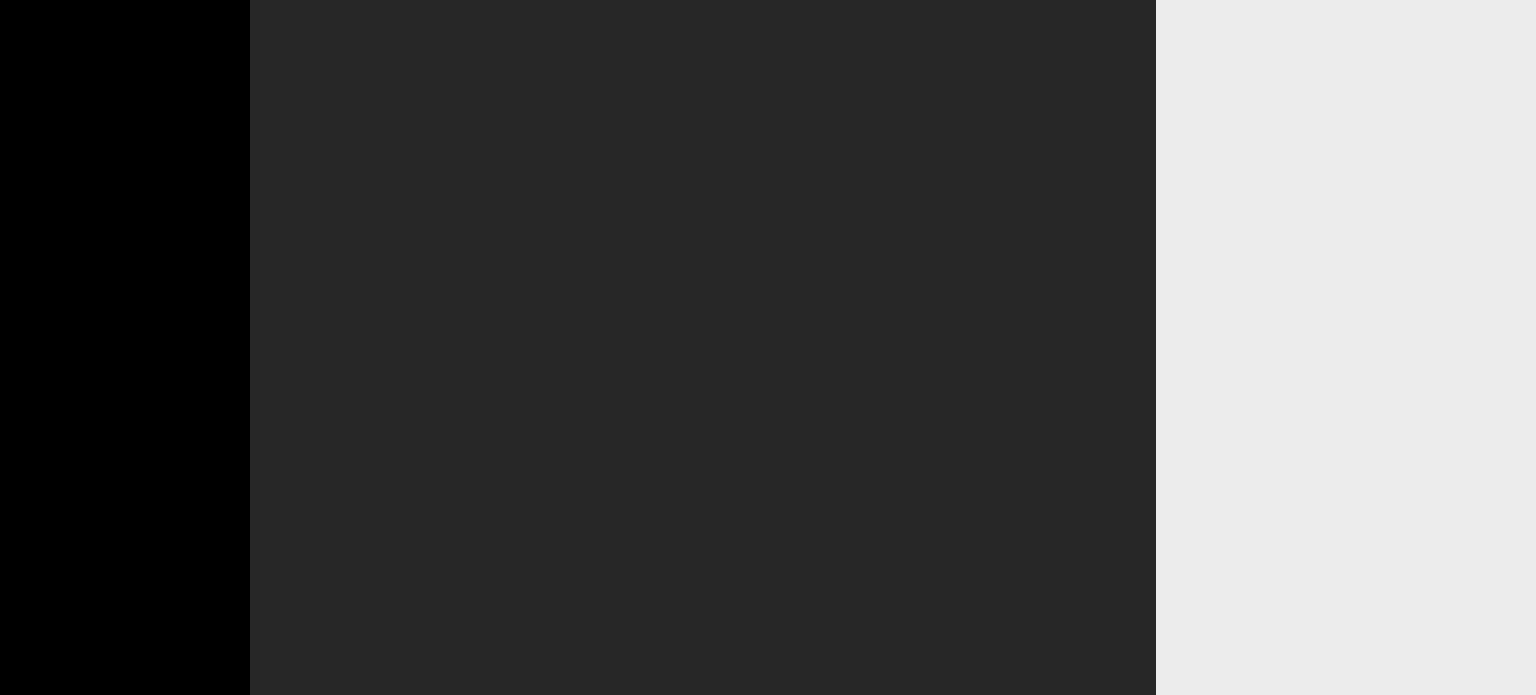 scroll, scrollTop: 0, scrollLeft: 0, axis: both 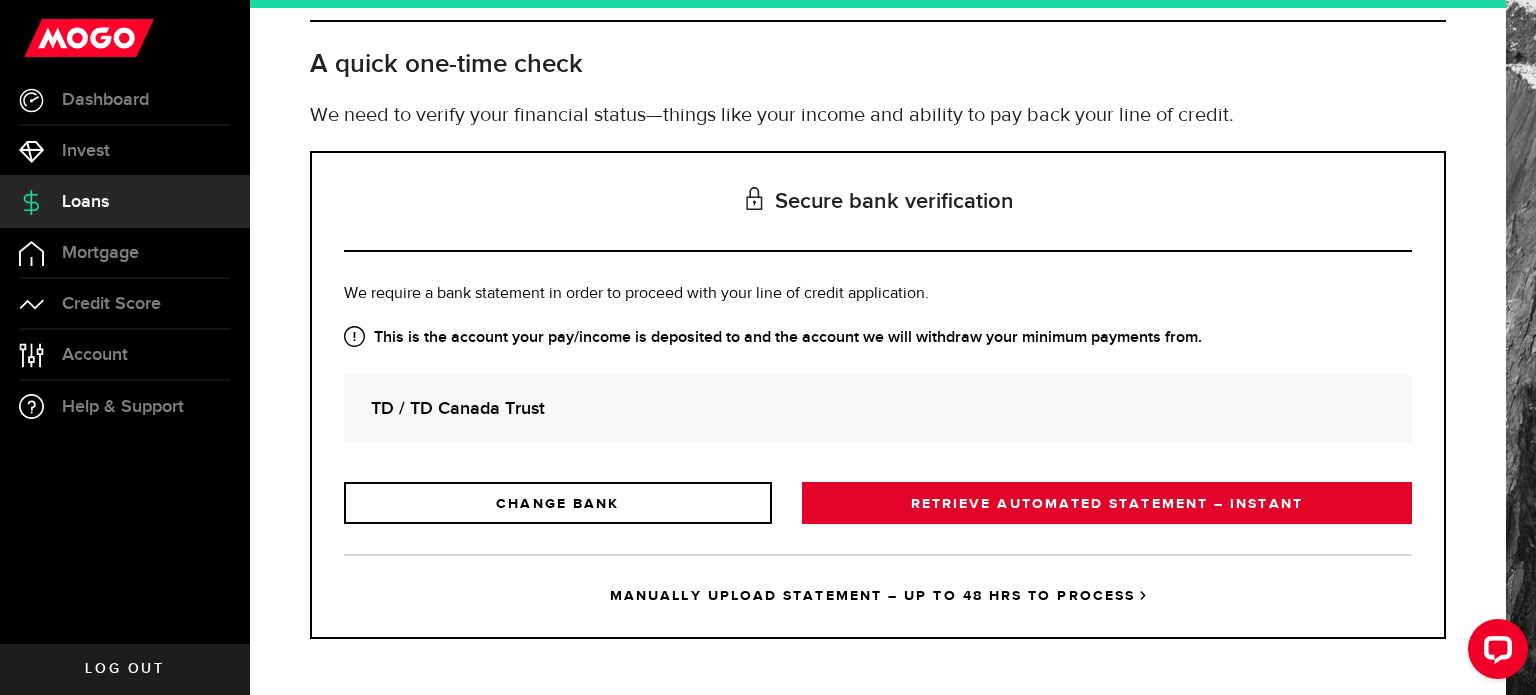 click on "RETRIEVE AUTOMATED STATEMENT – INSTANT" at bounding box center (1107, 503) 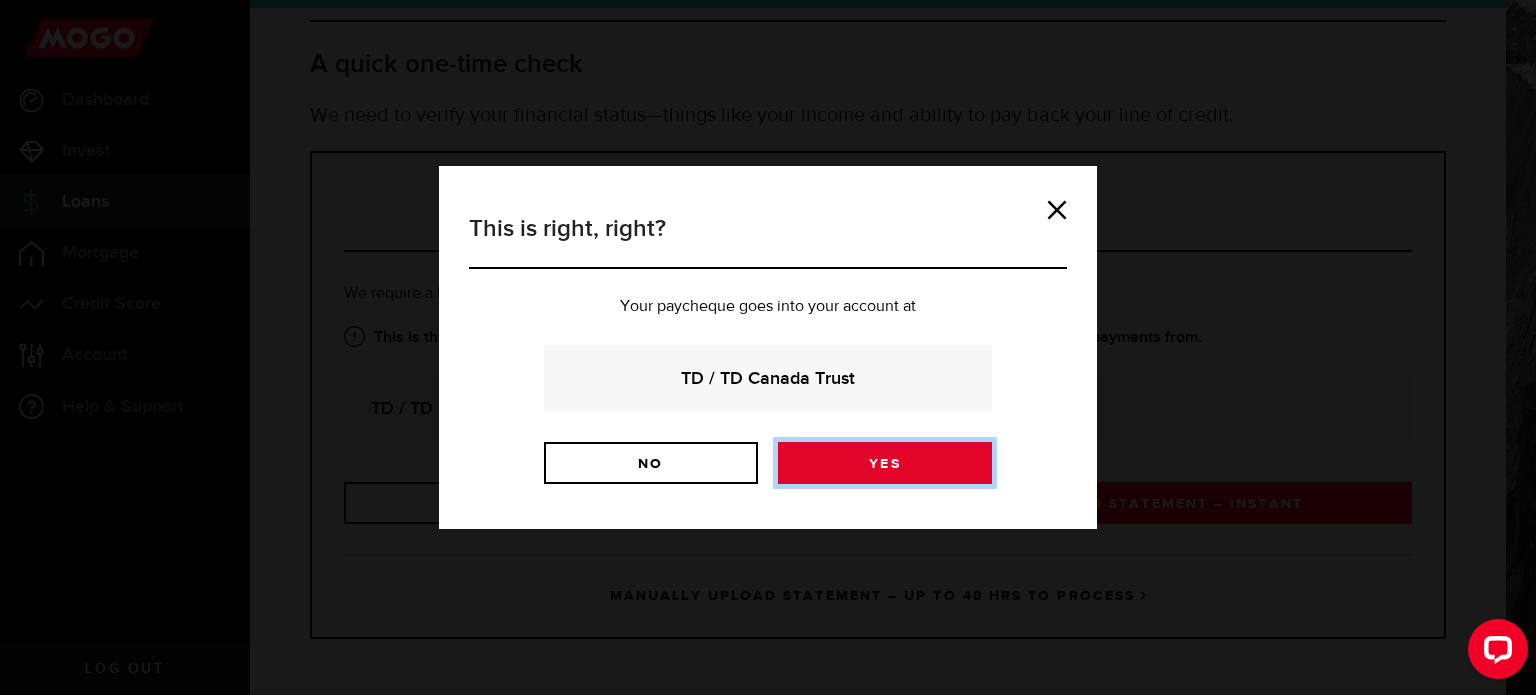 click on "Yes" at bounding box center [885, 463] 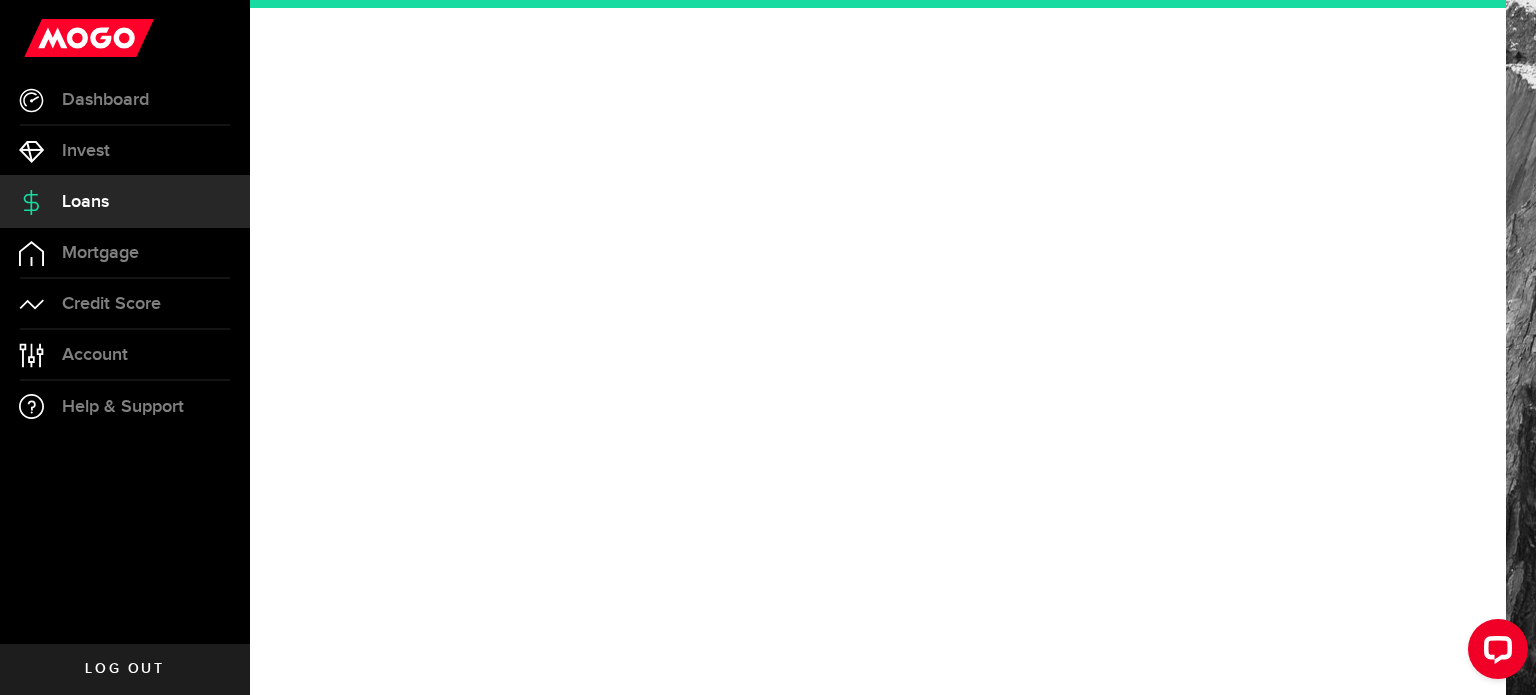 scroll, scrollTop: 0, scrollLeft: 0, axis: both 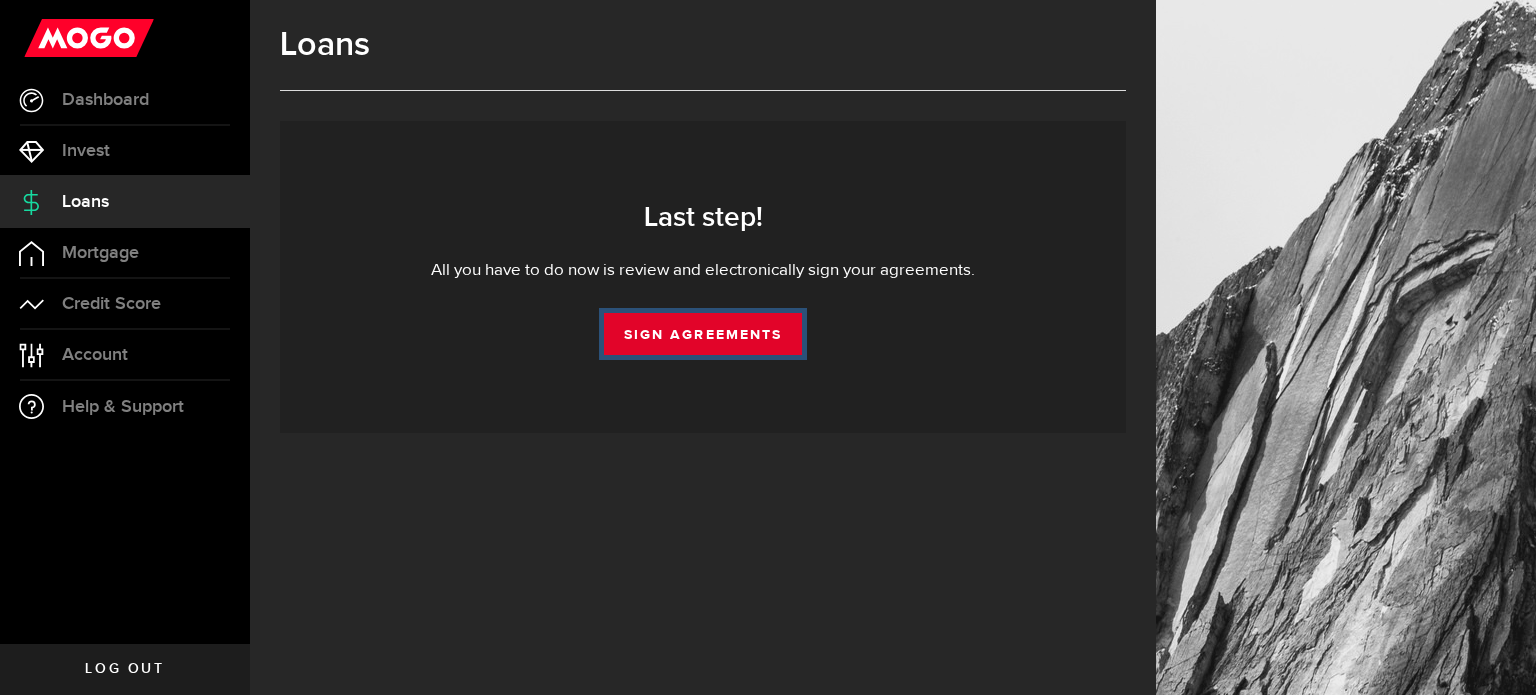 click on "Sign Agreements" at bounding box center (703, 334) 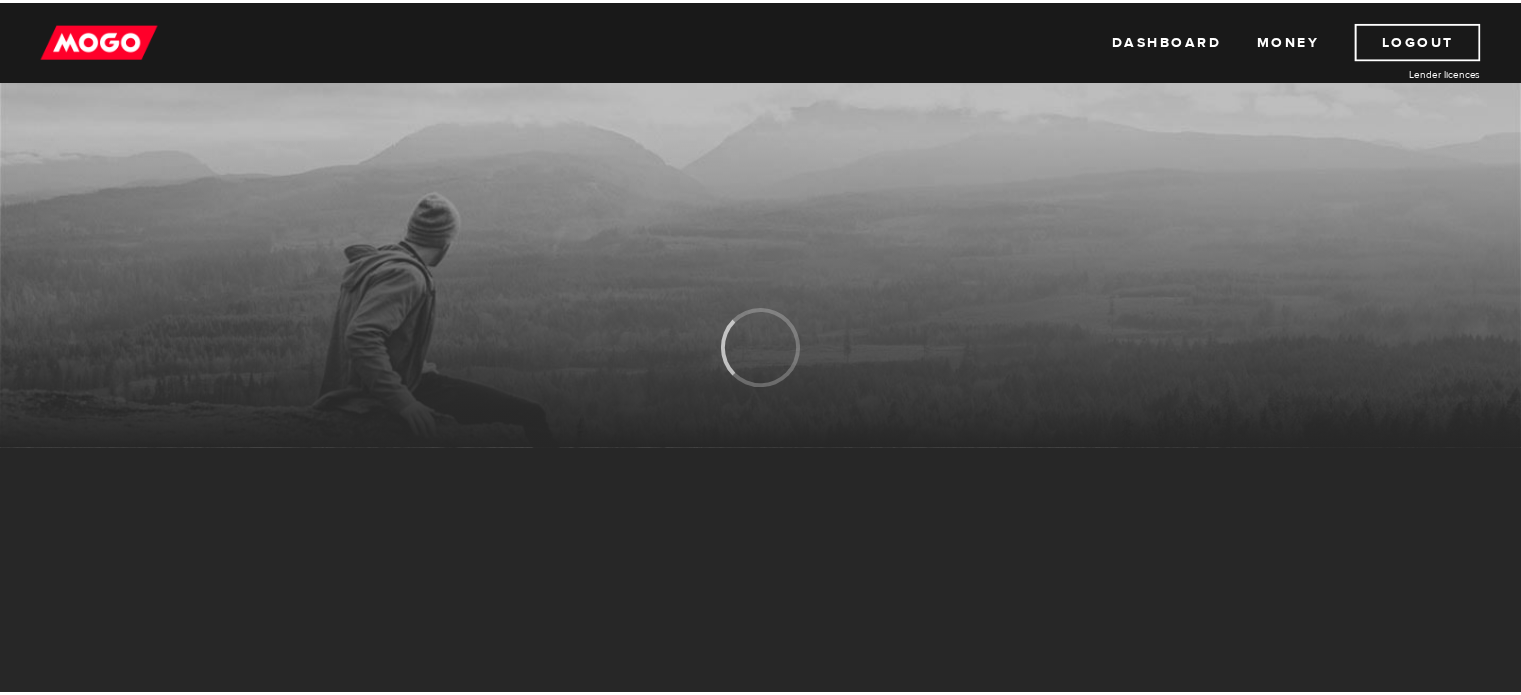scroll, scrollTop: 0, scrollLeft: 0, axis: both 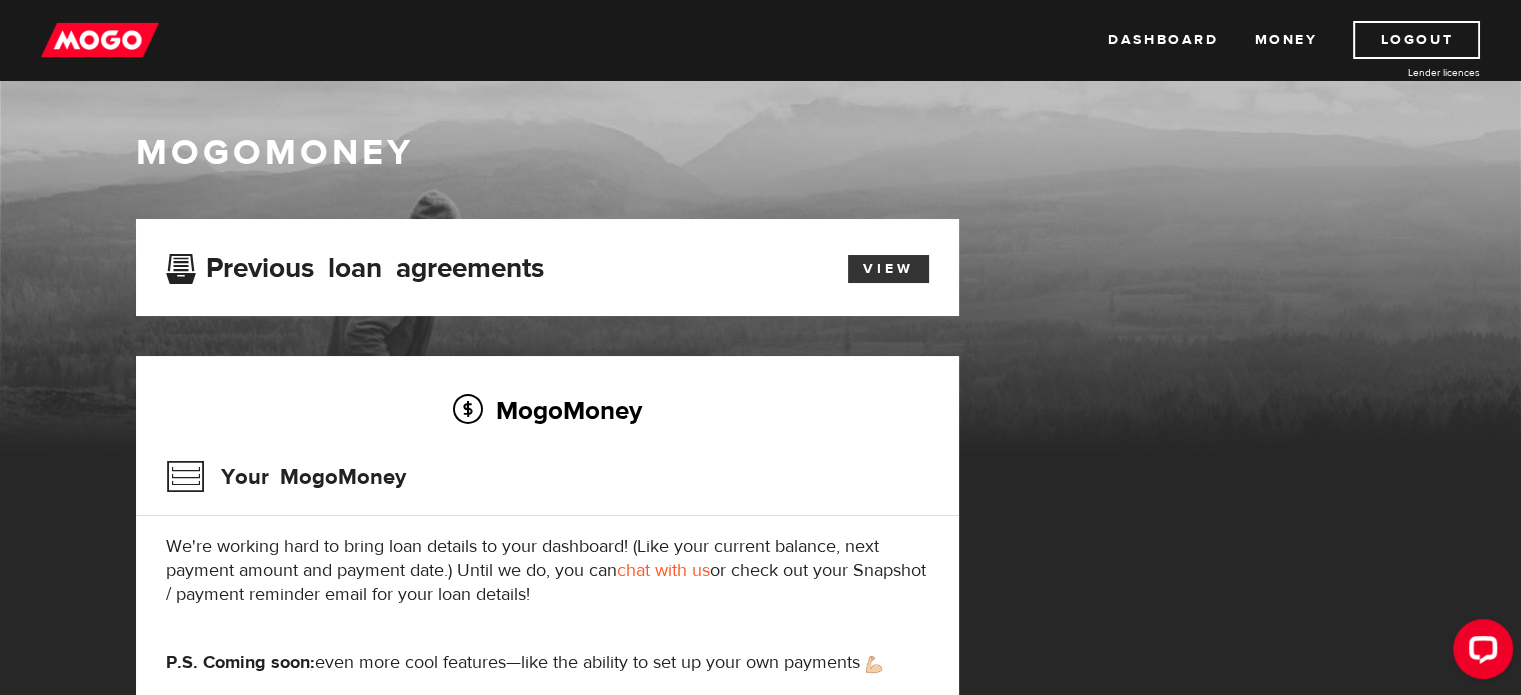 click on "View" at bounding box center (888, 269) 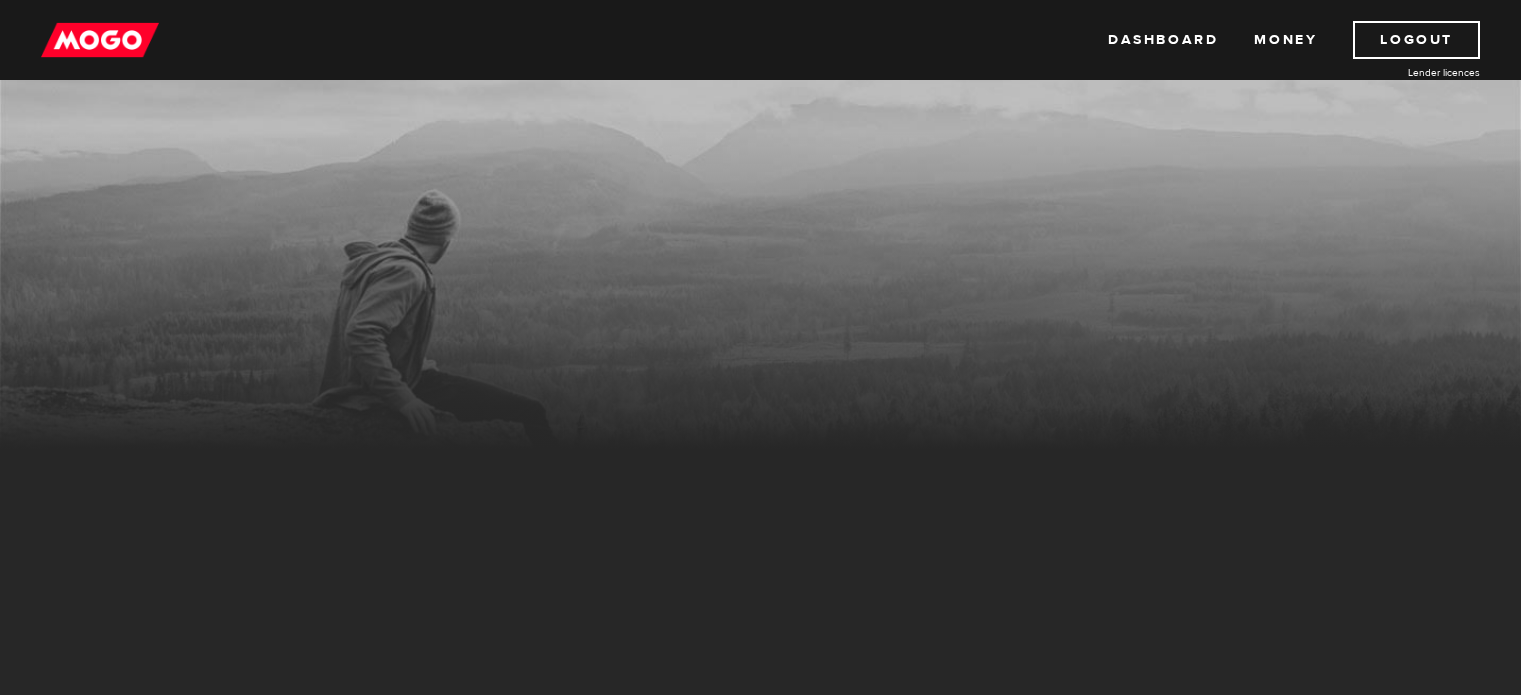 scroll, scrollTop: 0, scrollLeft: 0, axis: both 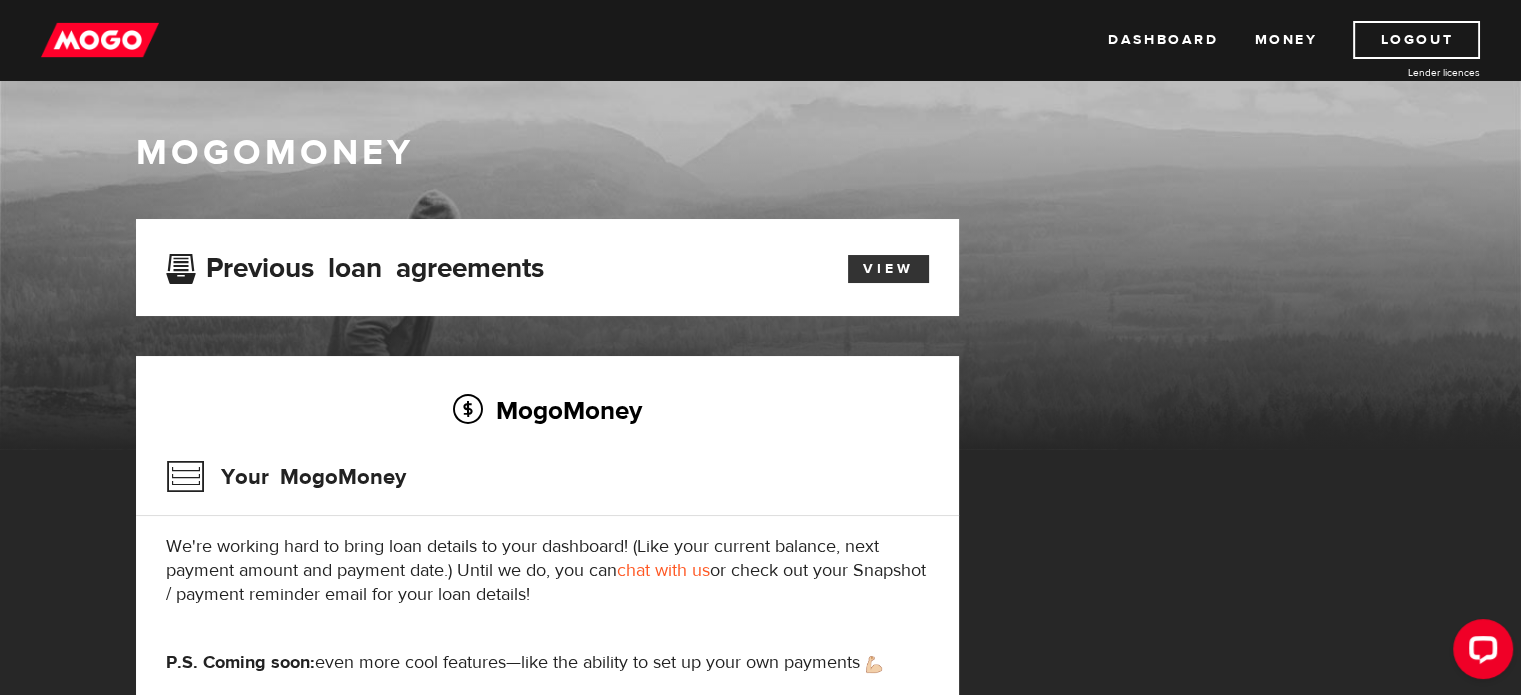click on "View" at bounding box center [888, 269] 